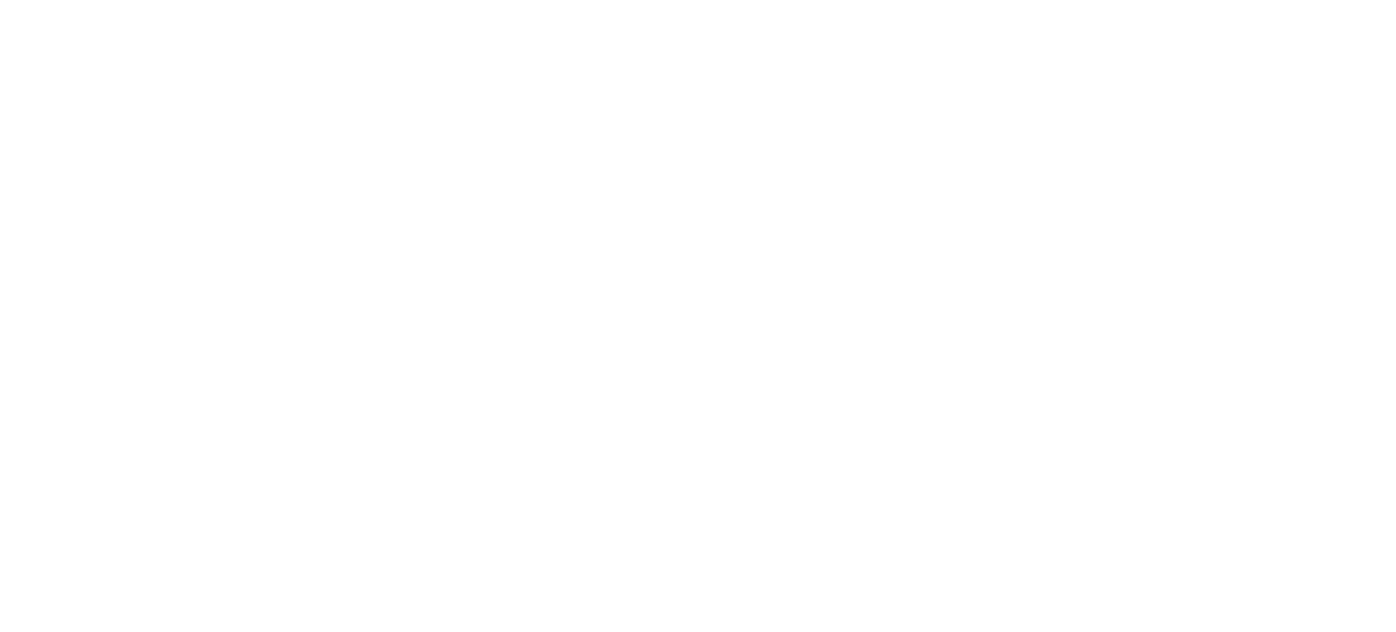 scroll, scrollTop: 0, scrollLeft: 0, axis: both 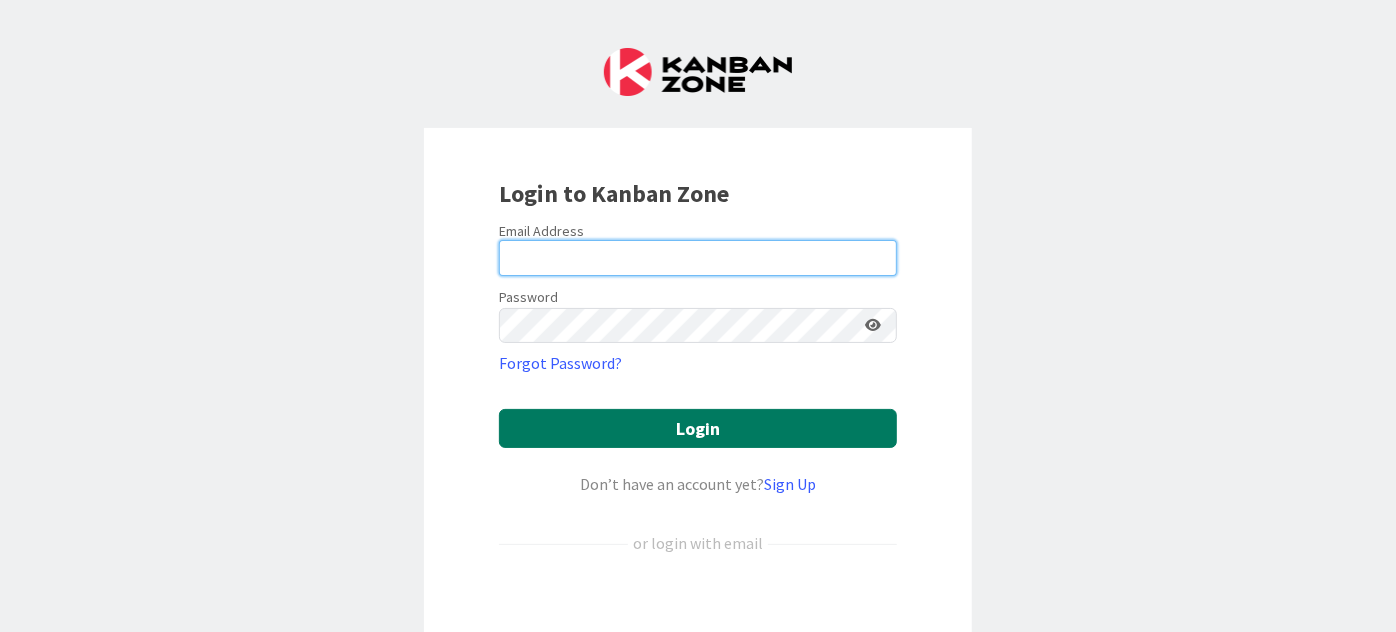 type on "[EMAIL]" 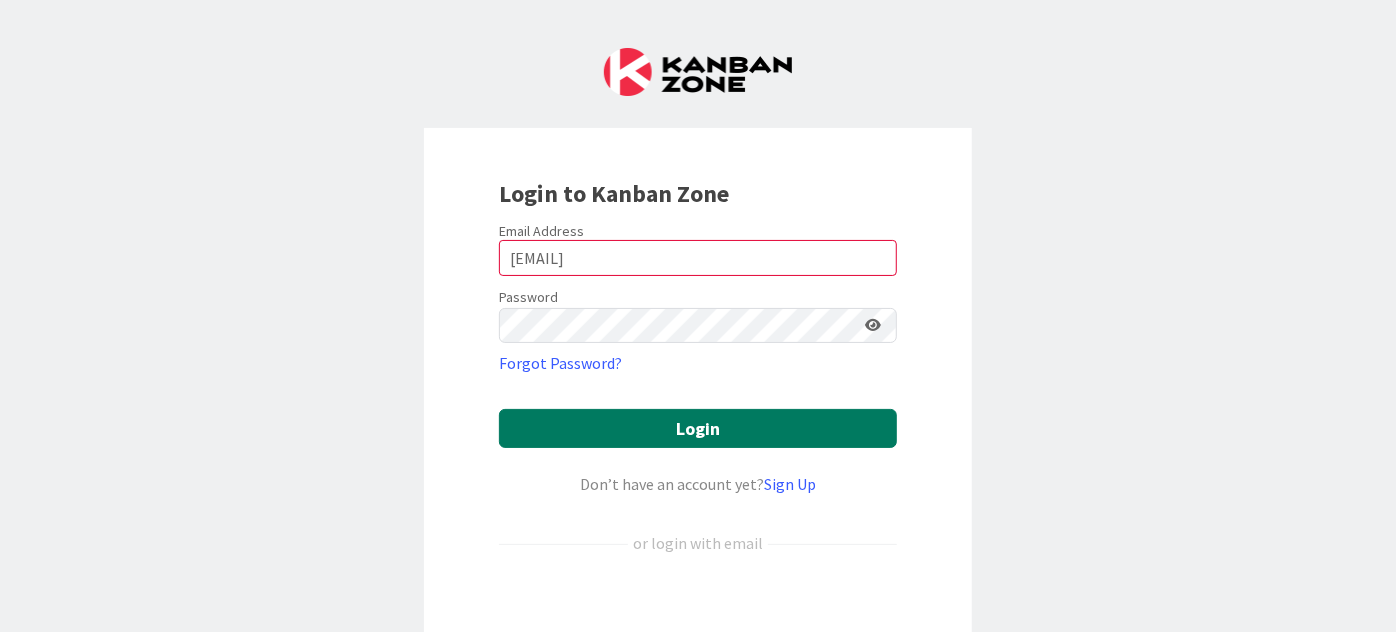 click on "Login" at bounding box center (698, 428) 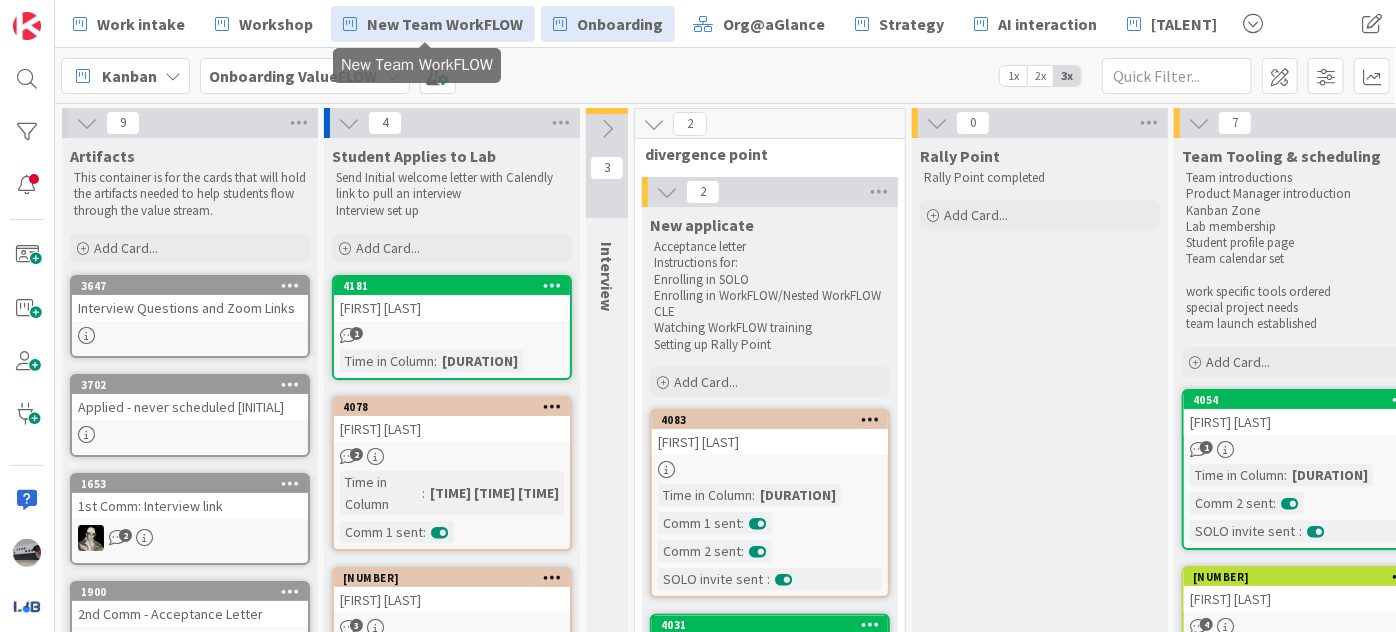 click on "New Team WorkFLOW" at bounding box center (445, 24) 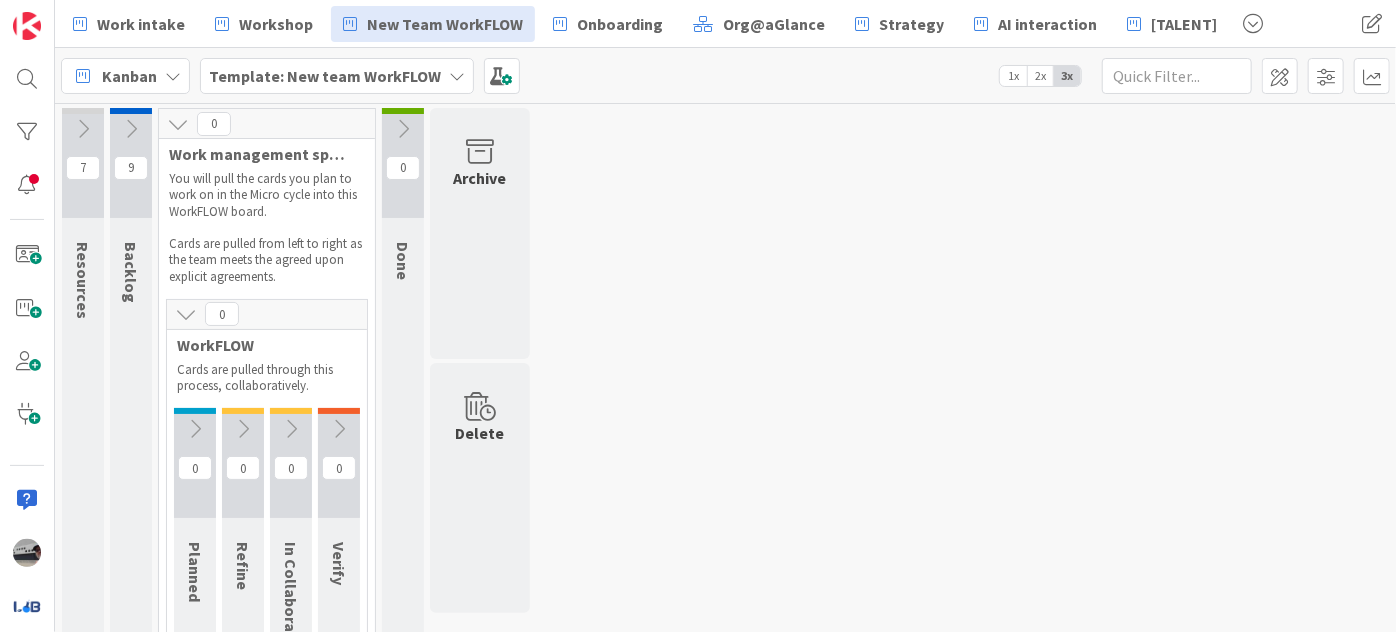 click at bounding box center [131, 129] 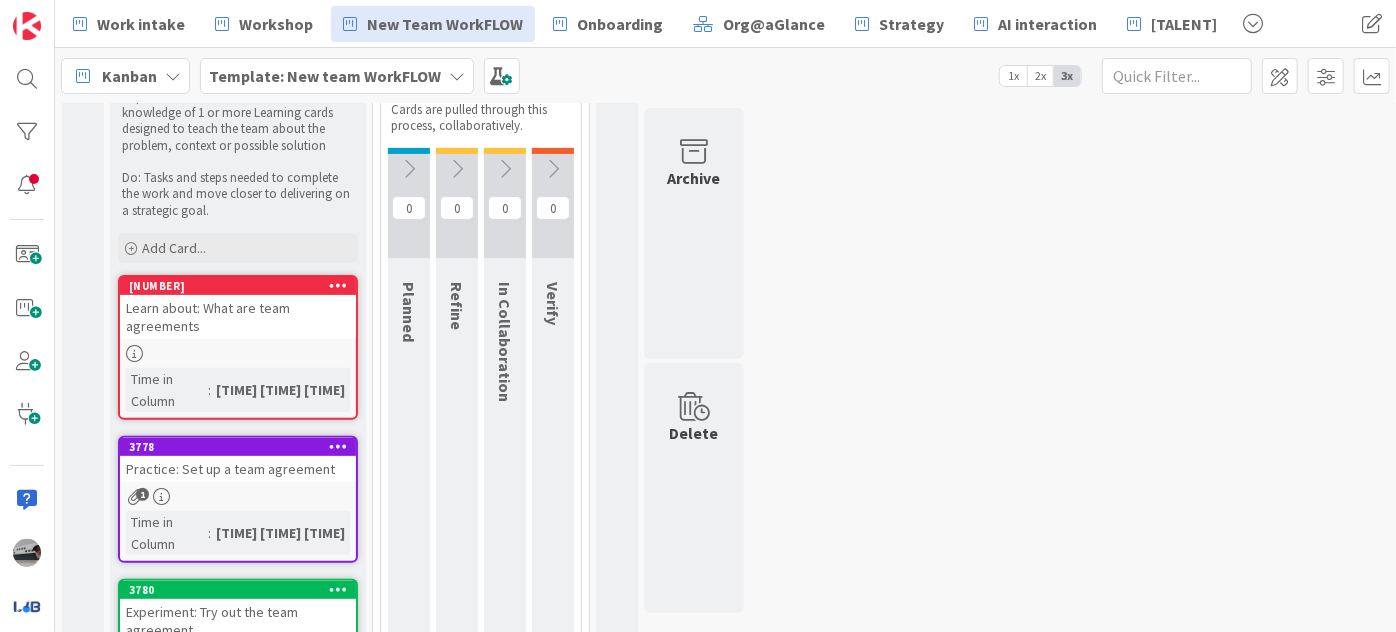scroll, scrollTop: 181, scrollLeft: 0, axis: vertical 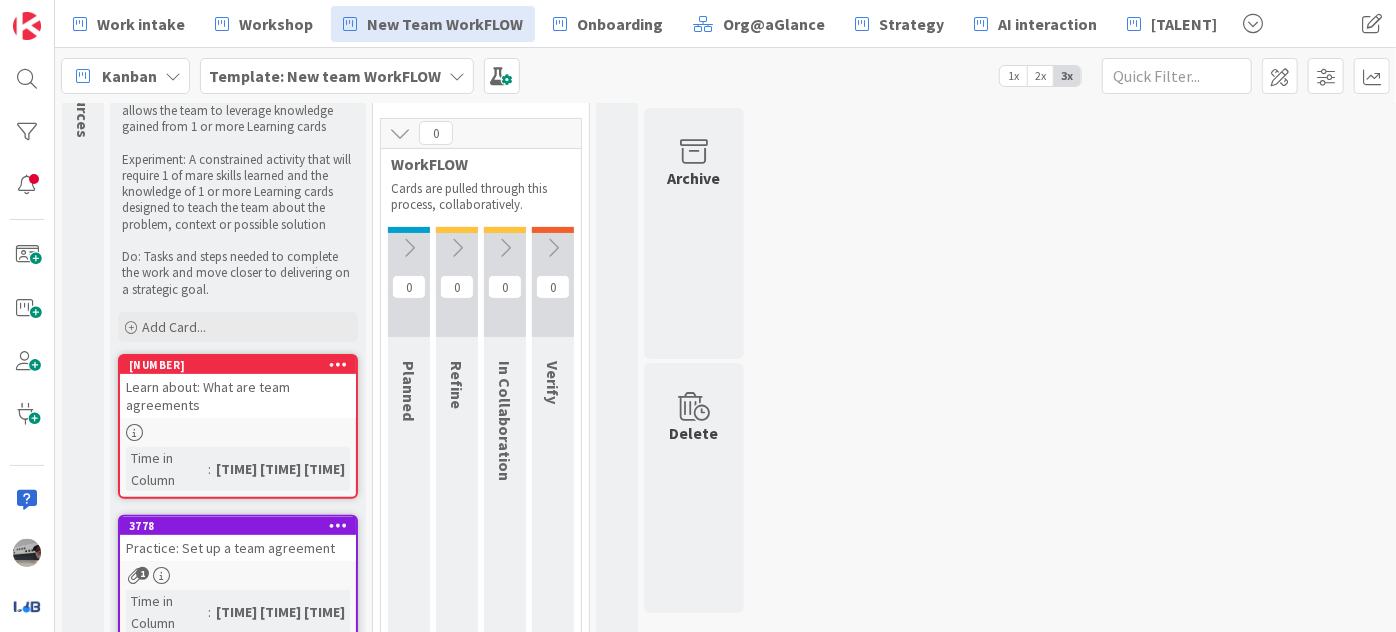 click at bounding box center [409, 248] 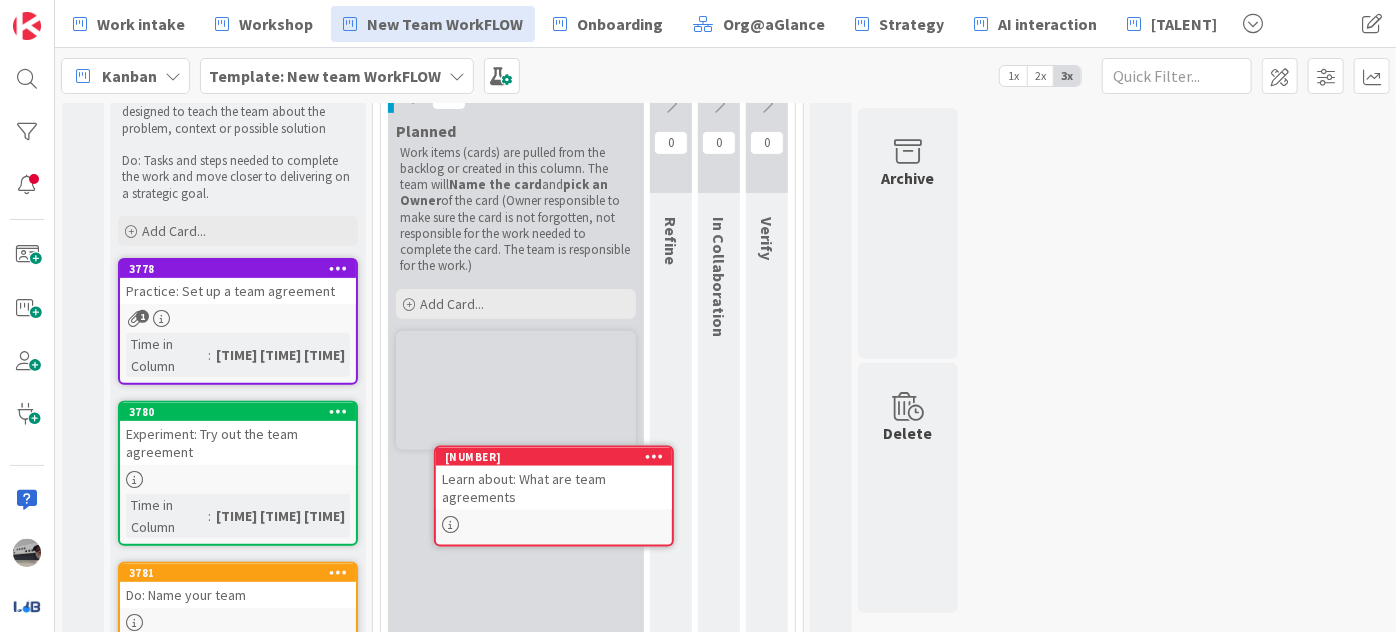 scroll, scrollTop: 309, scrollLeft: 0, axis: vertical 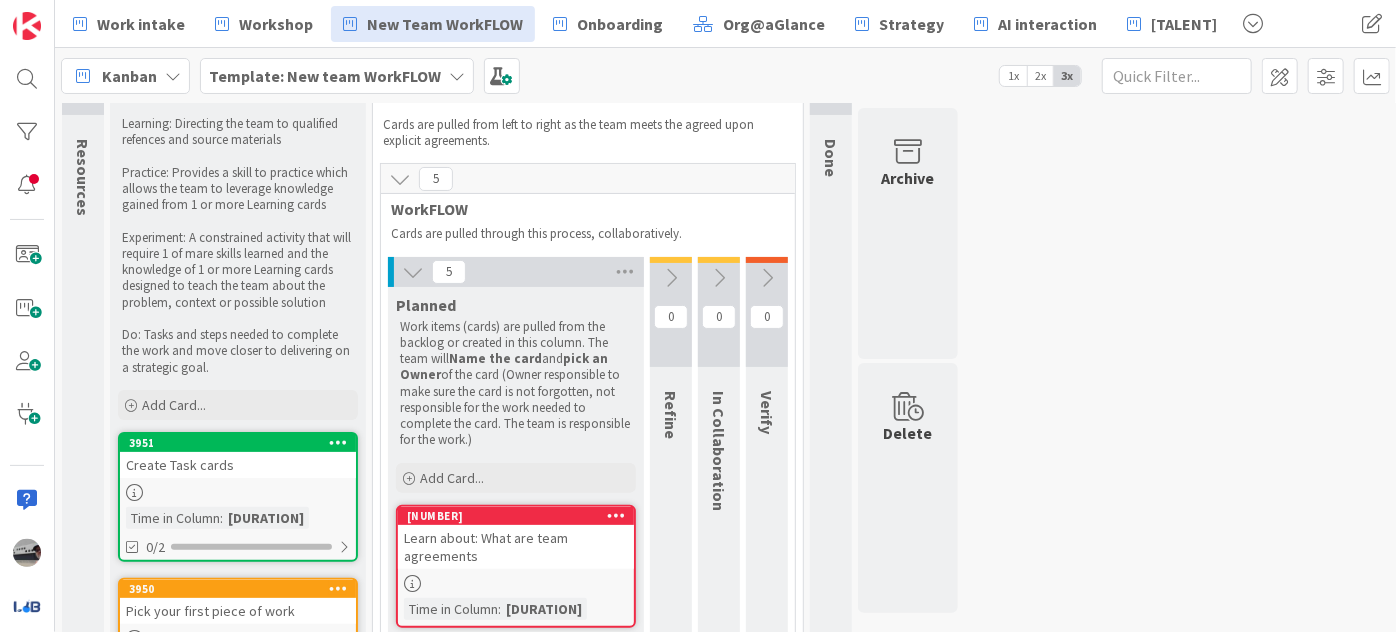click at bounding box center (671, 278) 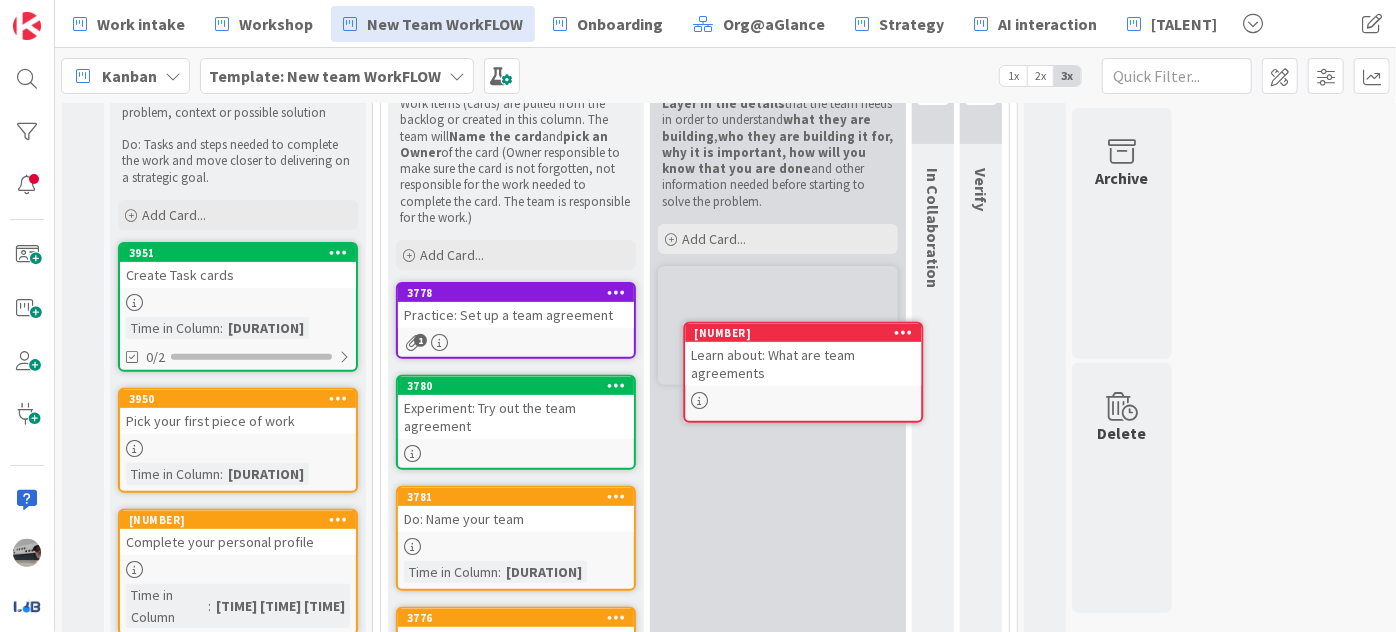 scroll, scrollTop: 287, scrollLeft: 0, axis: vertical 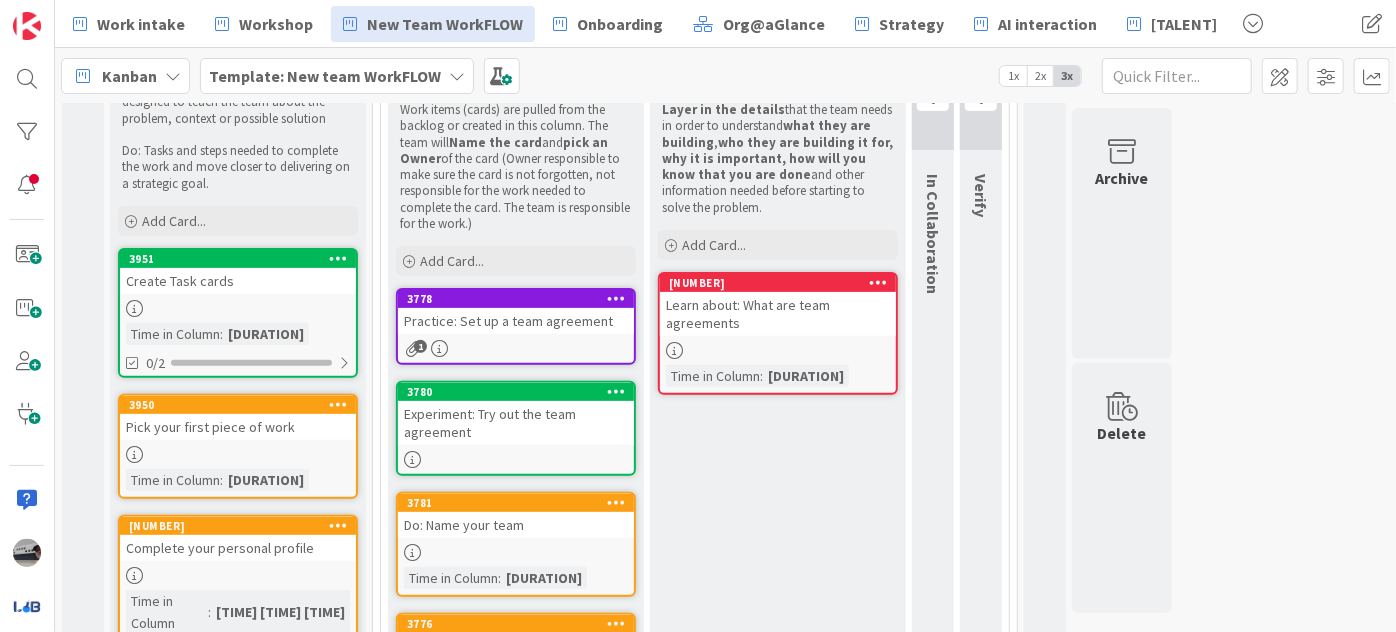 click on "Time in Column : [TIME]" at bounding box center [778, 333] 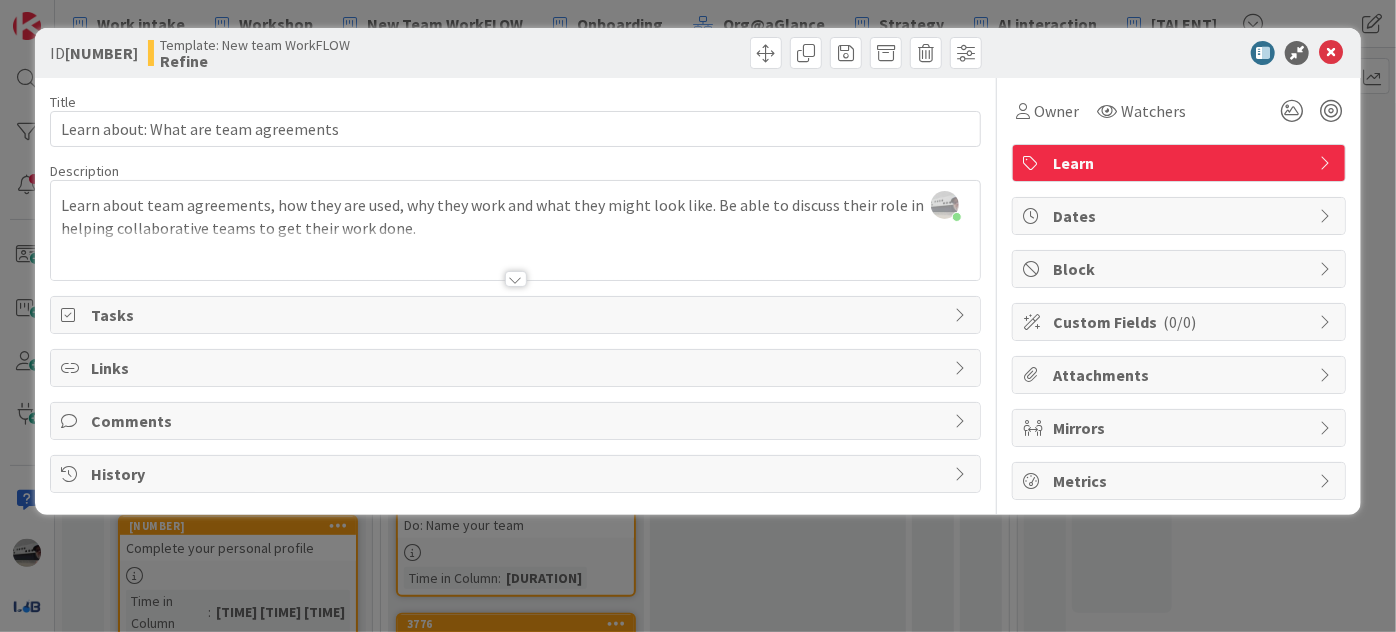 click at bounding box center [516, 279] 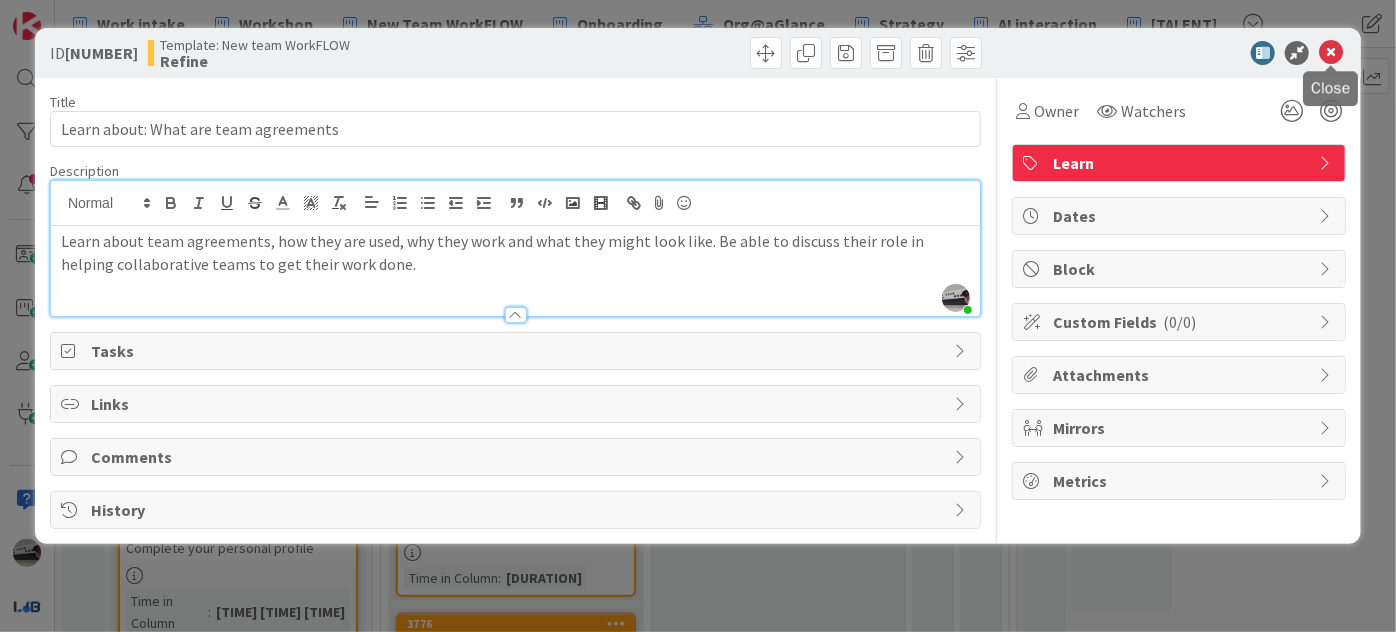 click at bounding box center [1331, 53] 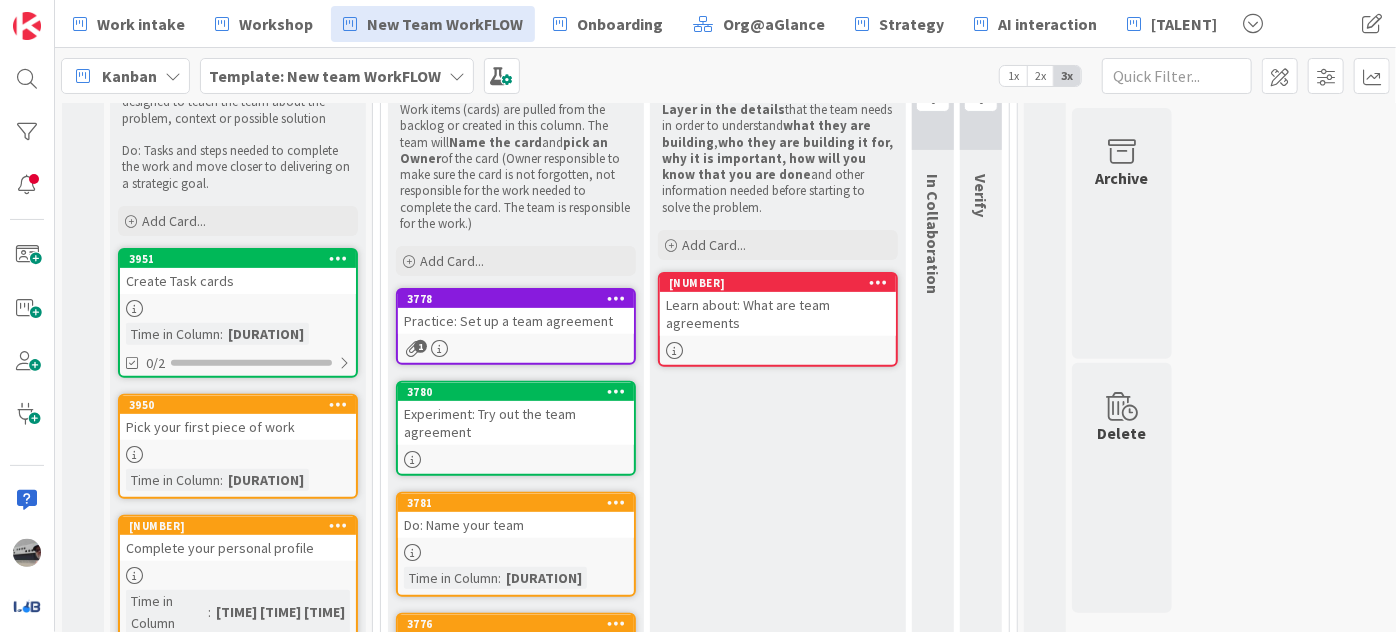 scroll, scrollTop: 105, scrollLeft: 0, axis: vertical 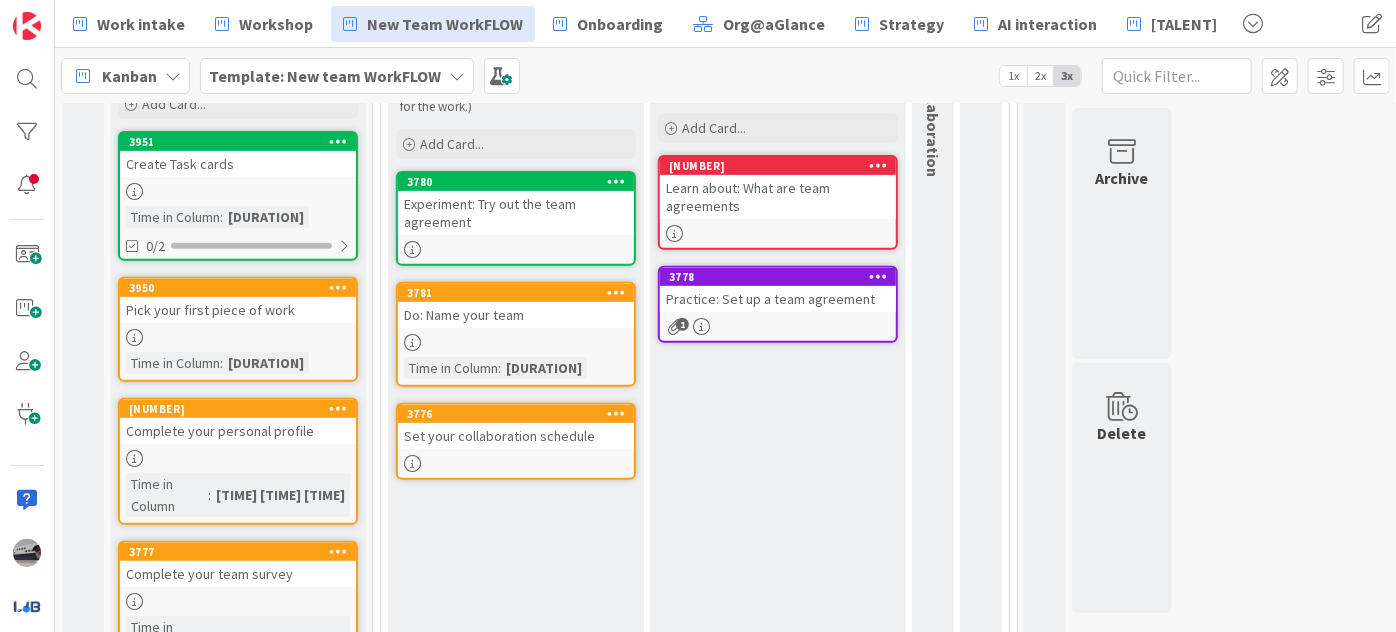 click on "Practice: Set up a team agreement" at bounding box center [778, 299] 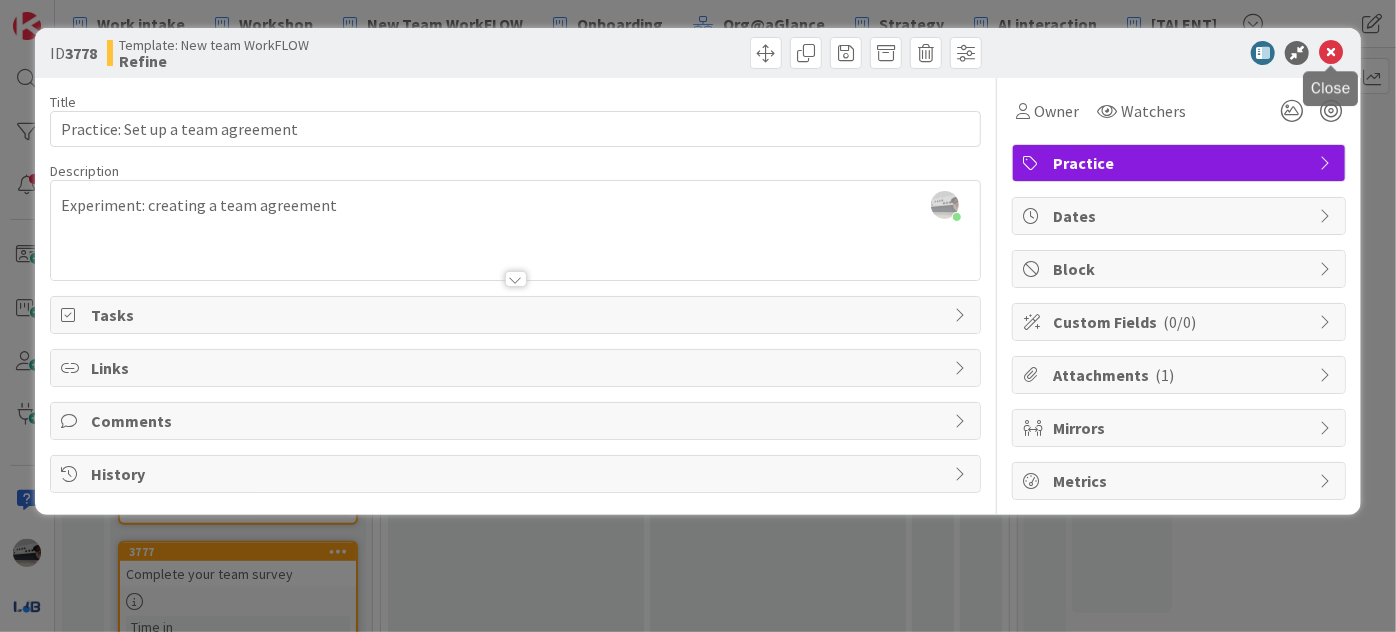 click at bounding box center [1331, 53] 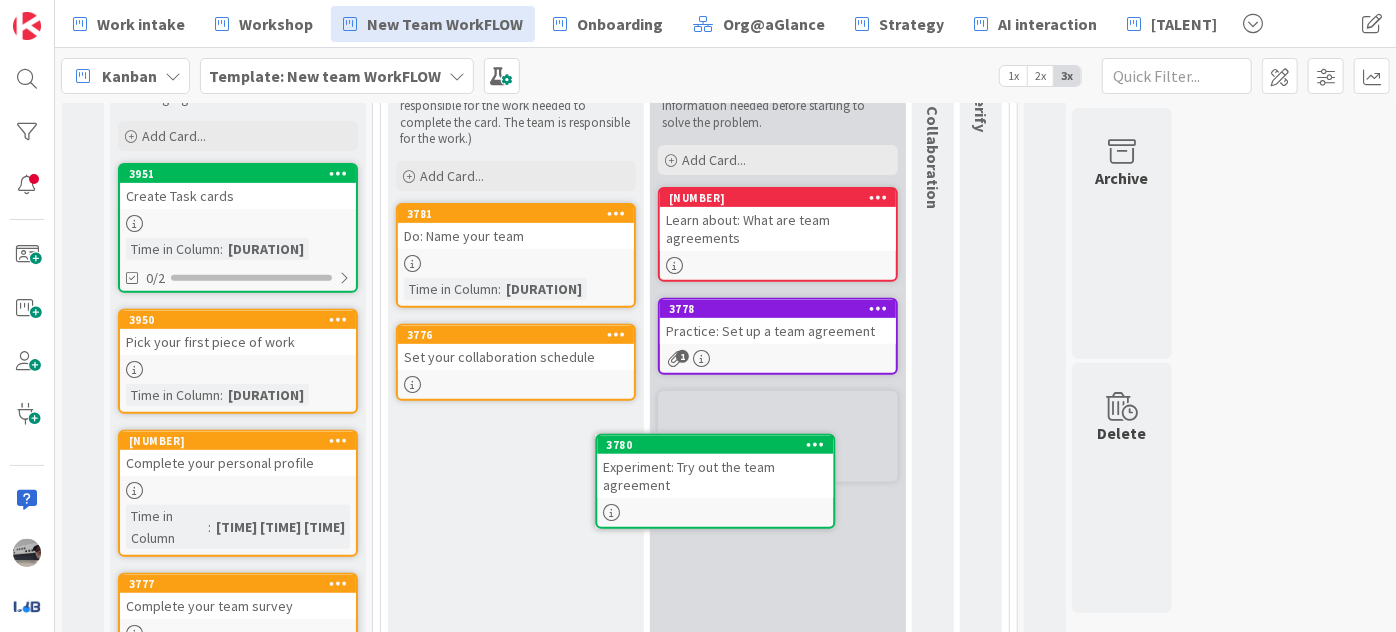 scroll, scrollTop: 416, scrollLeft: 0, axis: vertical 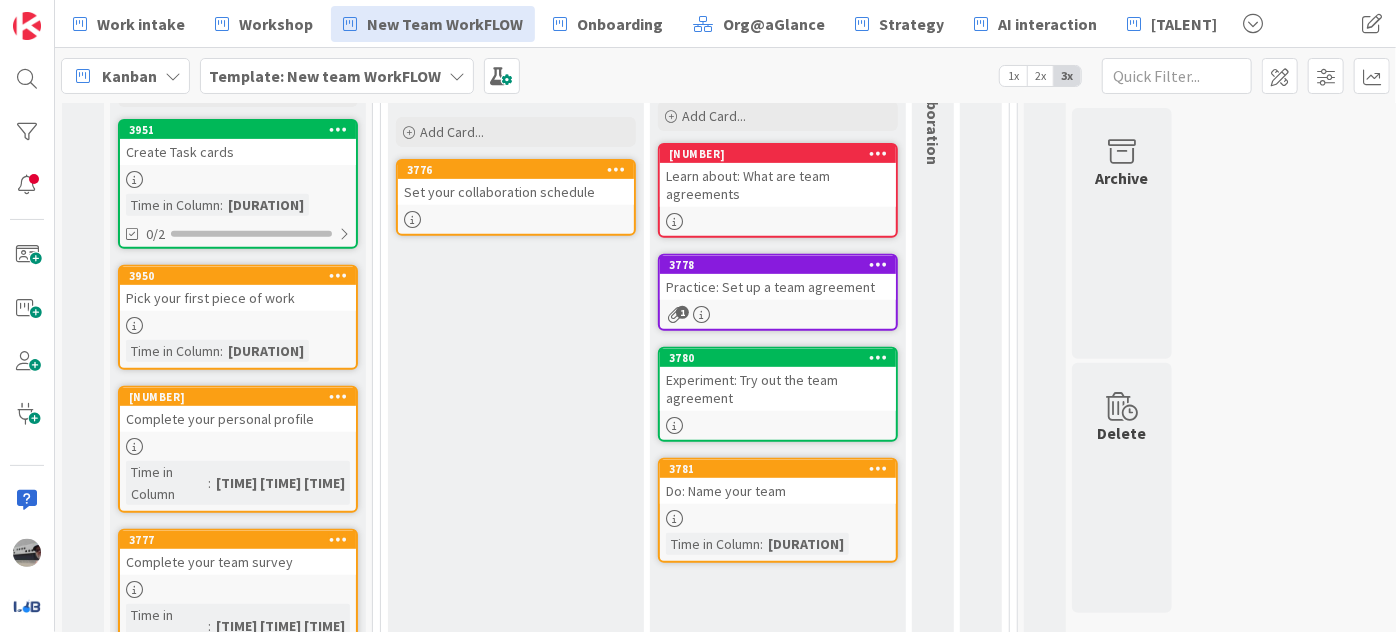 click at bounding box center (457, 76) 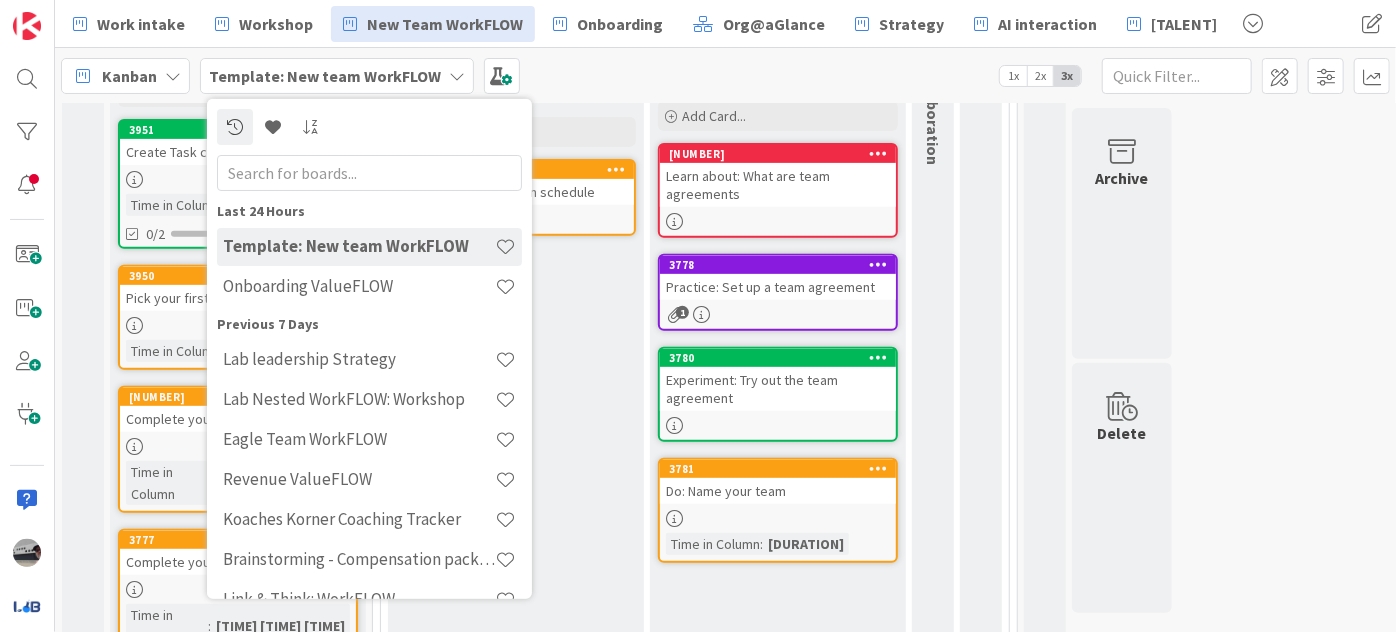 click at bounding box center [369, 172] 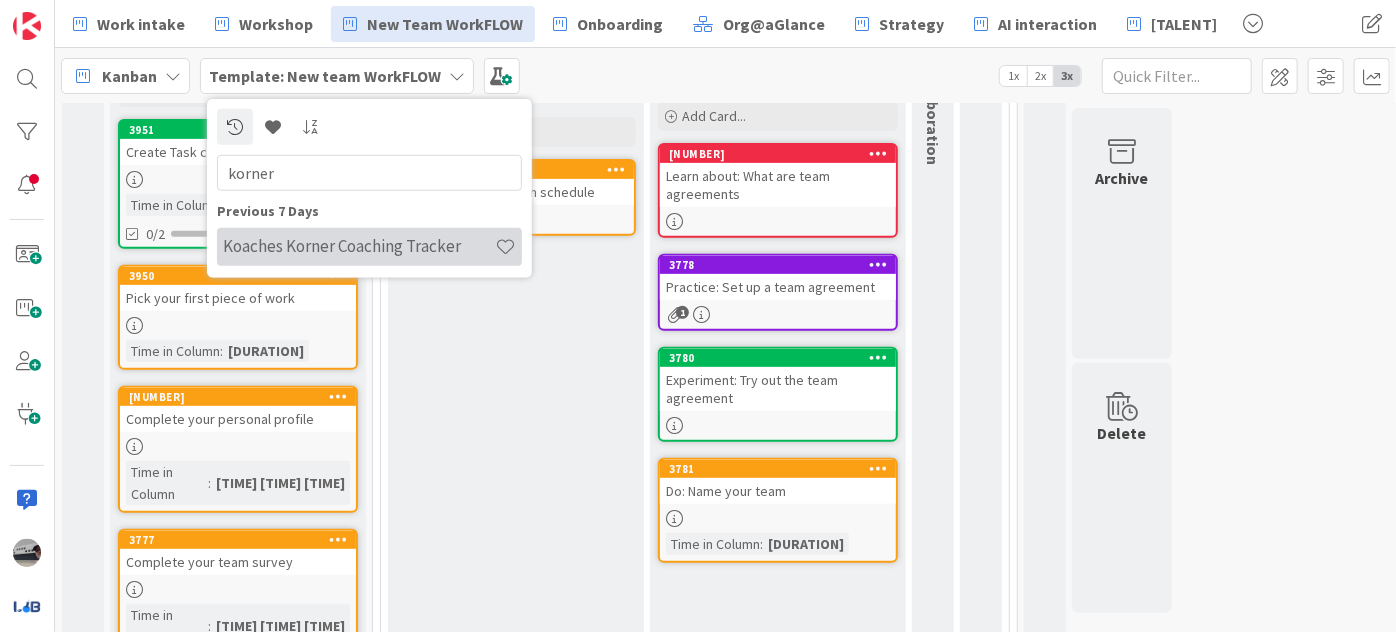type on "korner" 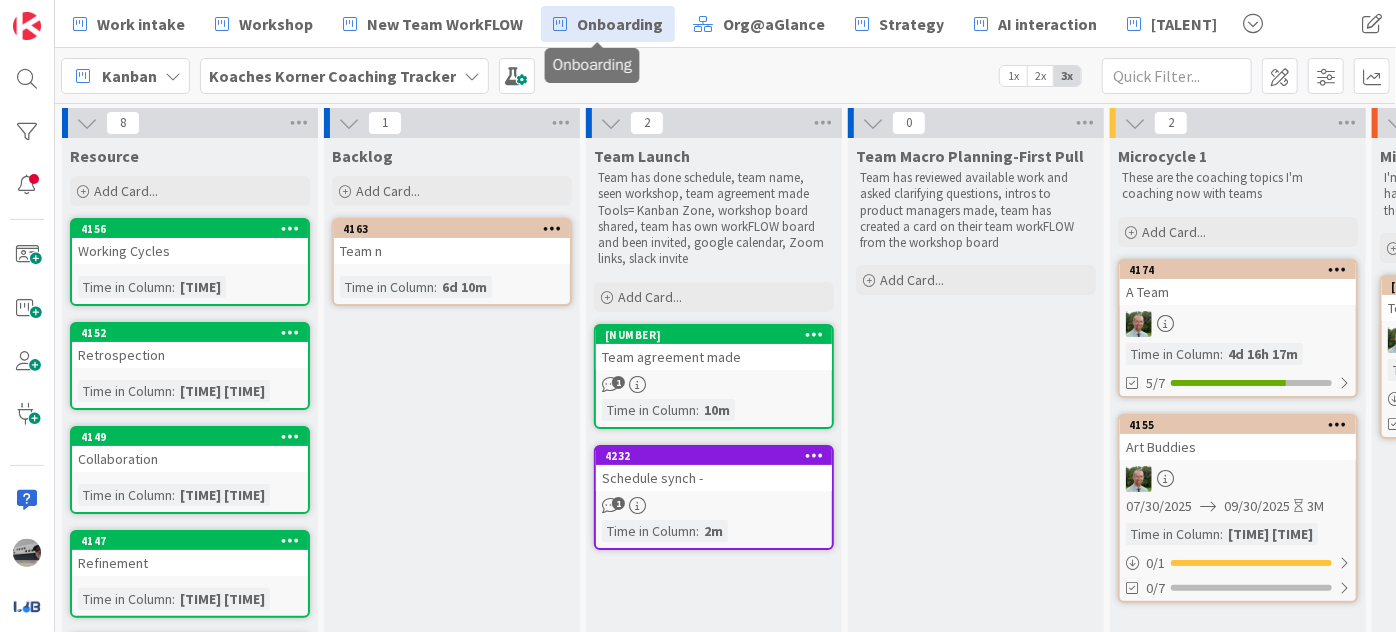 click on "Onboarding" at bounding box center (620, 24) 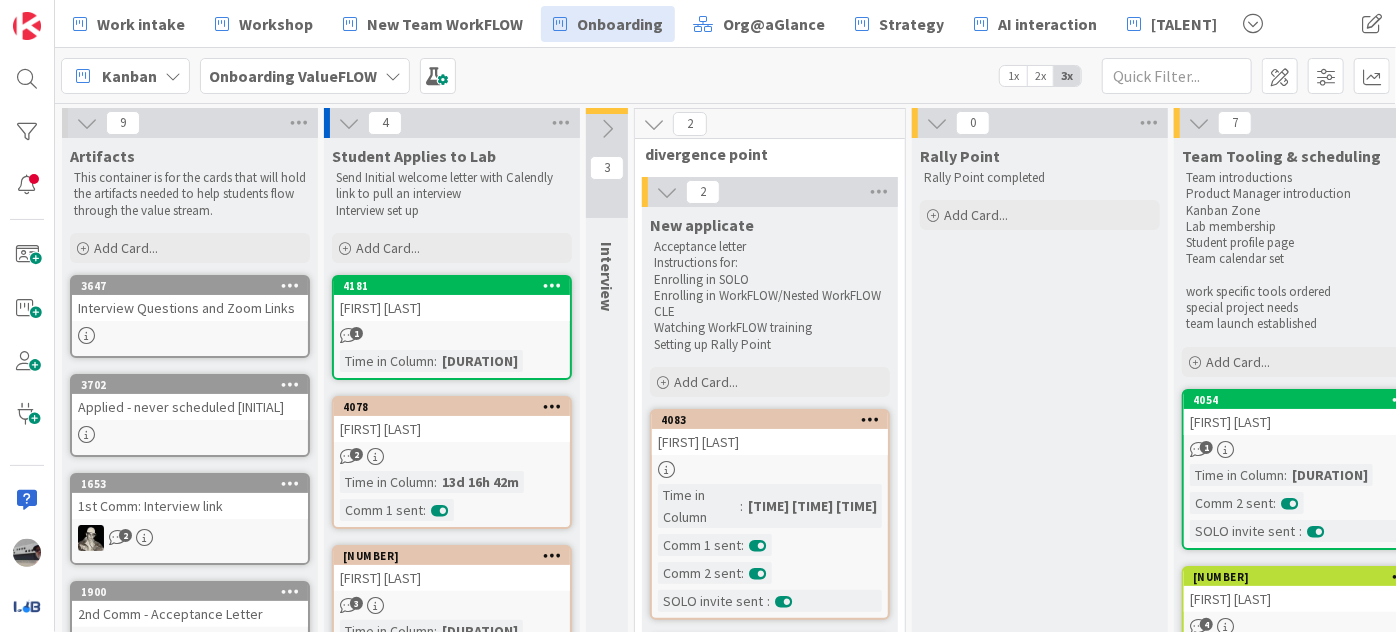 click at bounding box center (349, 123) 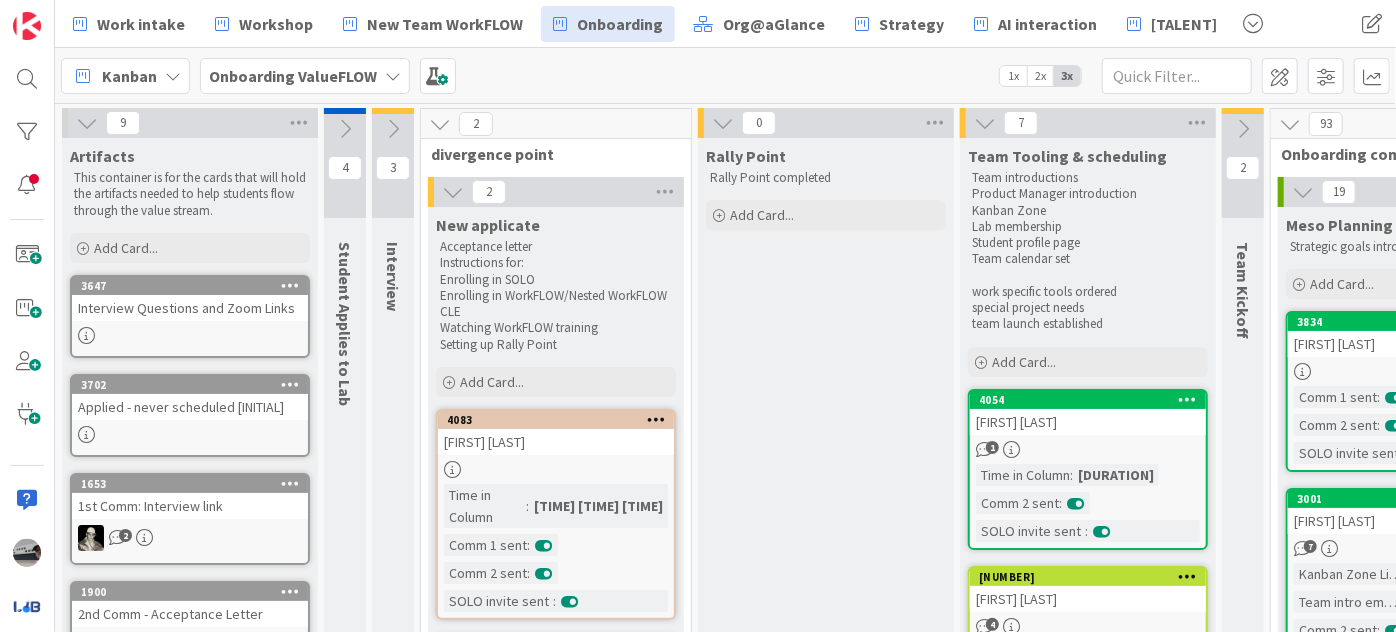 click at bounding box center [87, 123] 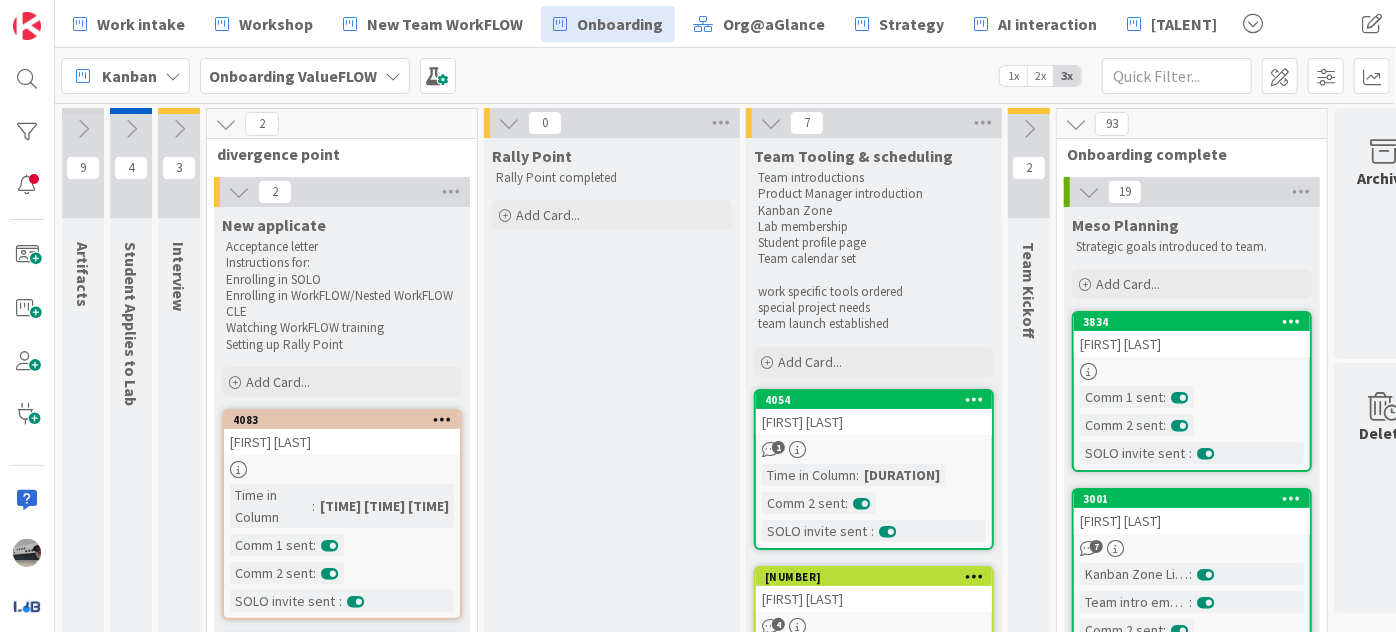 click at bounding box center [226, 124] 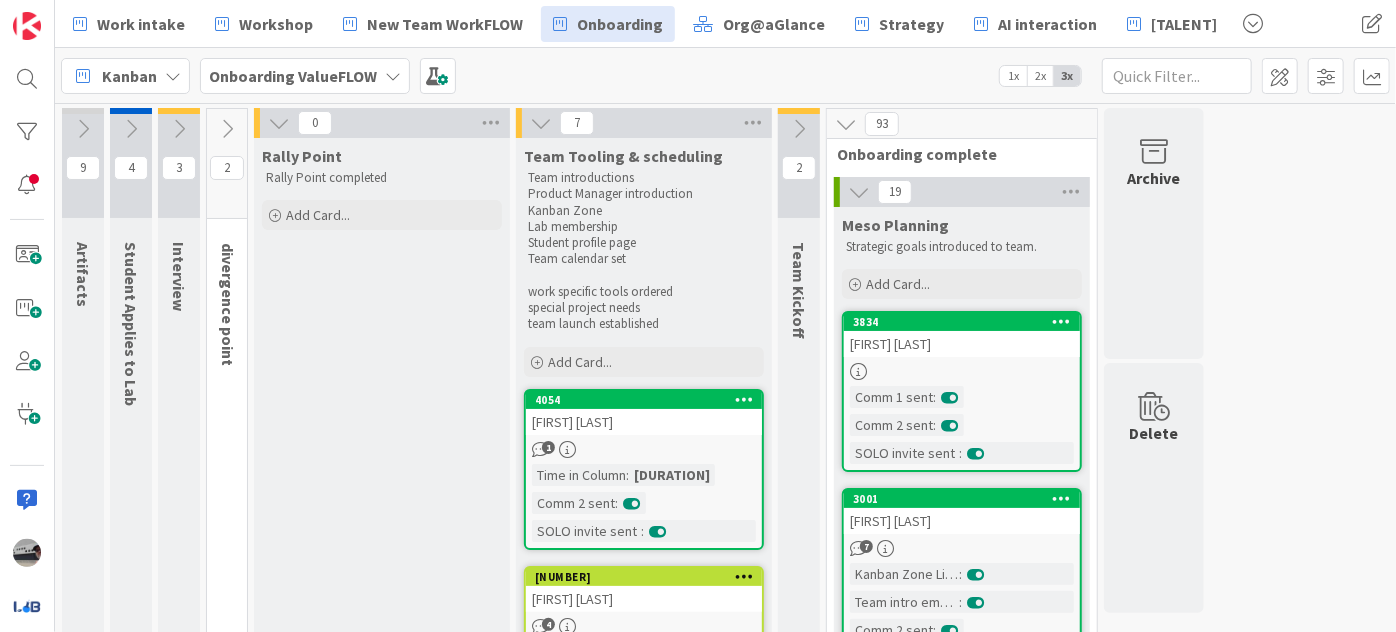click at bounding box center (279, 123) 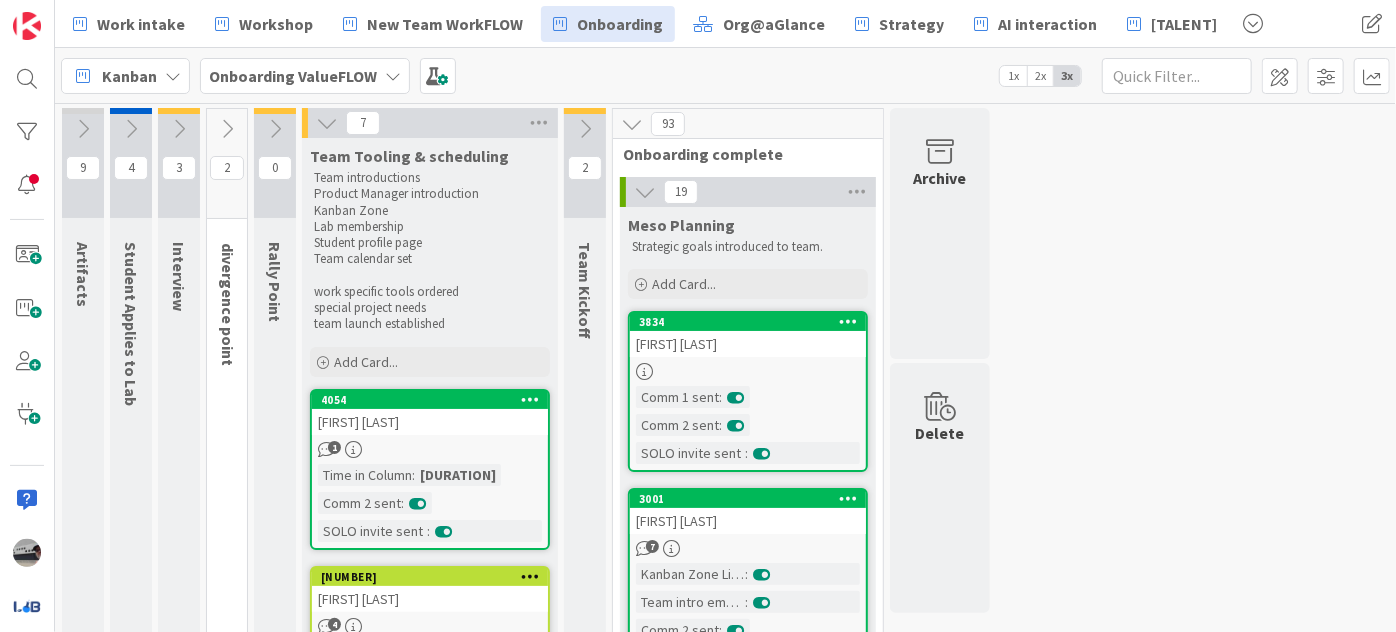 click at bounding box center (327, 123) 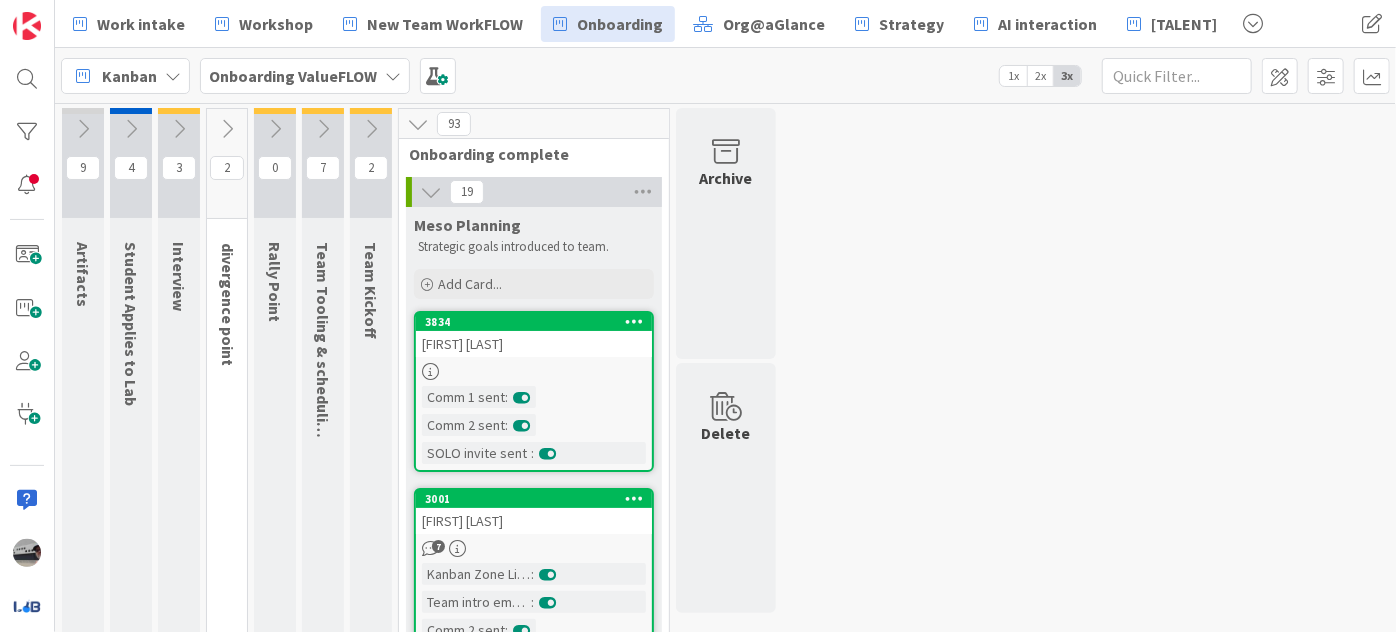 click at bounding box center [418, 124] 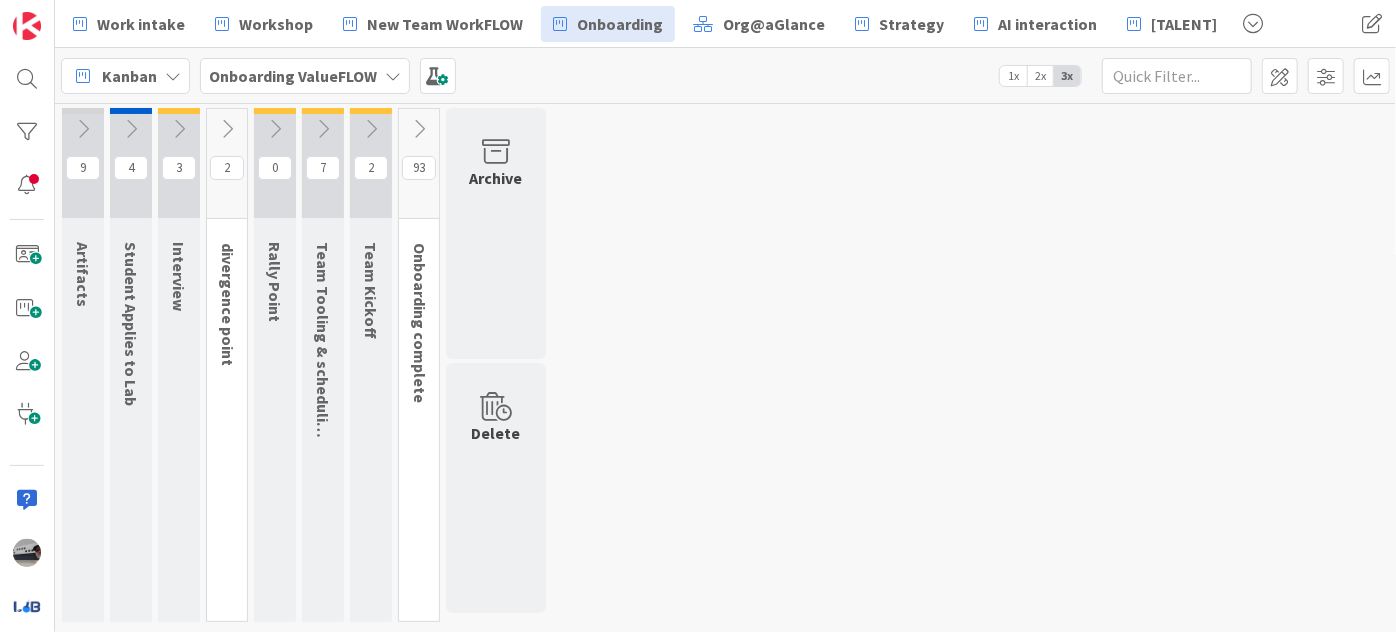 click at bounding box center (131, 129) 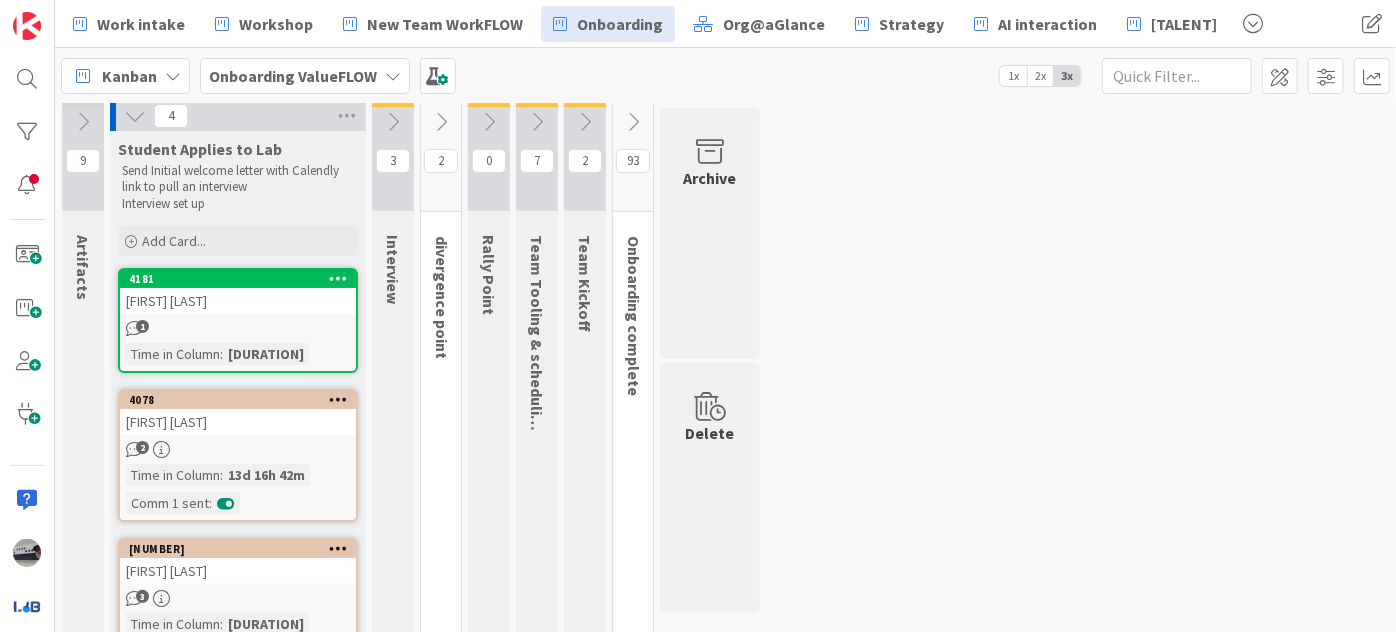 scroll, scrollTop: 0, scrollLeft: 0, axis: both 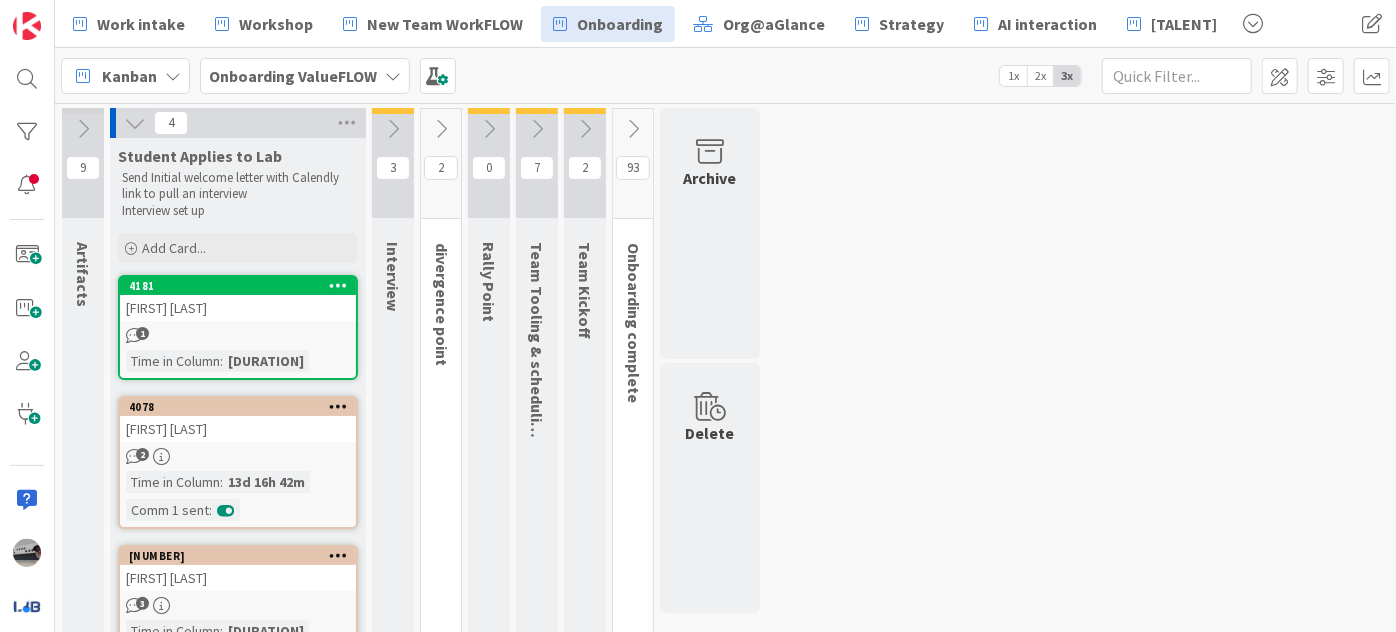 click at bounding box center (393, 129) 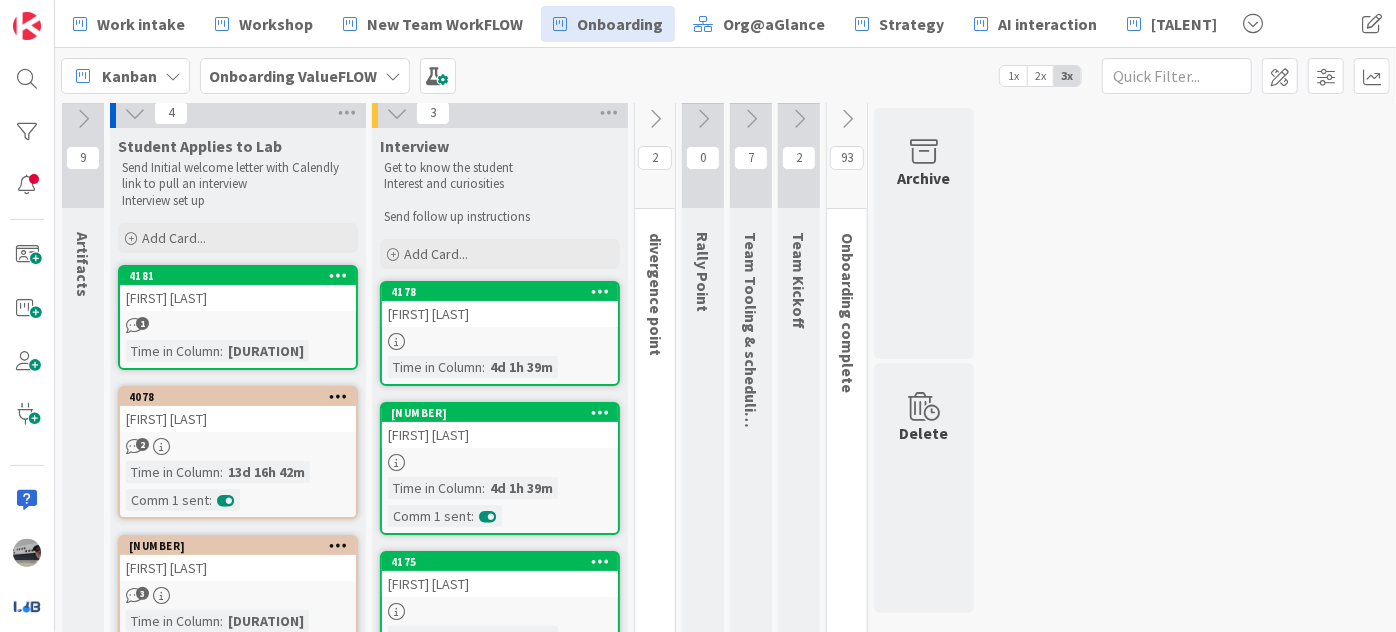 scroll, scrollTop: 0, scrollLeft: 0, axis: both 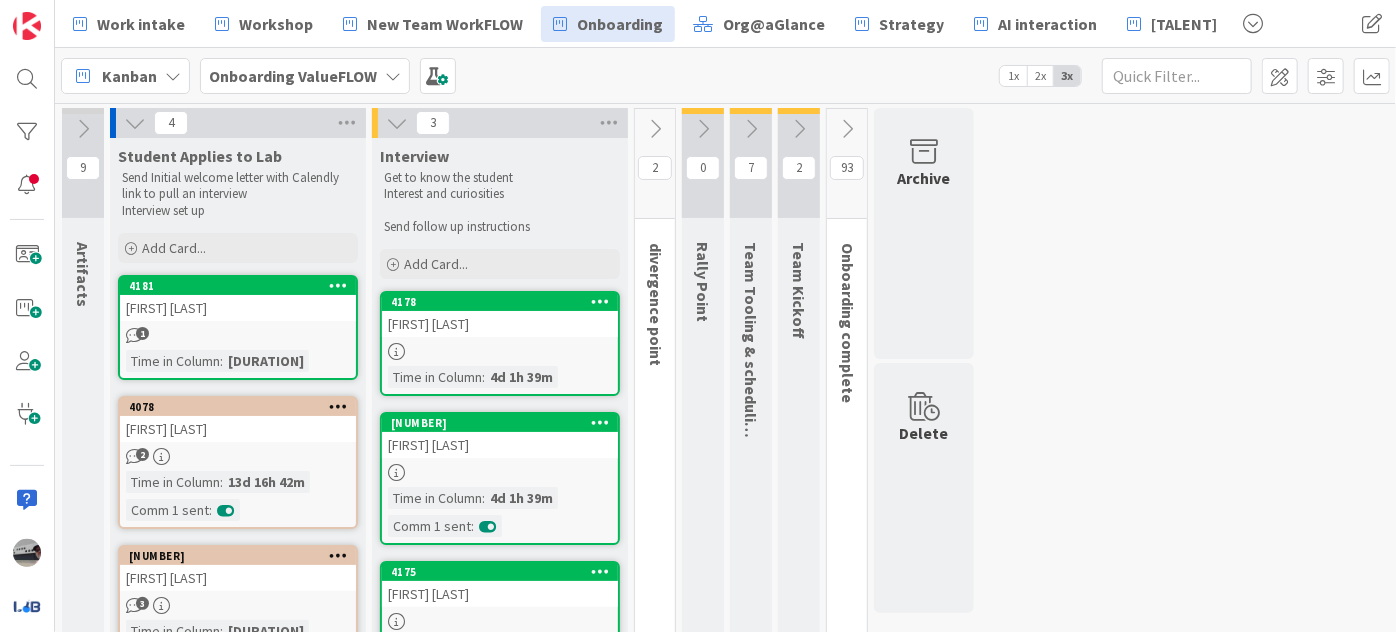 click at bounding box center (655, 129) 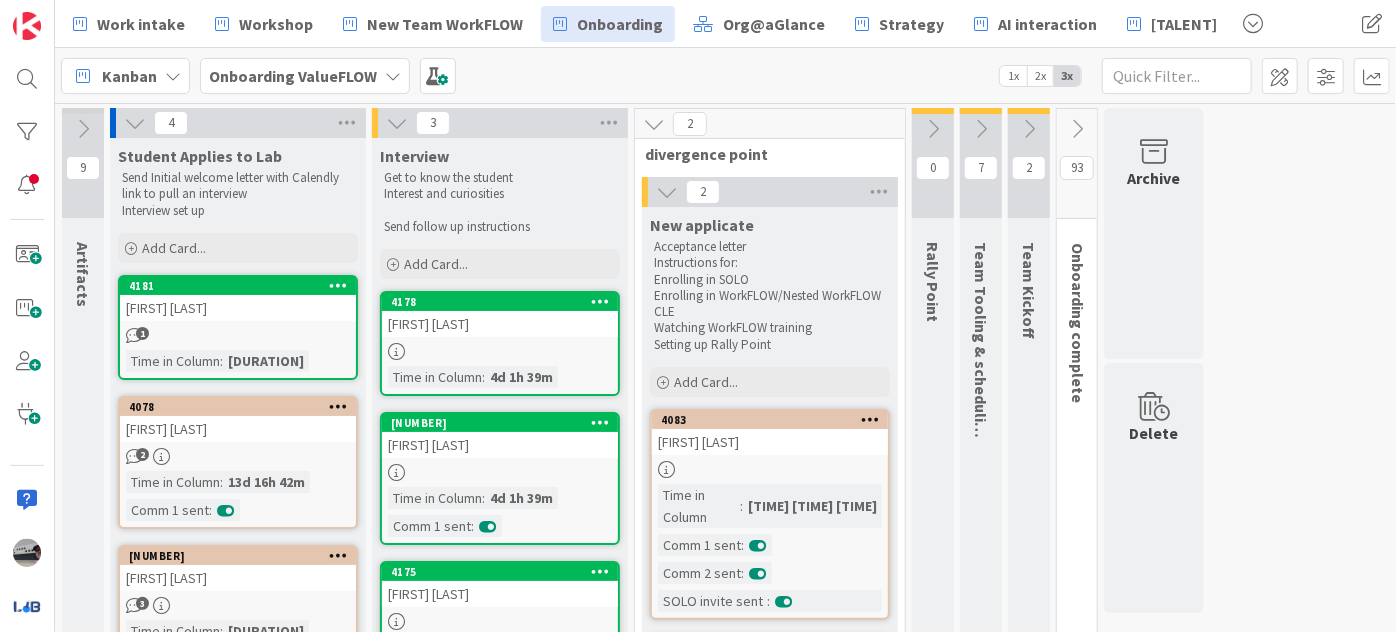 click at bounding box center (667, 192) 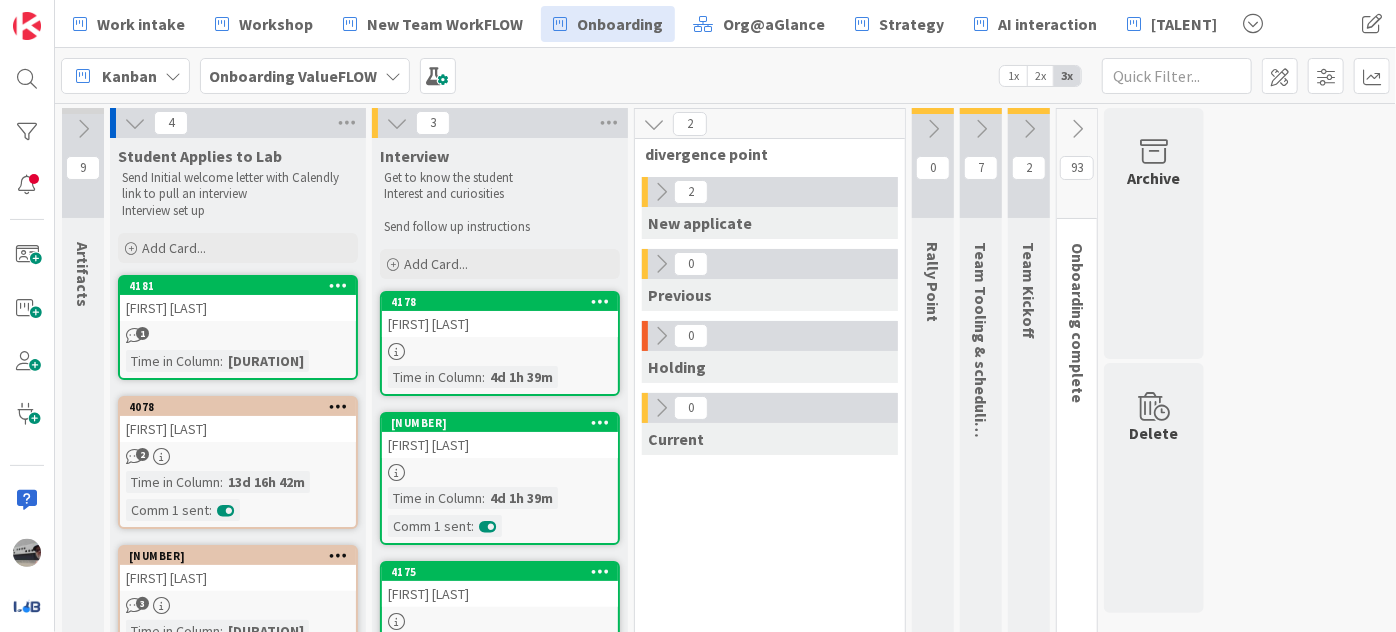 click at bounding box center [661, 192] 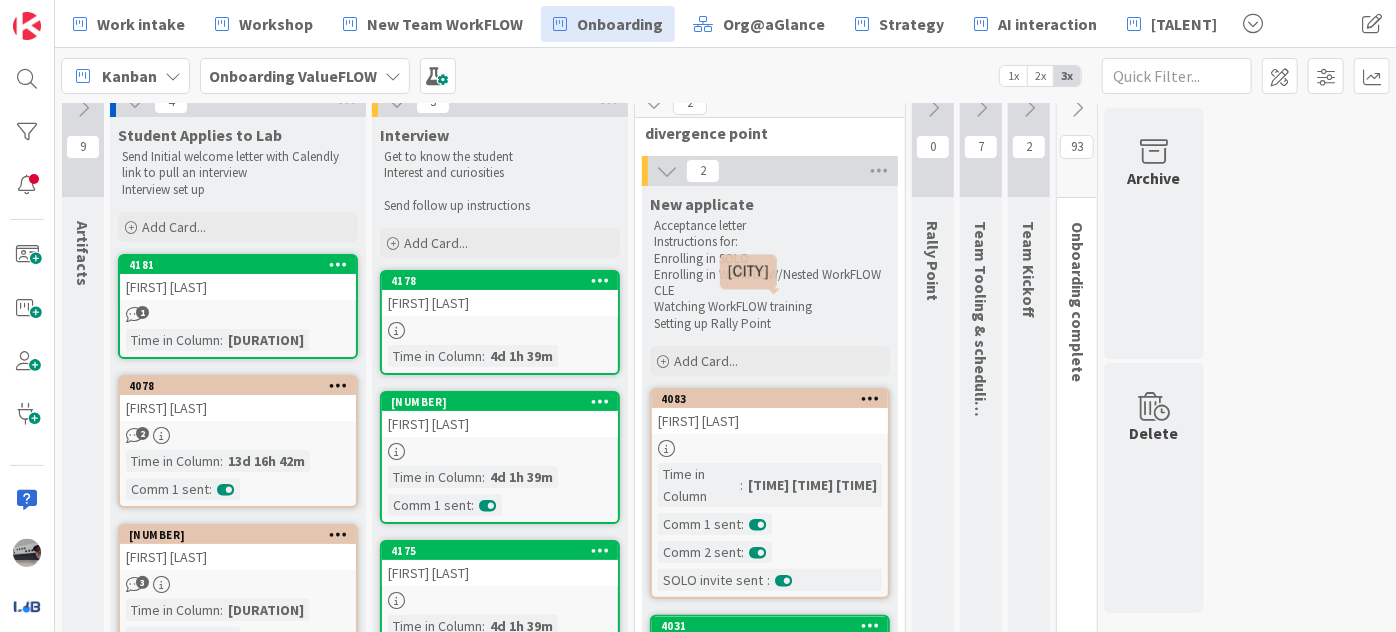 scroll, scrollTop: 0, scrollLeft: 0, axis: both 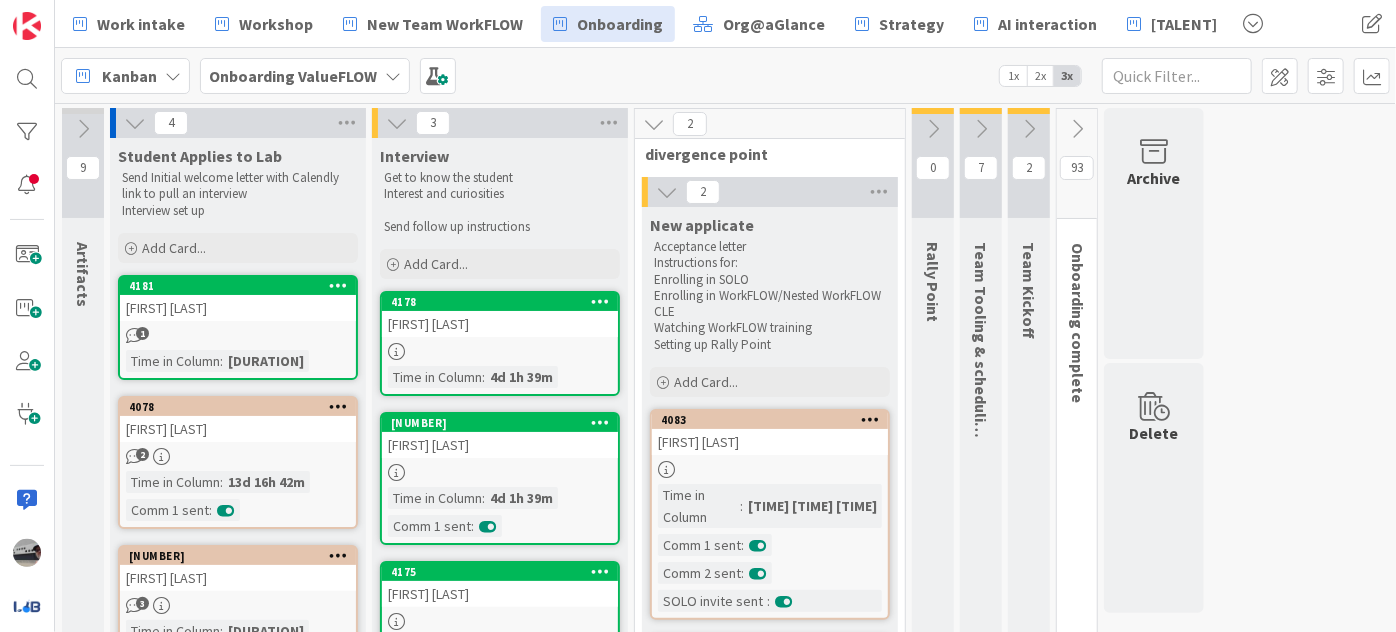 click at bounding box center (933, 129) 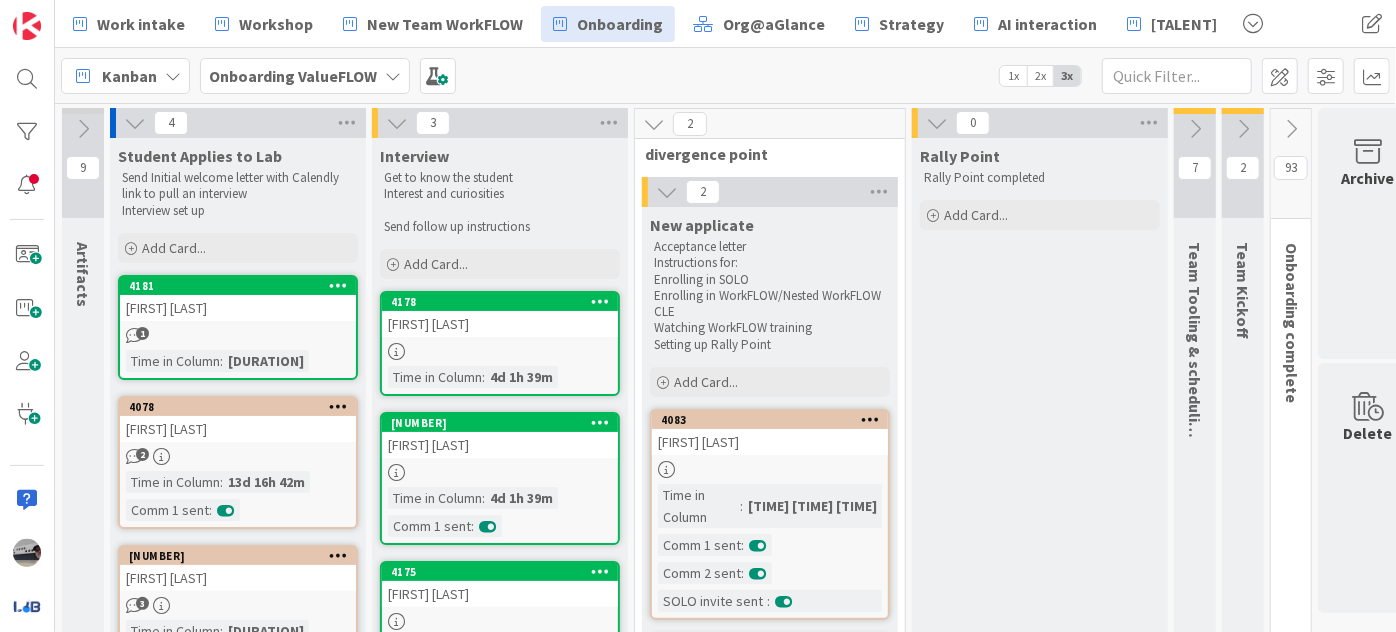 click at bounding box center (1195, 129) 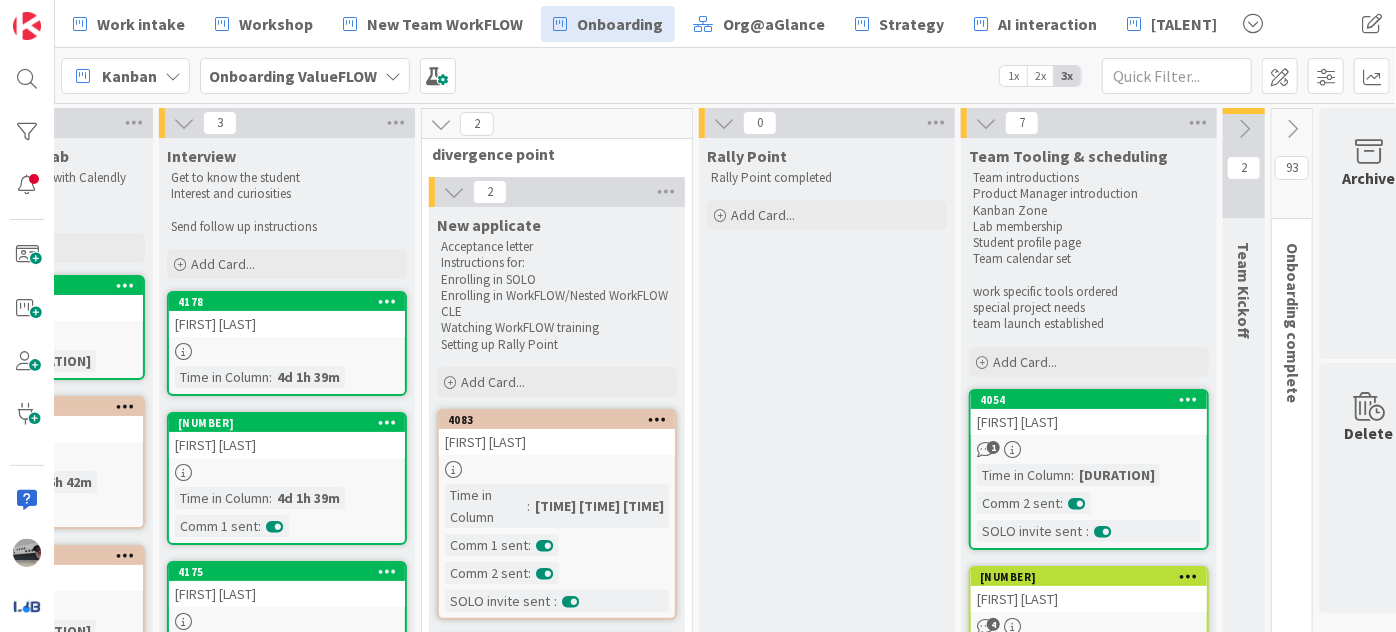 scroll, scrollTop: 0, scrollLeft: 256, axis: horizontal 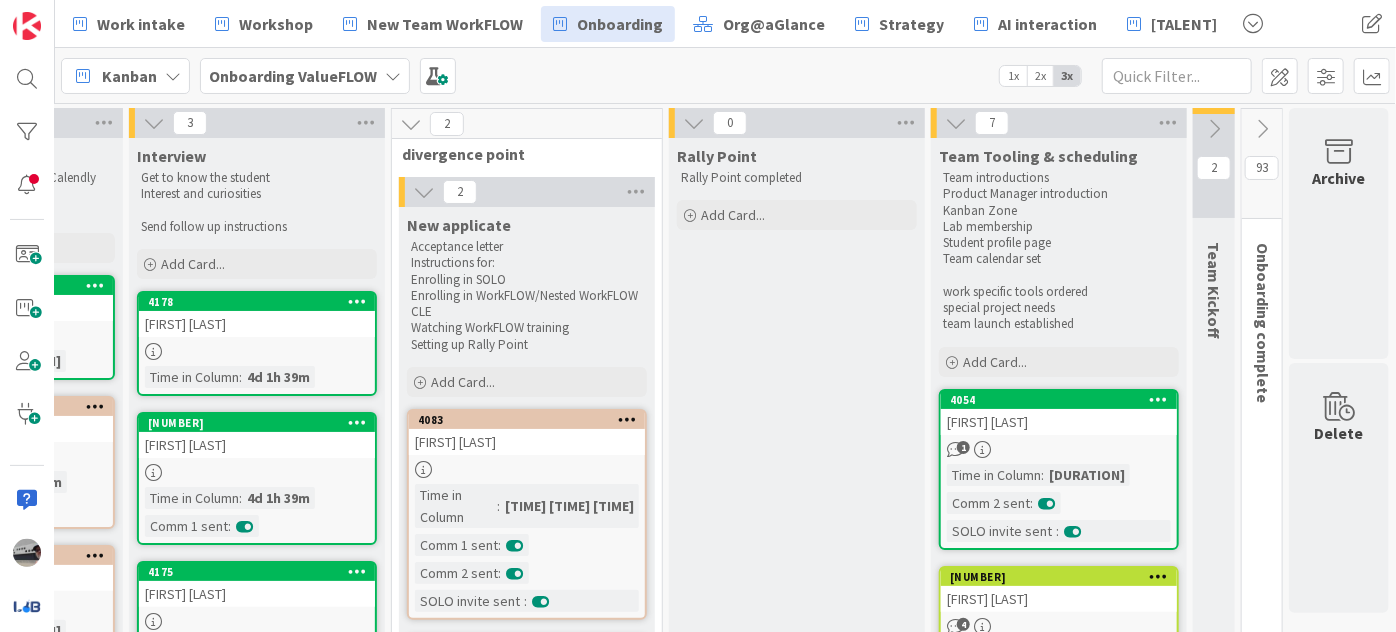 click at bounding box center (1214, 129) 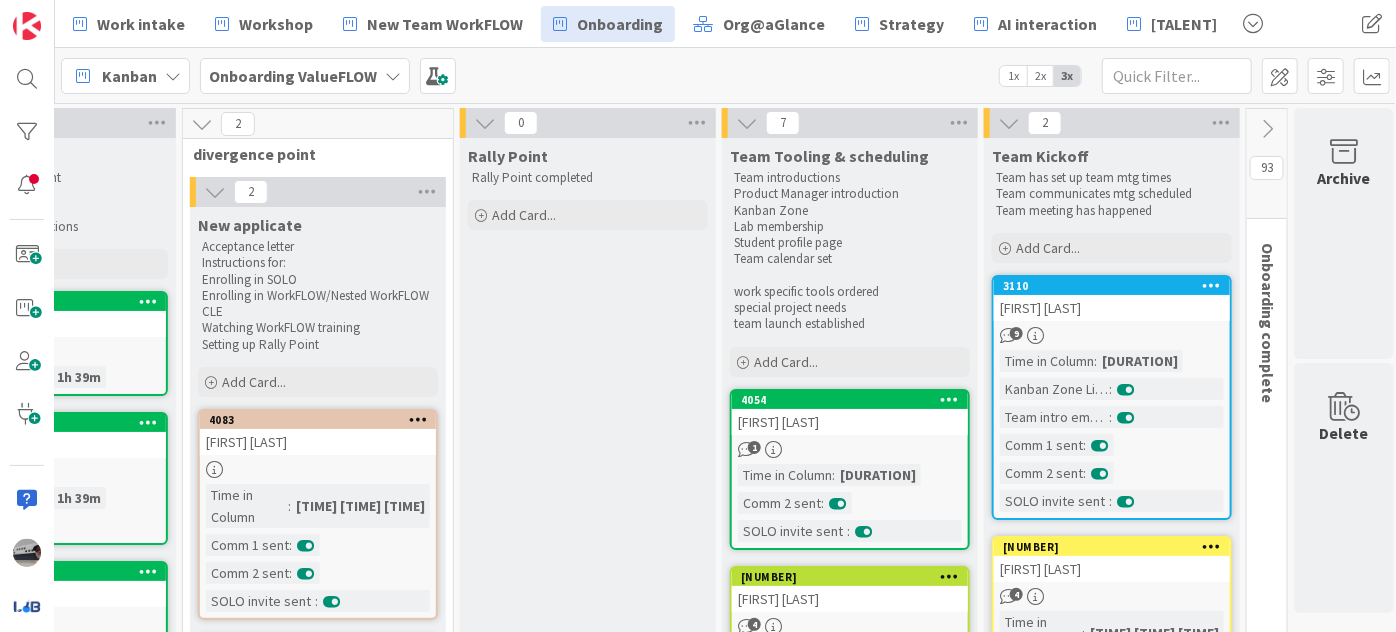 scroll, scrollTop: 0, scrollLeft: 469, axis: horizontal 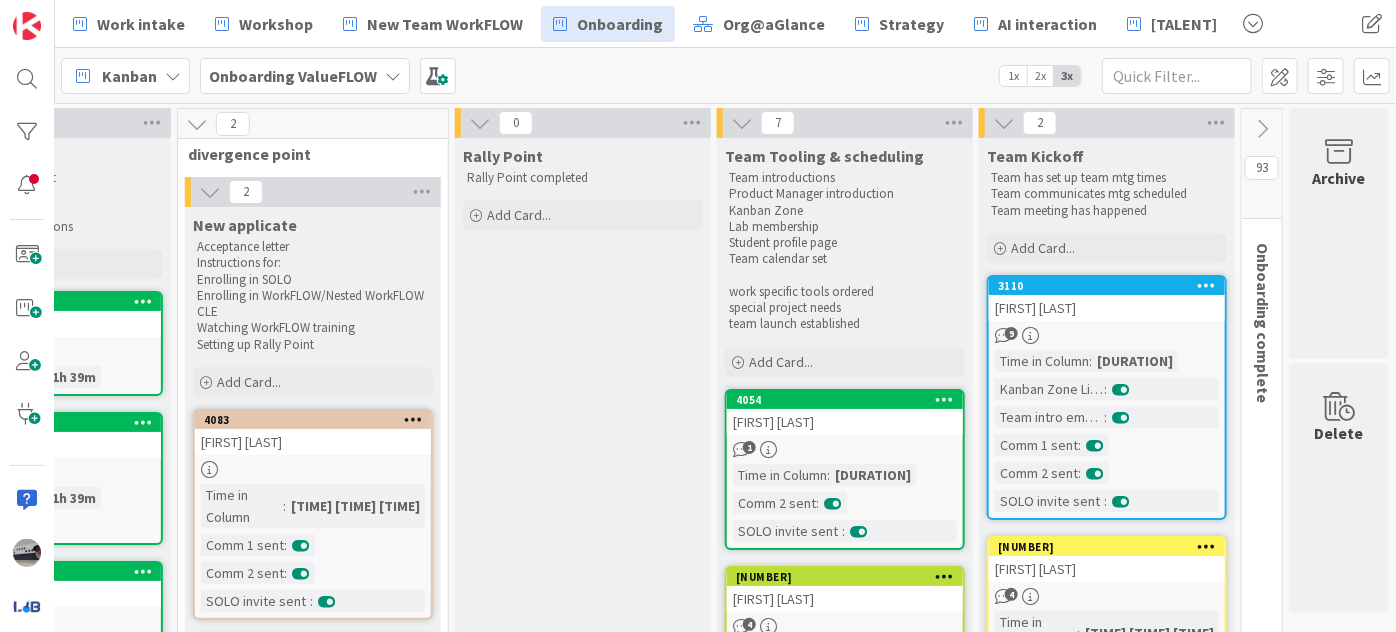 click at bounding box center [1262, 129] 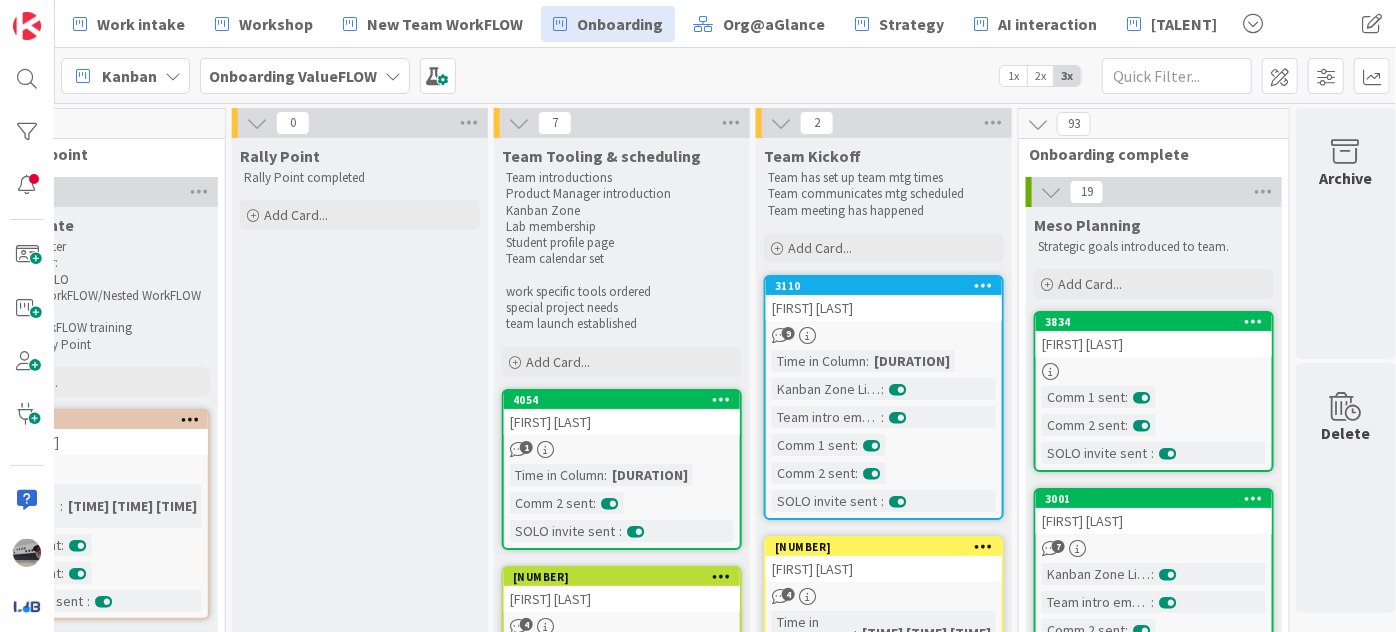 scroll, scrollTop: 0, scrollLeft: 699, axis: horizontal 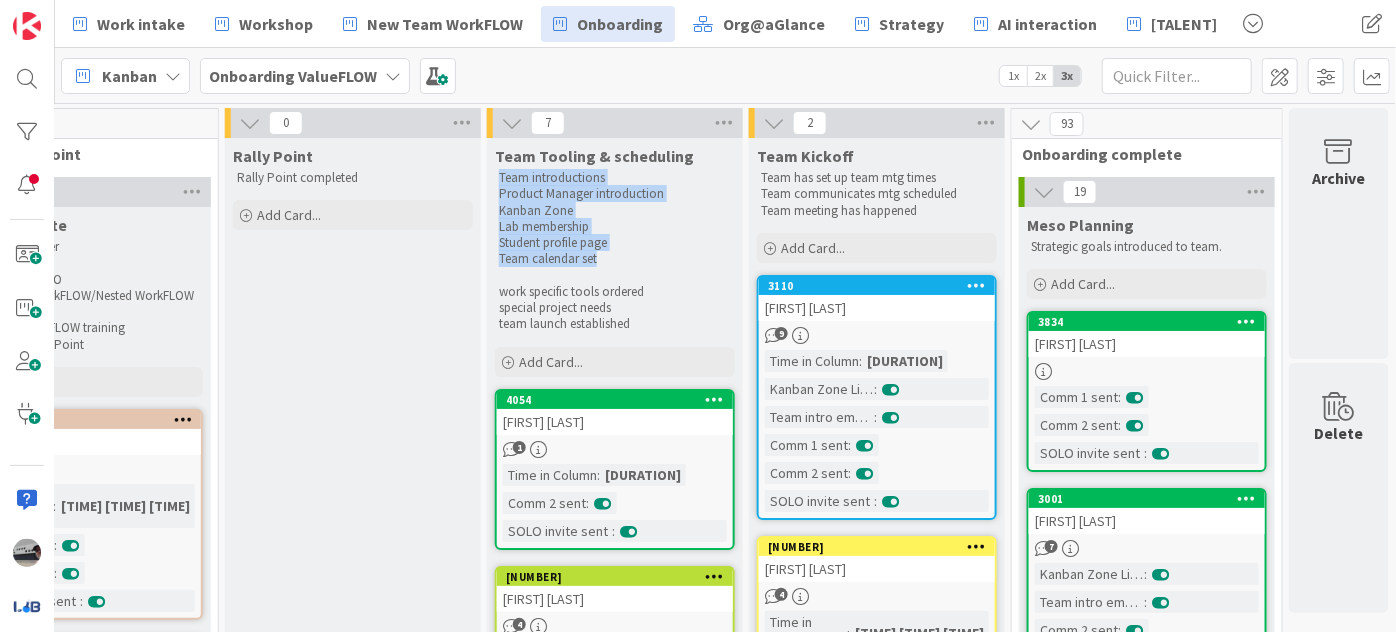 drag, startPoint x: 482, startPoint y: 173, endPoint x: 617, endPoint y: 255, distance: 157.95253 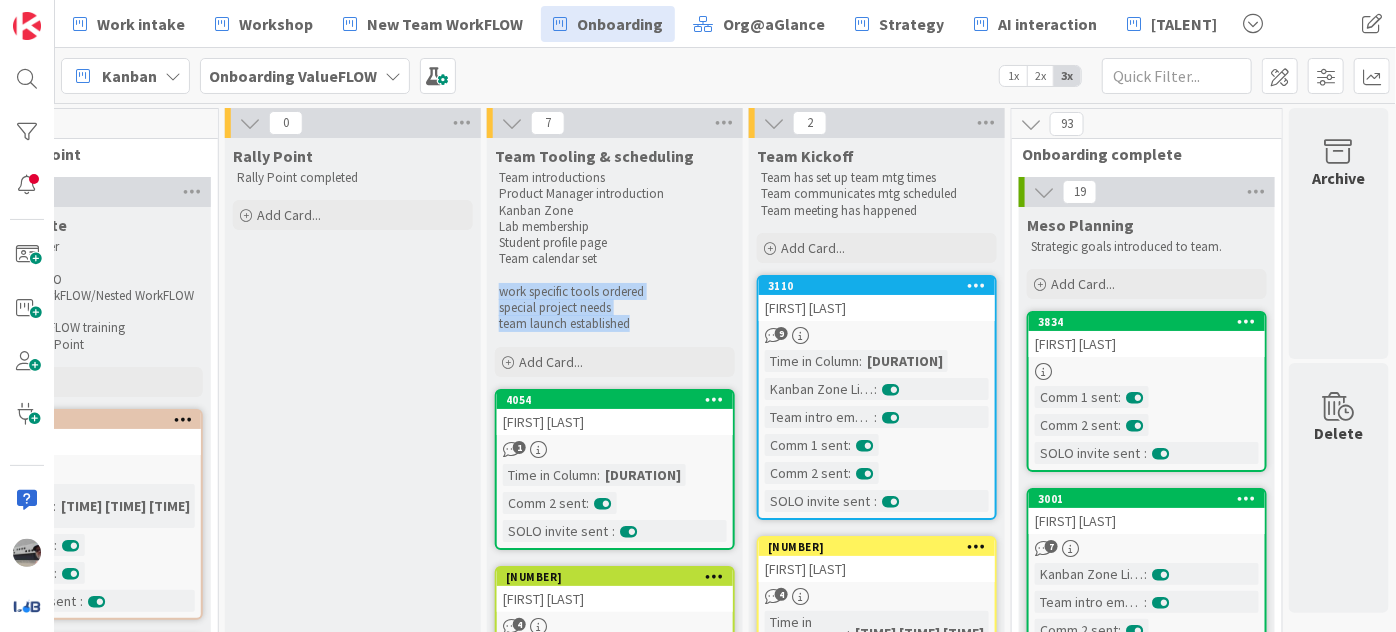 drag, startPoint x: 622, startPoint y: 328, endPoint x: 485, endPoint y: 288, distance: 142.72 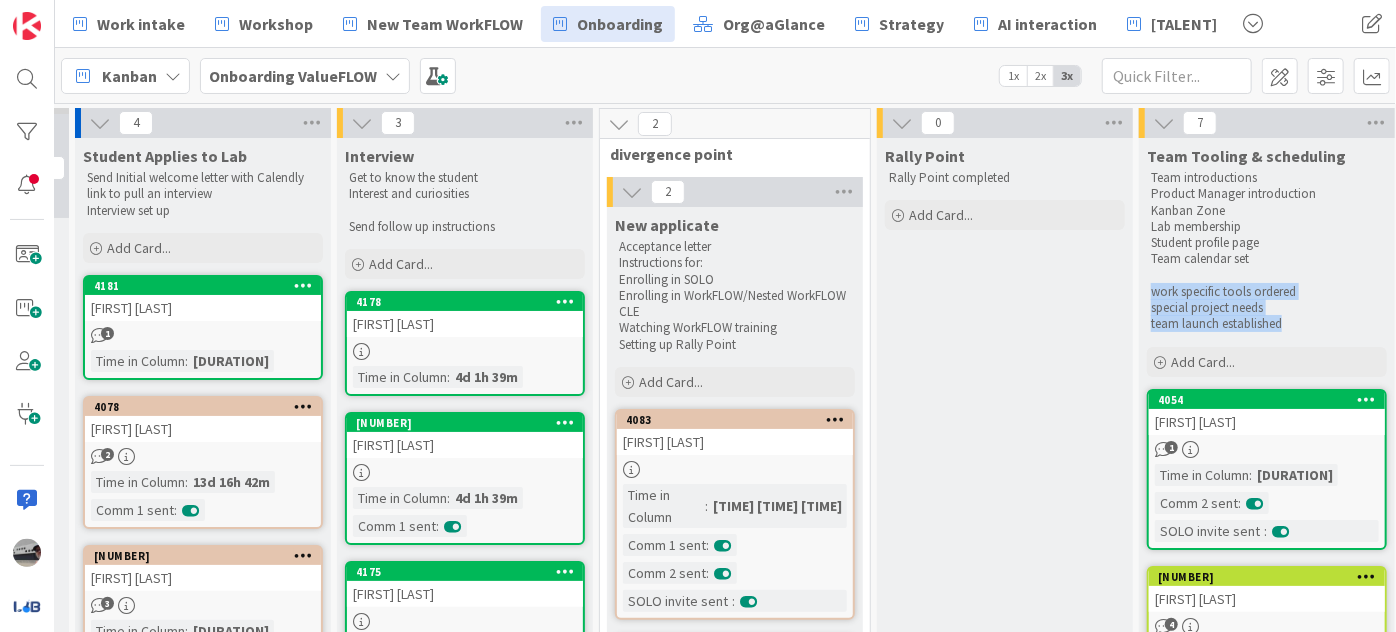 scroll, scrollTop: 0, scrollLeft: 0, axis: both 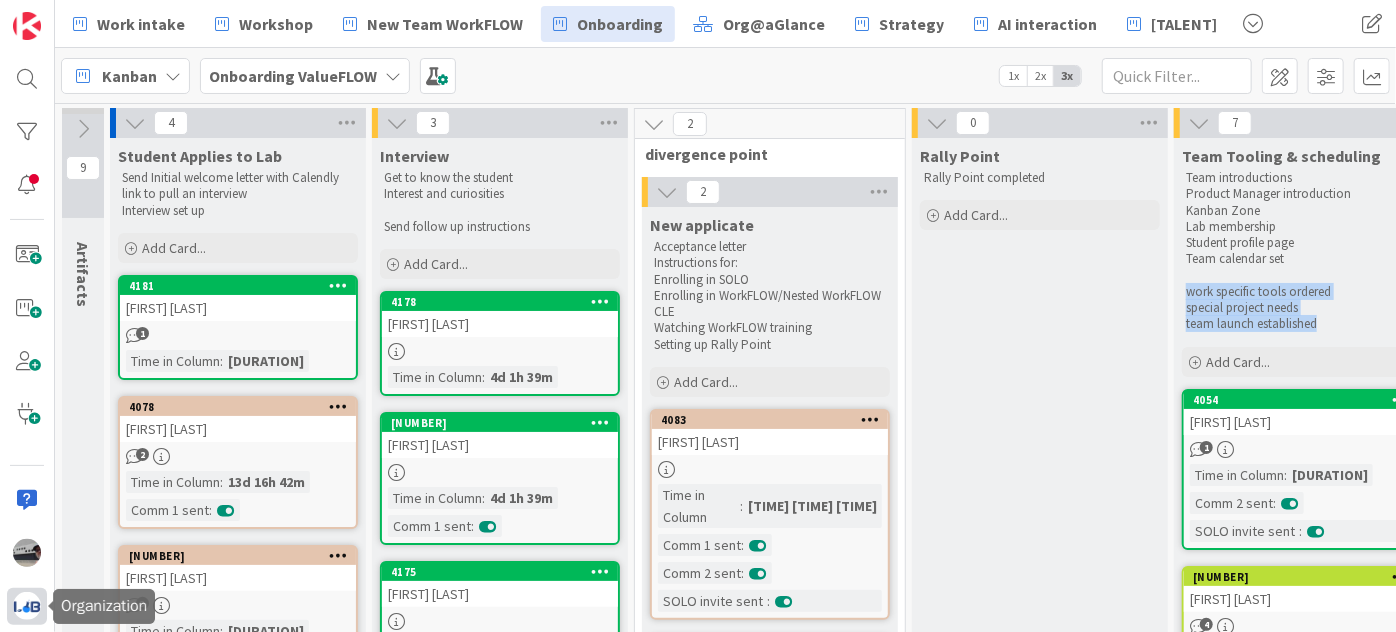 click at bounding box center [27, 606] 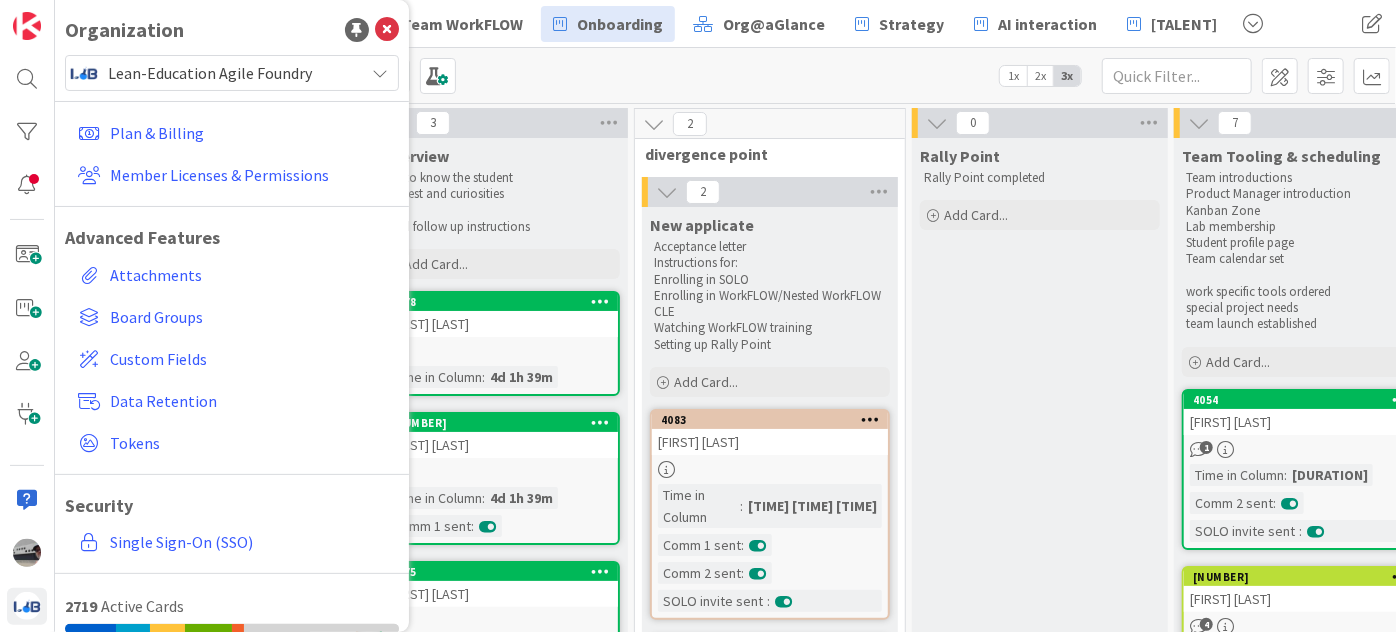 click on "Lean-Education Agile Foundry" at bounding box center [231, 73] 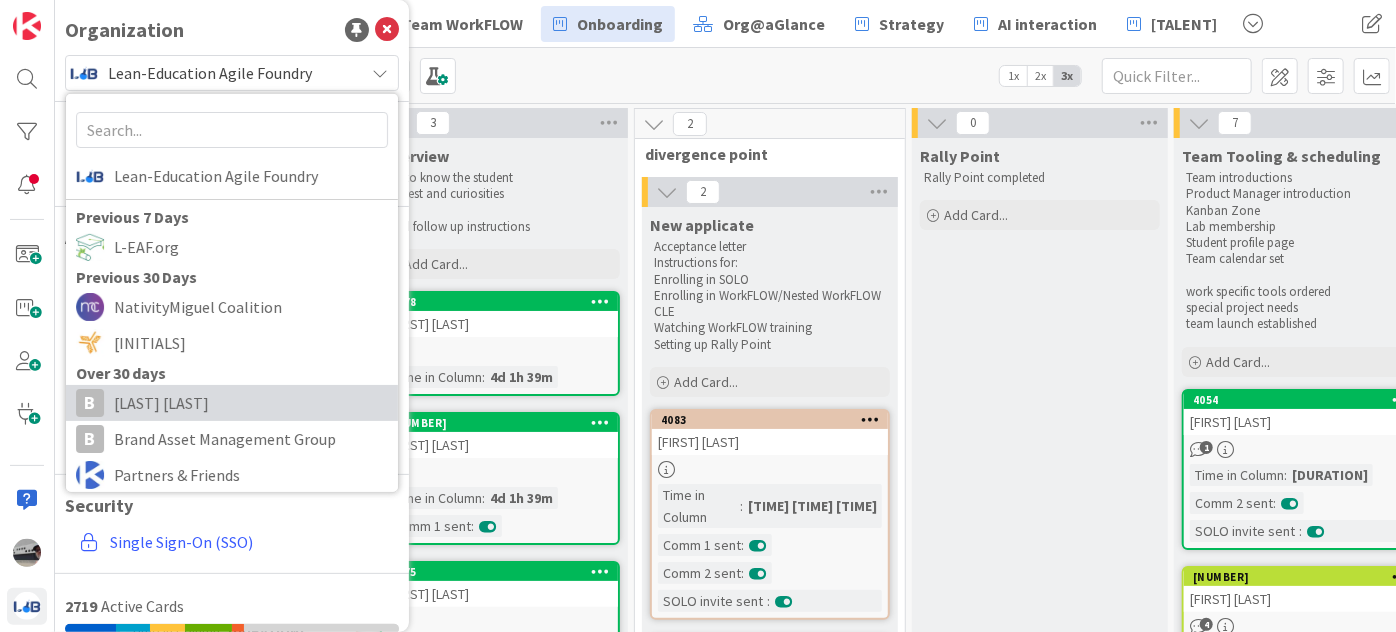 click on "[LAST] [LAST]" at bounding box center (251, 403) 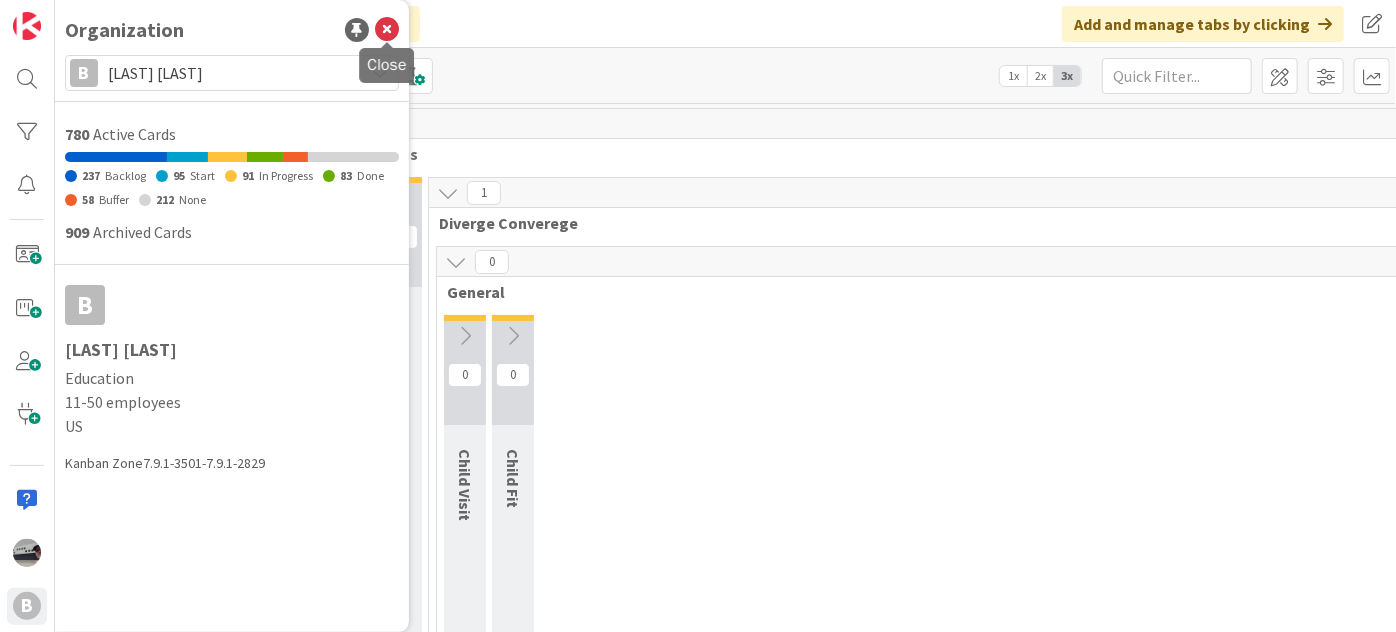 click at bounding box center (387, 30) 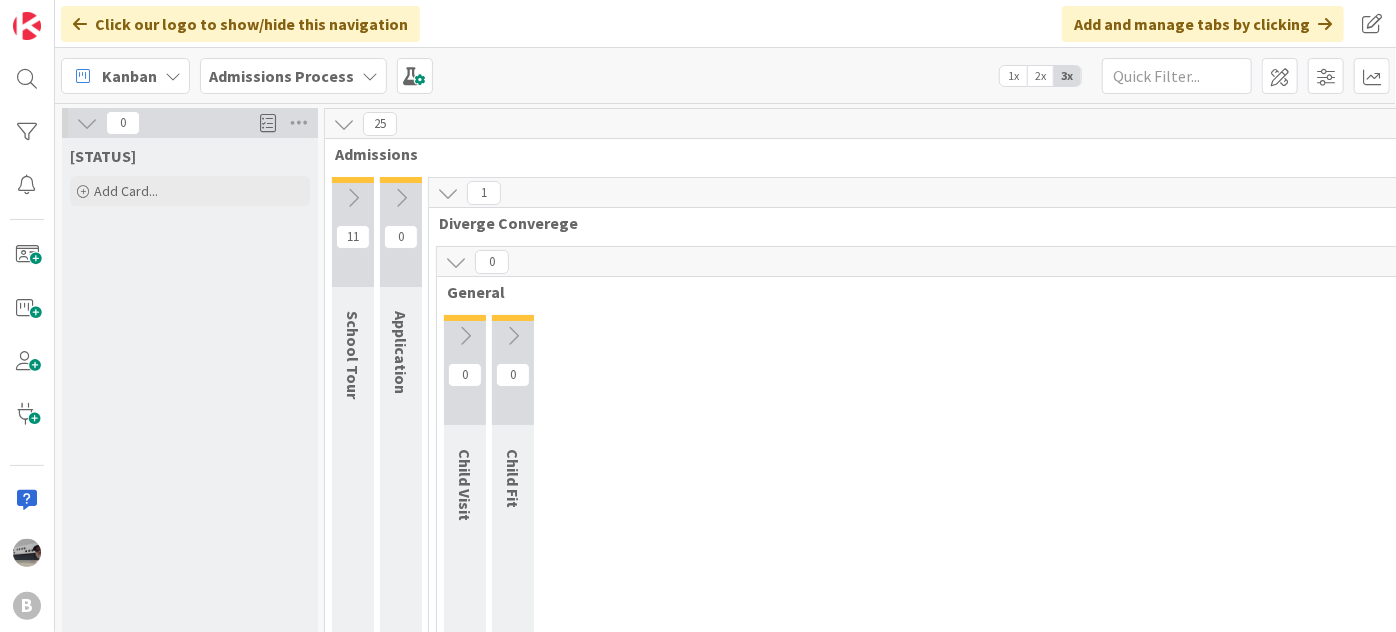 click at bounding box center [456, 262] 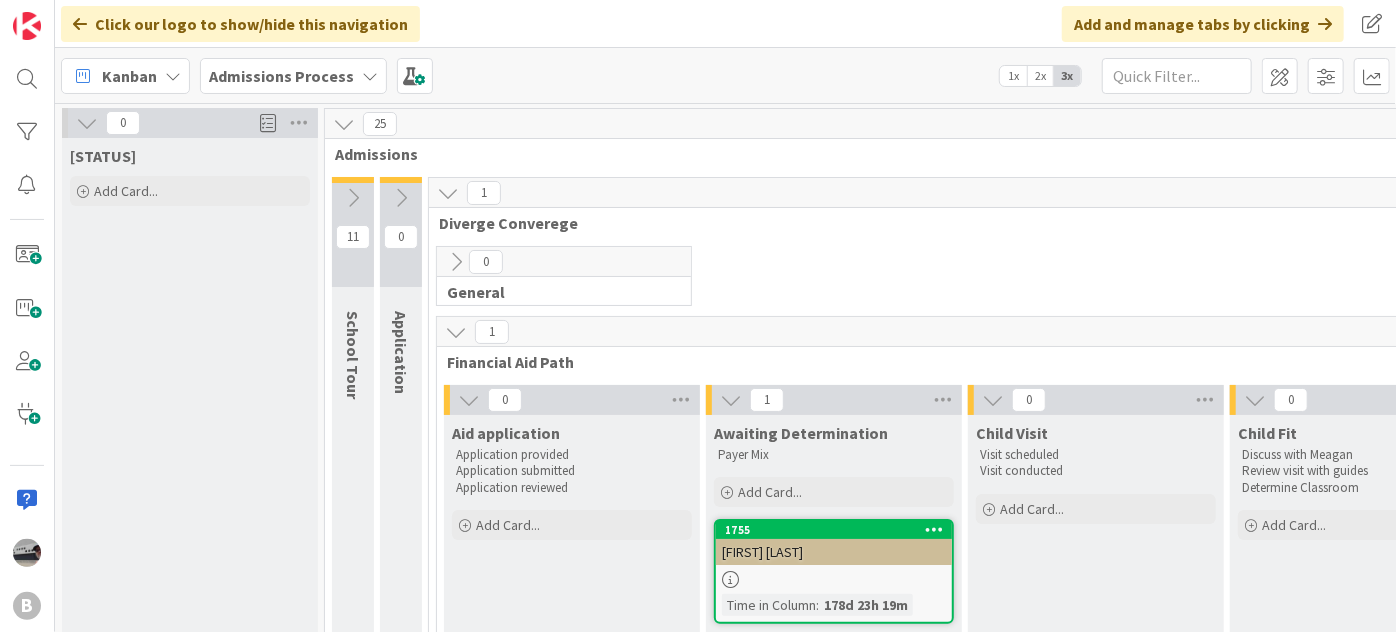 click at bounding box center [456, 332] 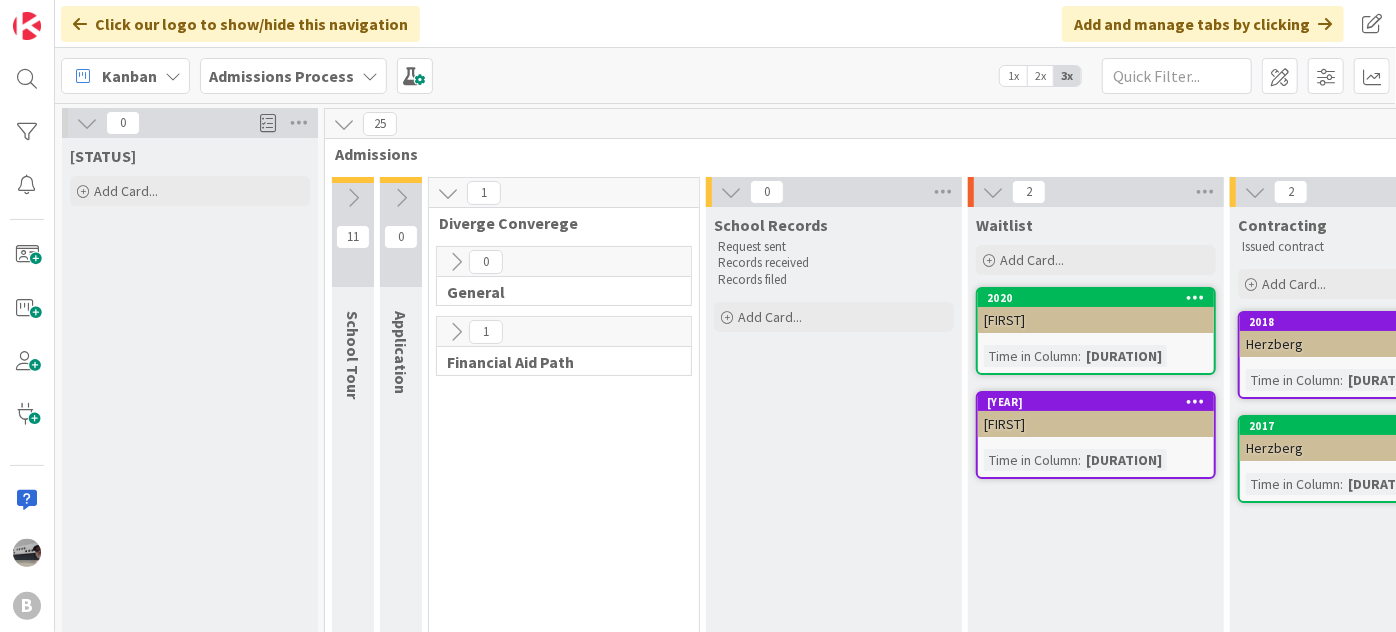 click at bounding box center [401, 198] 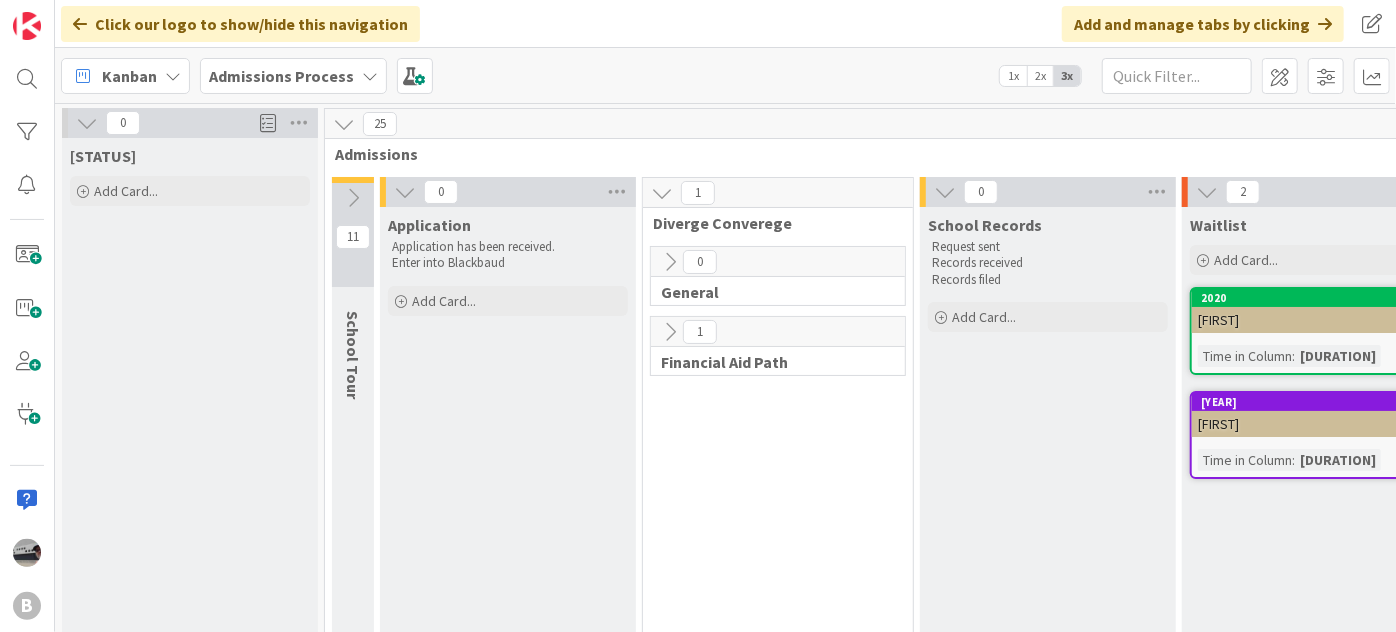 click at bounding box center [670, 332] 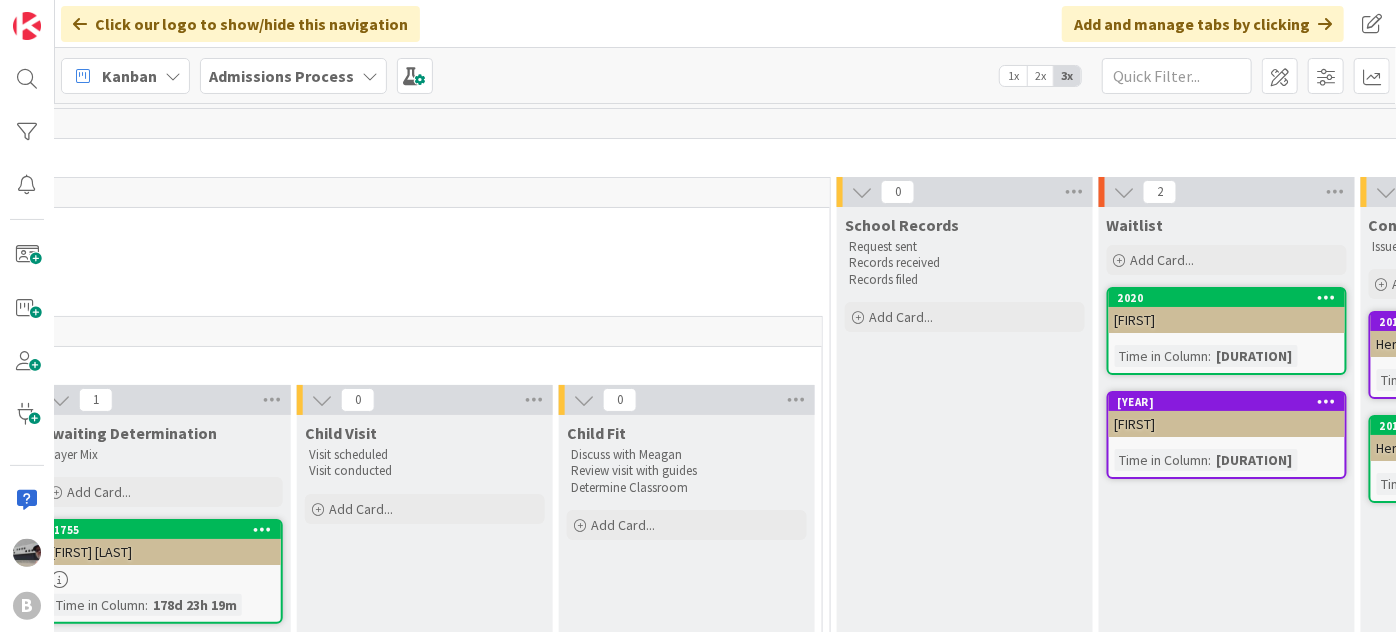 scroll, scrollTop: 0, scrollLeft: 888, axis: horizontal 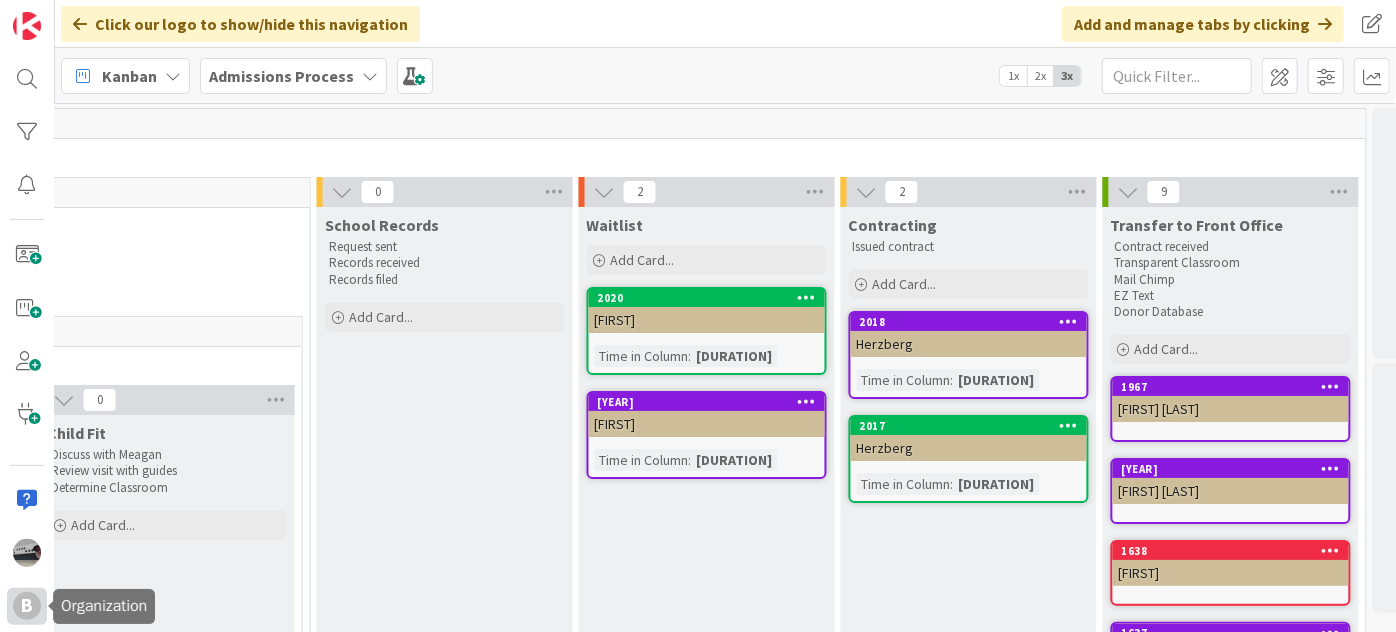 click on "B" at bounding box center (27, 606) 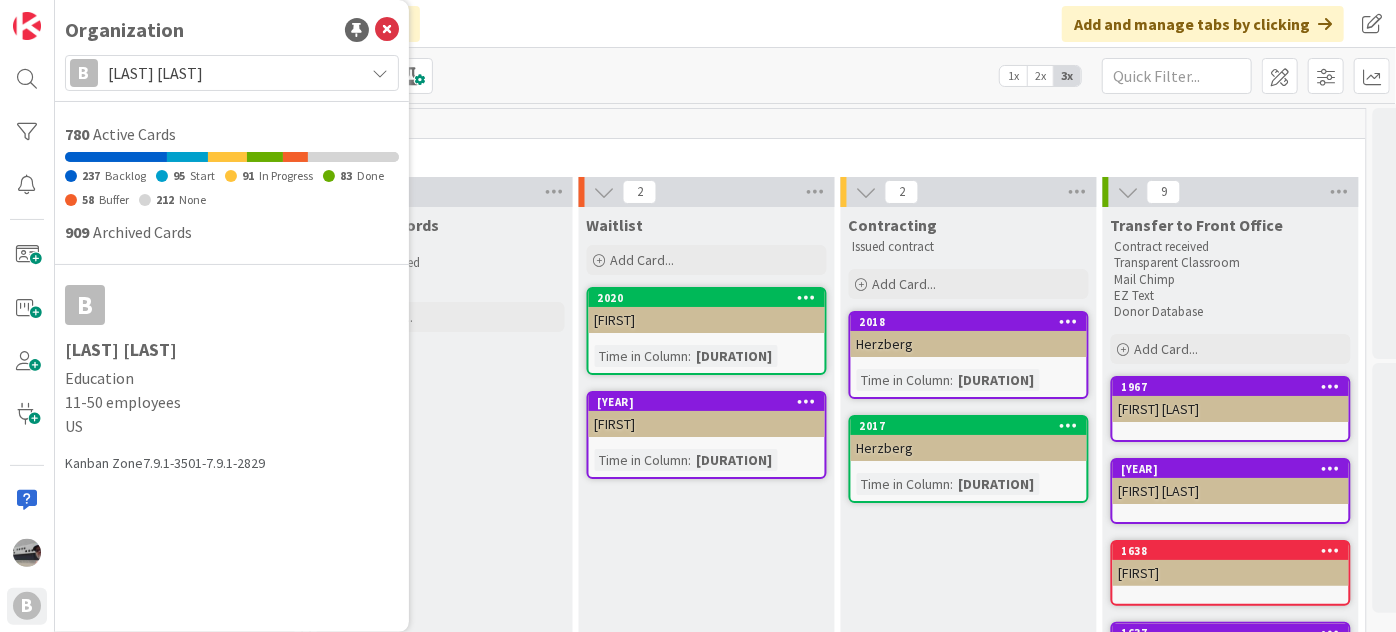 click on "[LAST] [LAST]" at bounding box center [231, 73] 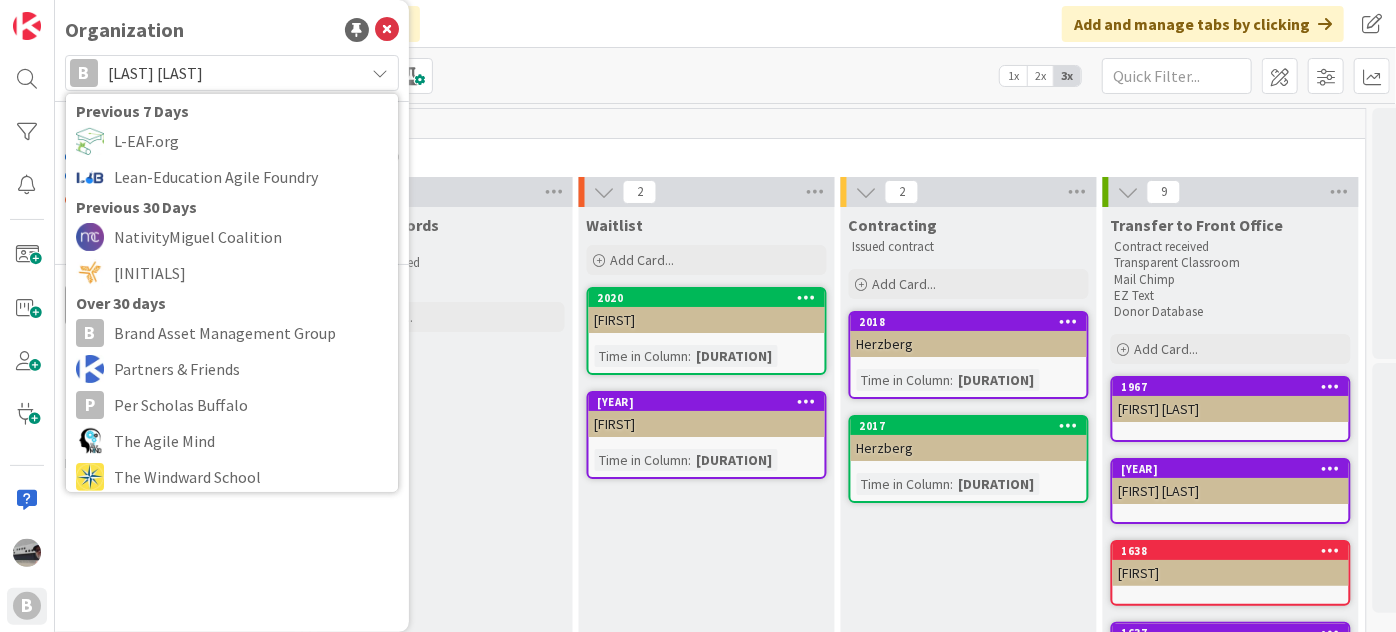 scroll, scrollTop: 0, scrollLeft: 0, axis: both 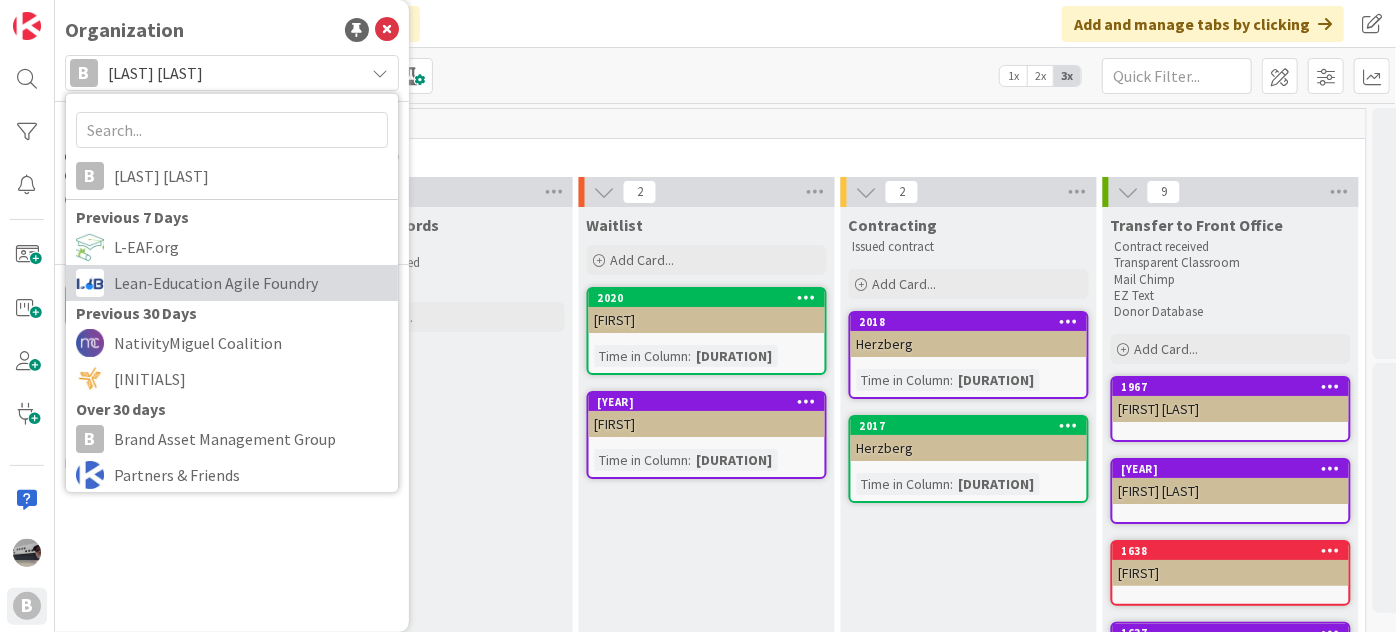 click on "Lean-Education Agile Foundry" at bounding box center [251, 283] 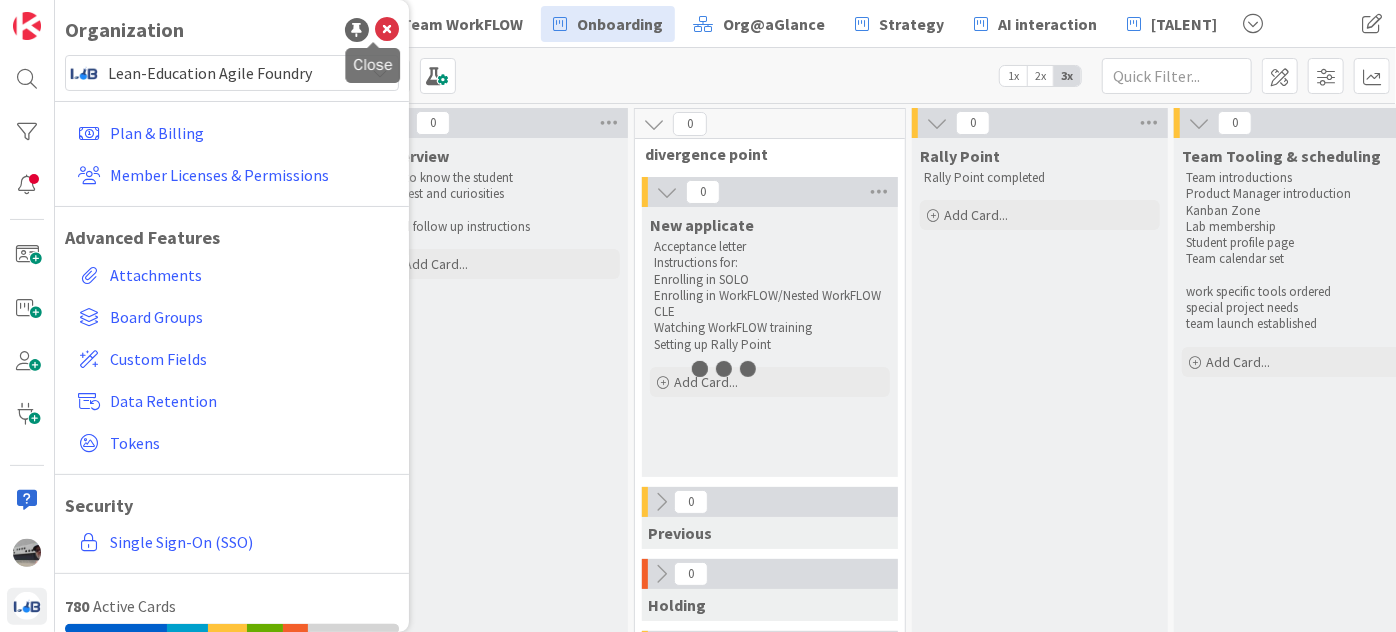 click at bounding box center [387, 30] 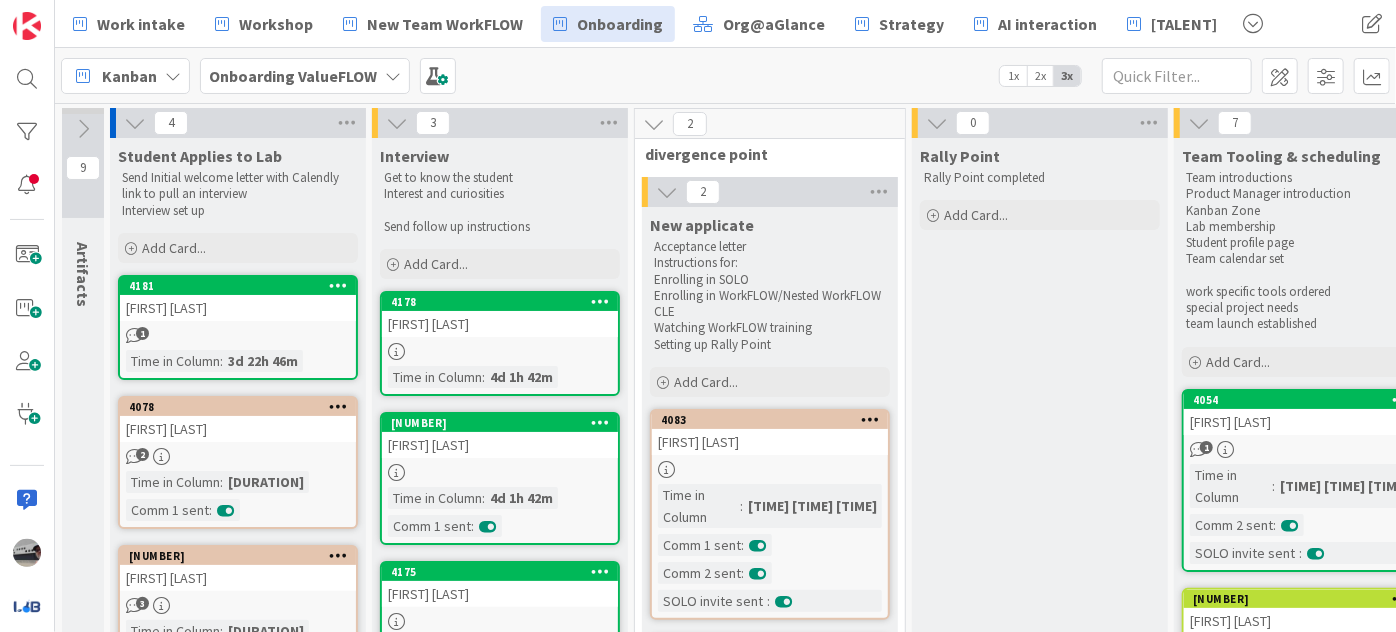 click on "Onboarding ValueFLOW" at bounding box center [293, 76] 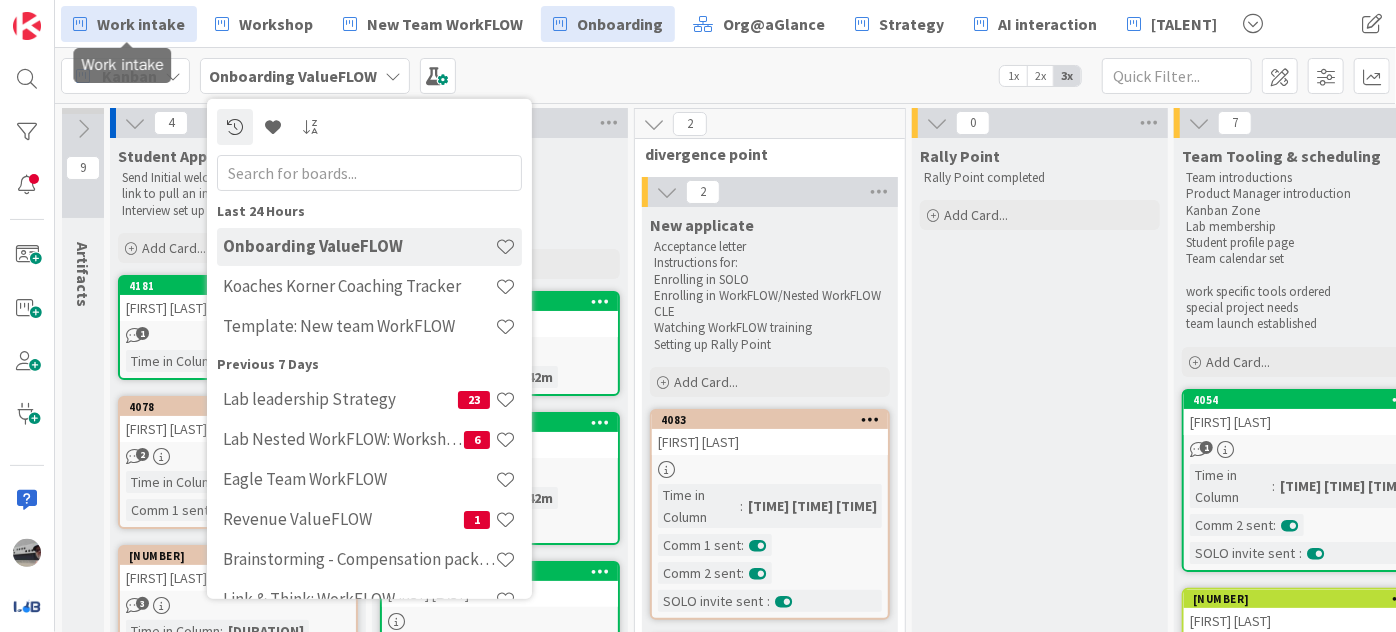 click on "Work intake" at bounding box center (141, 24) 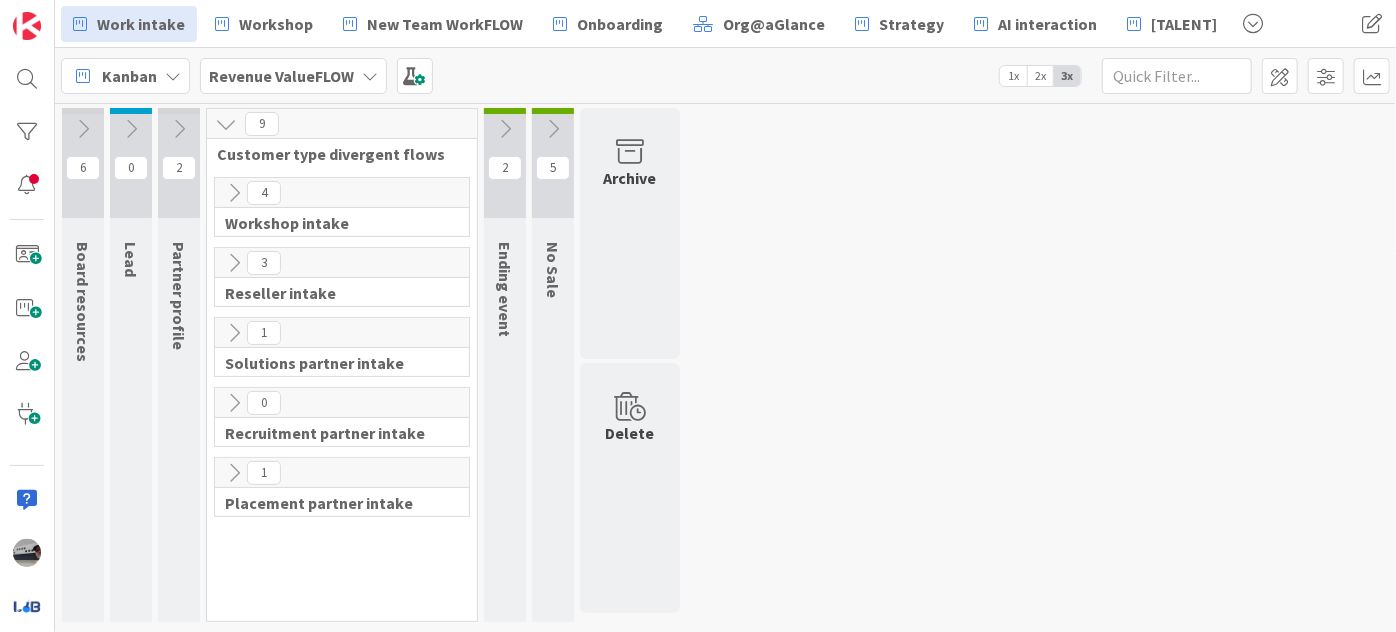 click on "Revenue ValueFLOW" at bounding box center (293, 76) 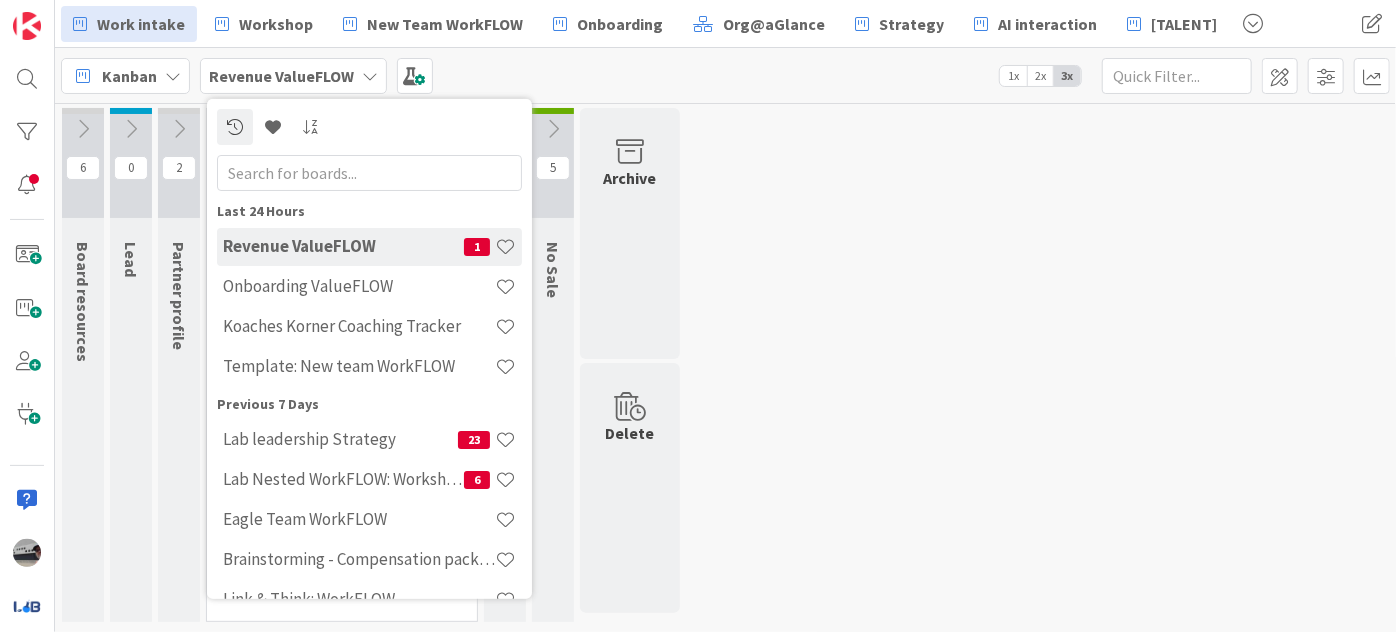 click at bounding box center (369, 172) 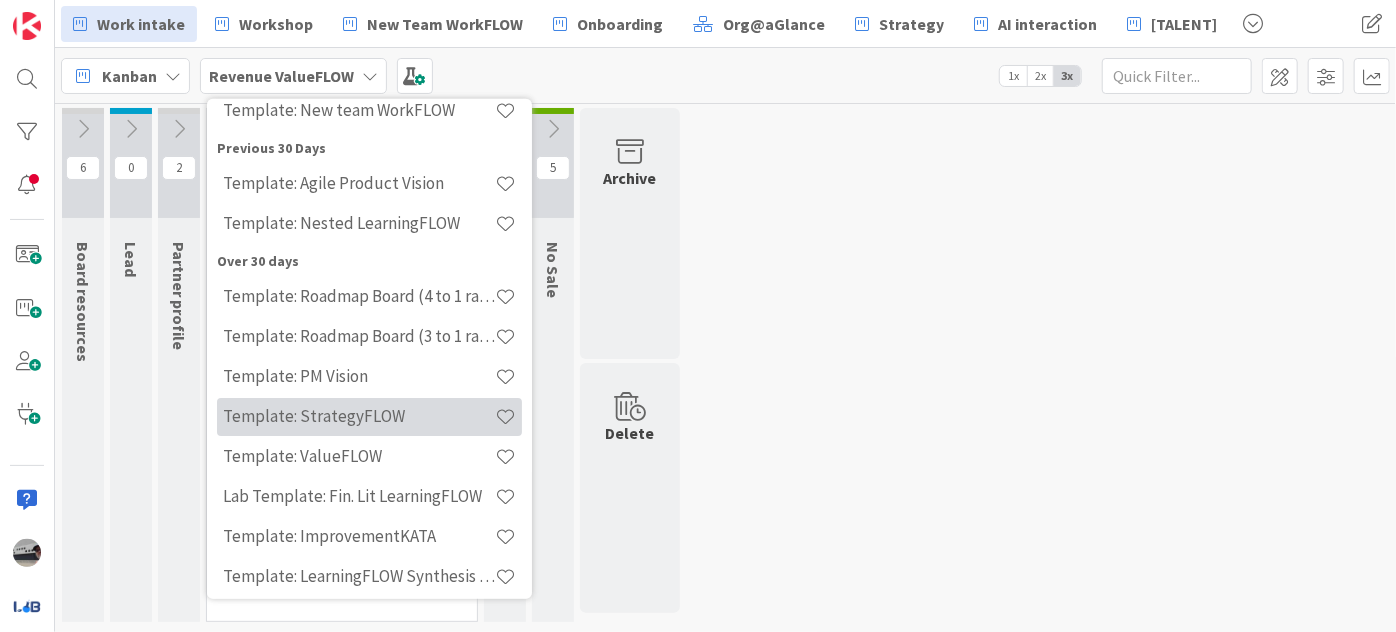 scroll, scrollTop: 181, scrollLeft: 0, axis: vertical 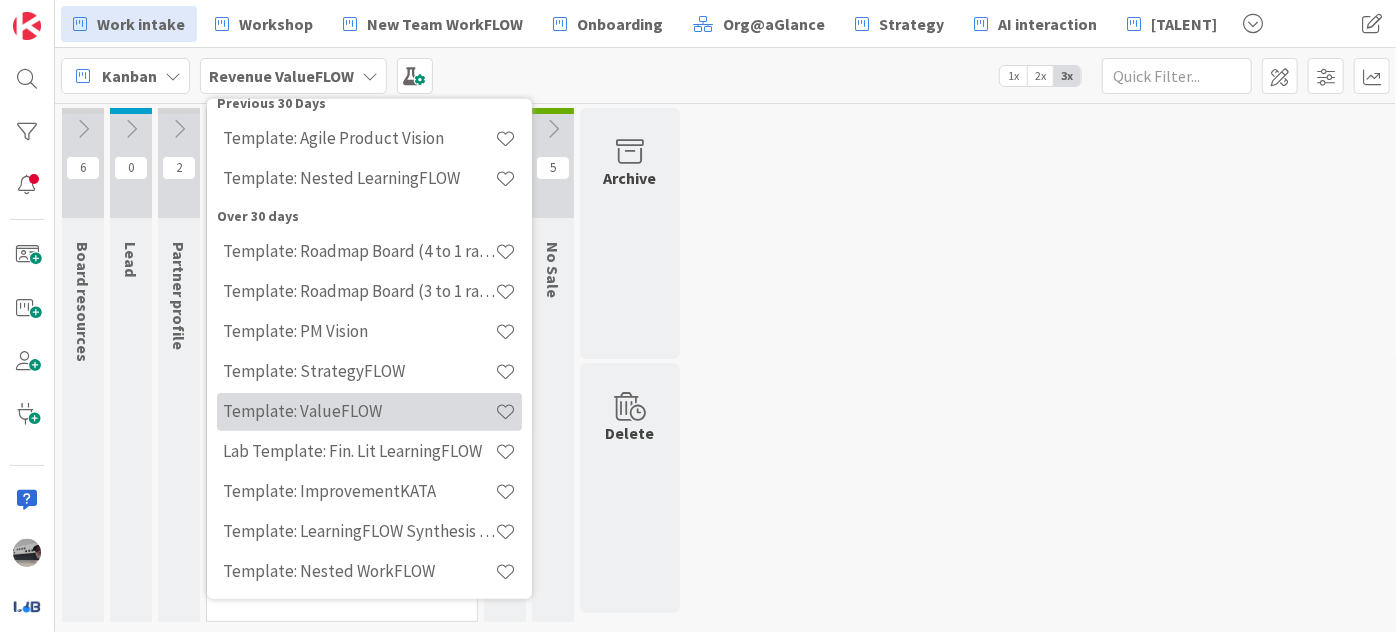 type on "templ" 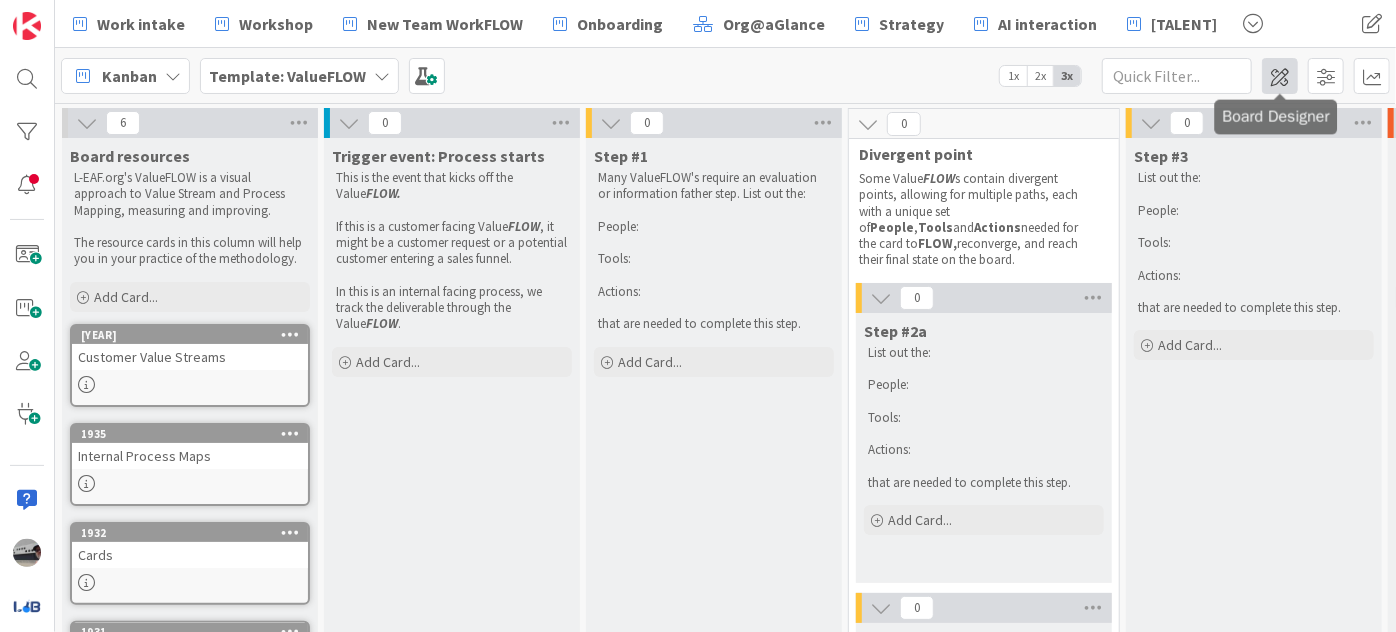 click at bounding box center (1280, 76) 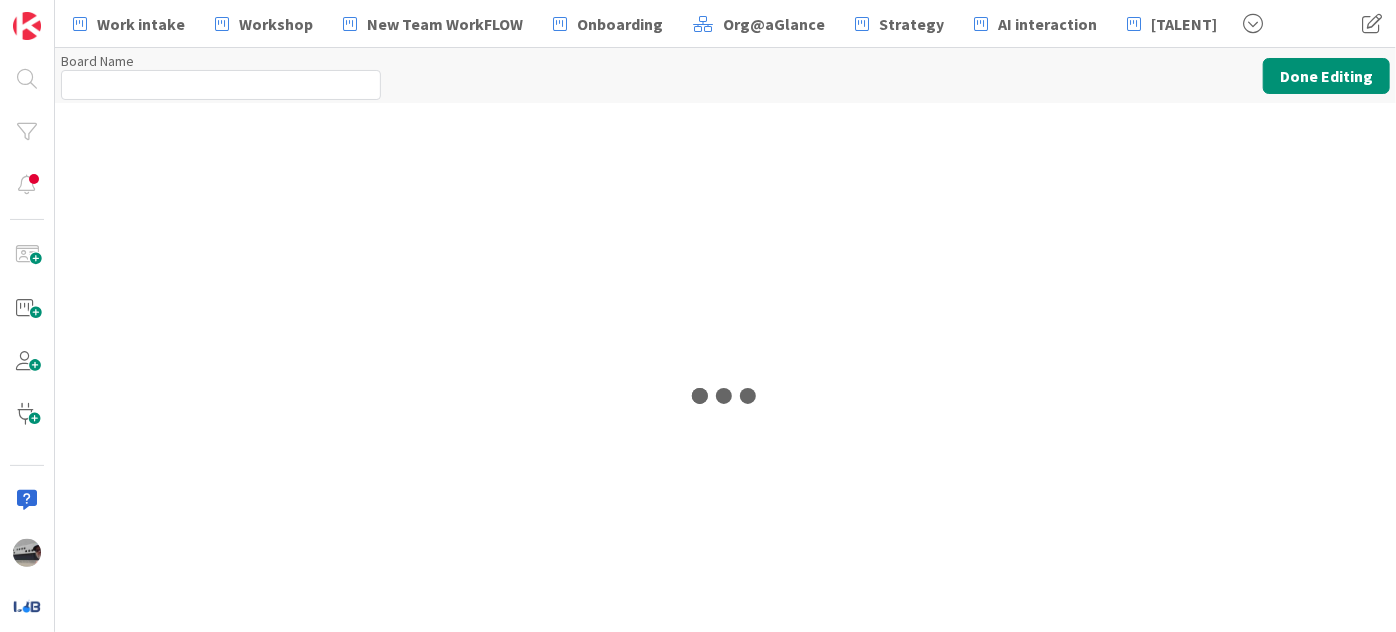 type on "Template: ValueFLOW" 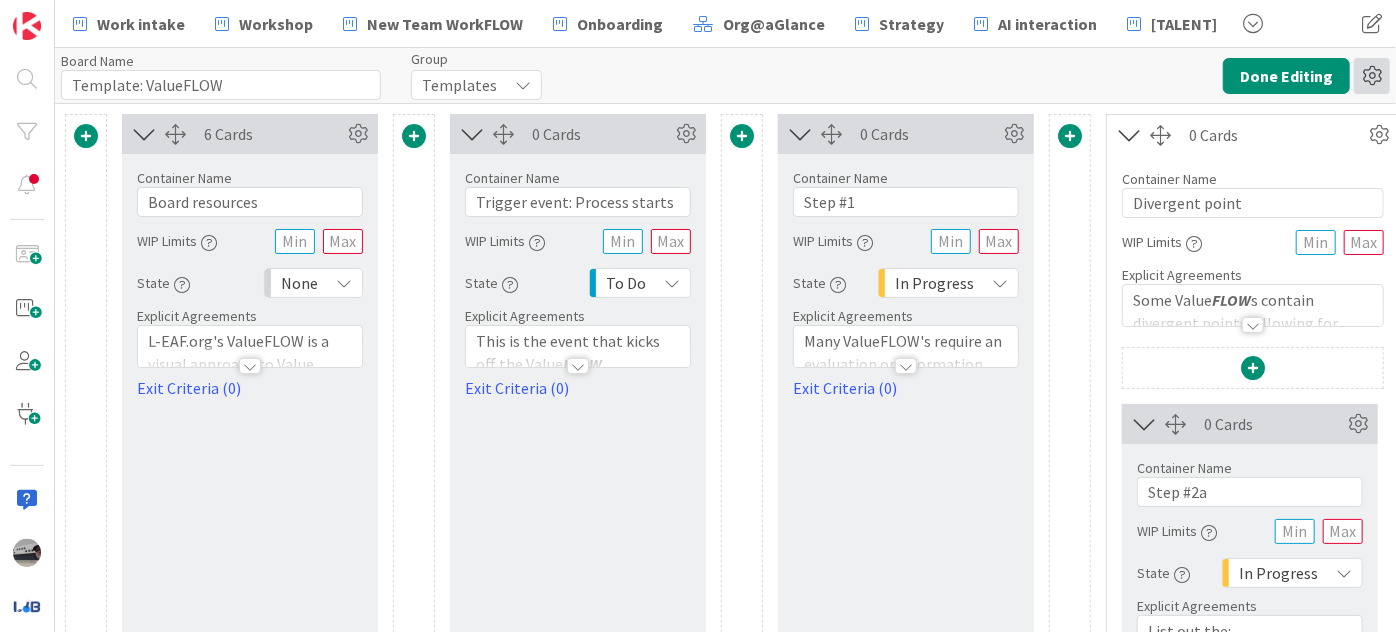click at bounding box center (1372, 76) 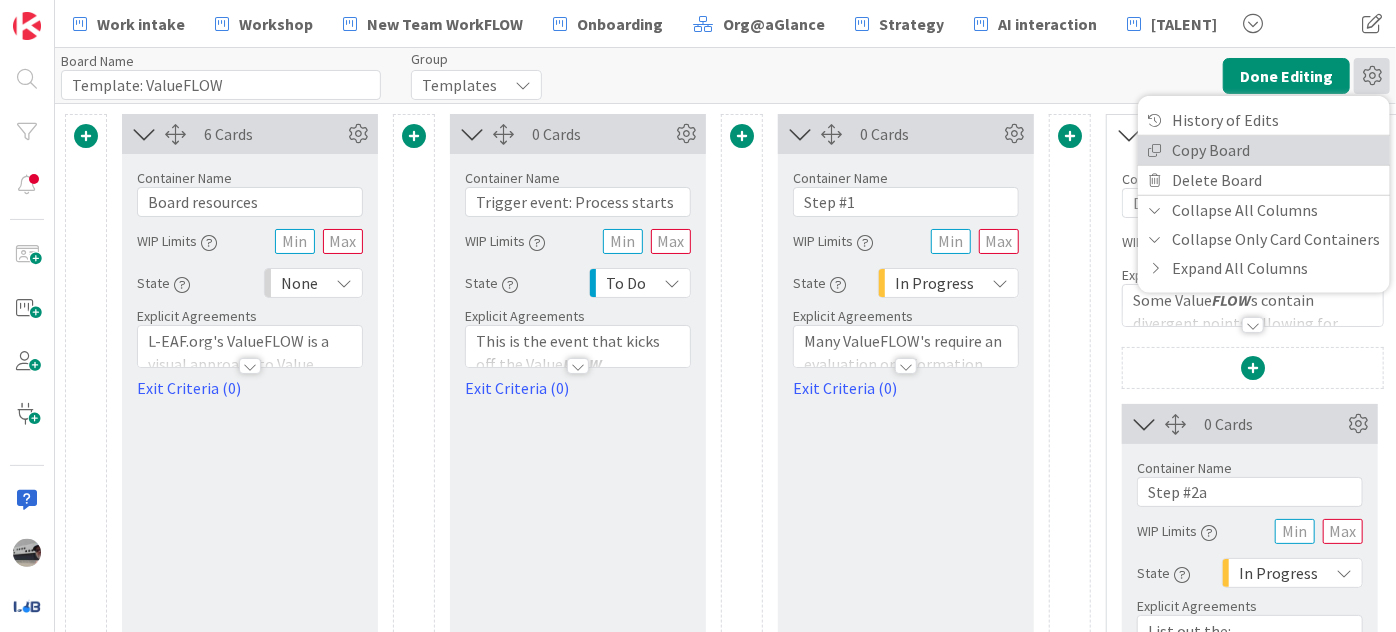 click on "Copy Board" at bounding box center [1264, 149] 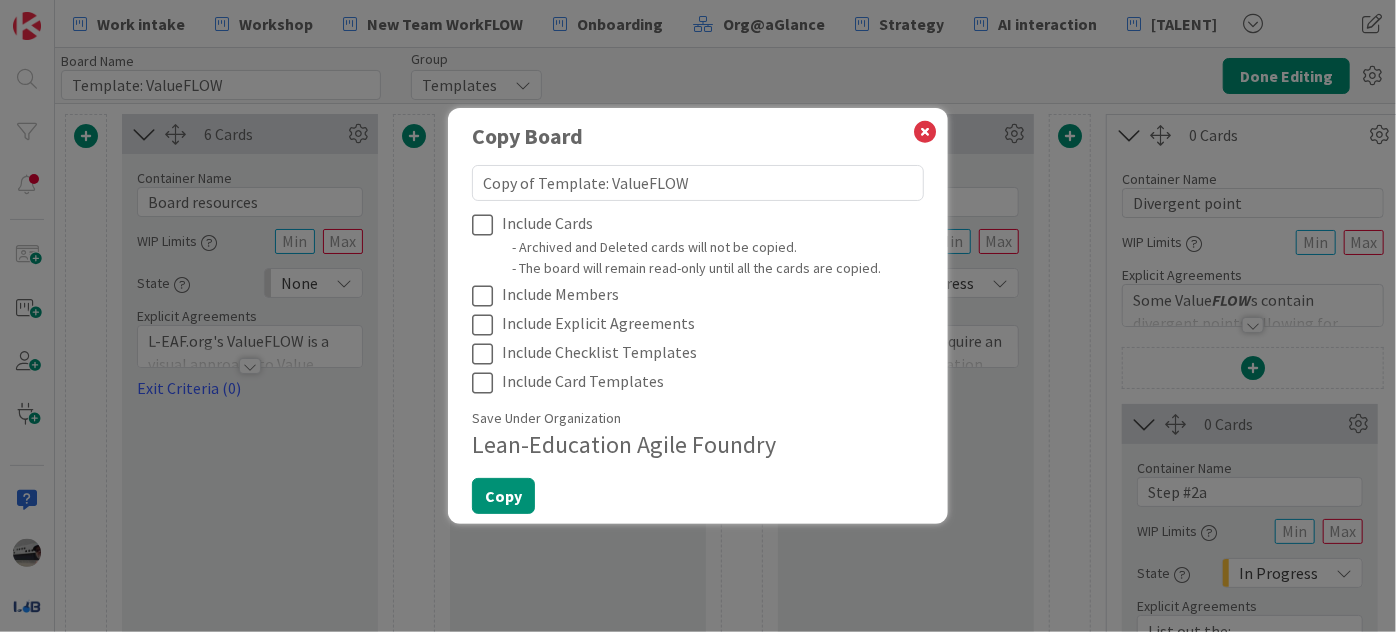 drag, startPoint x: 598, startPoint y: 183, endPoint x: 241, endPoint y: 150, distance: 358.52197 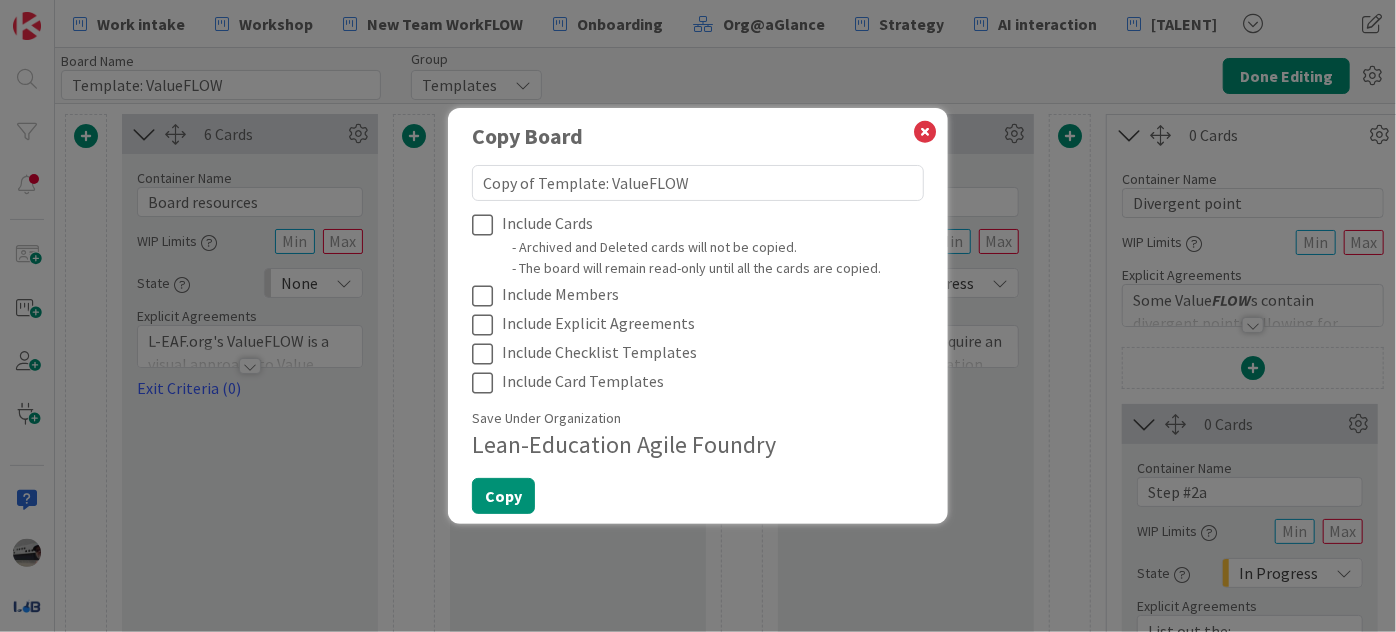 type on "J: ValueFLOW" 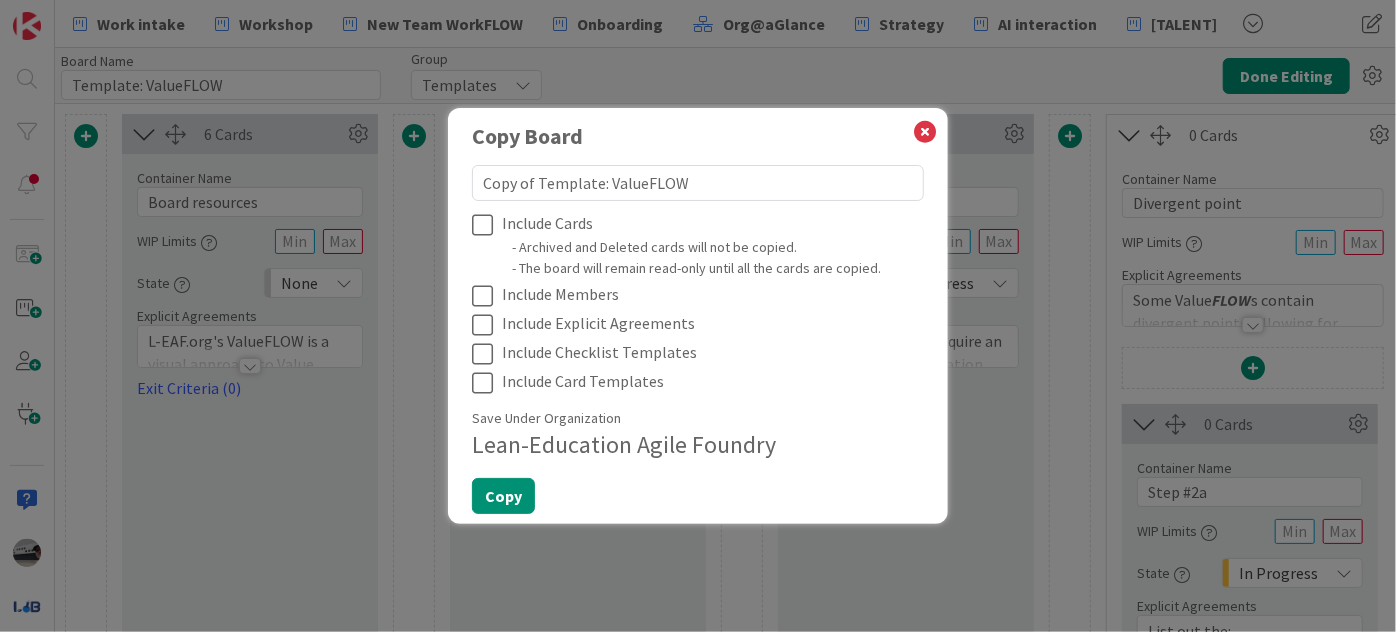 type on "x" 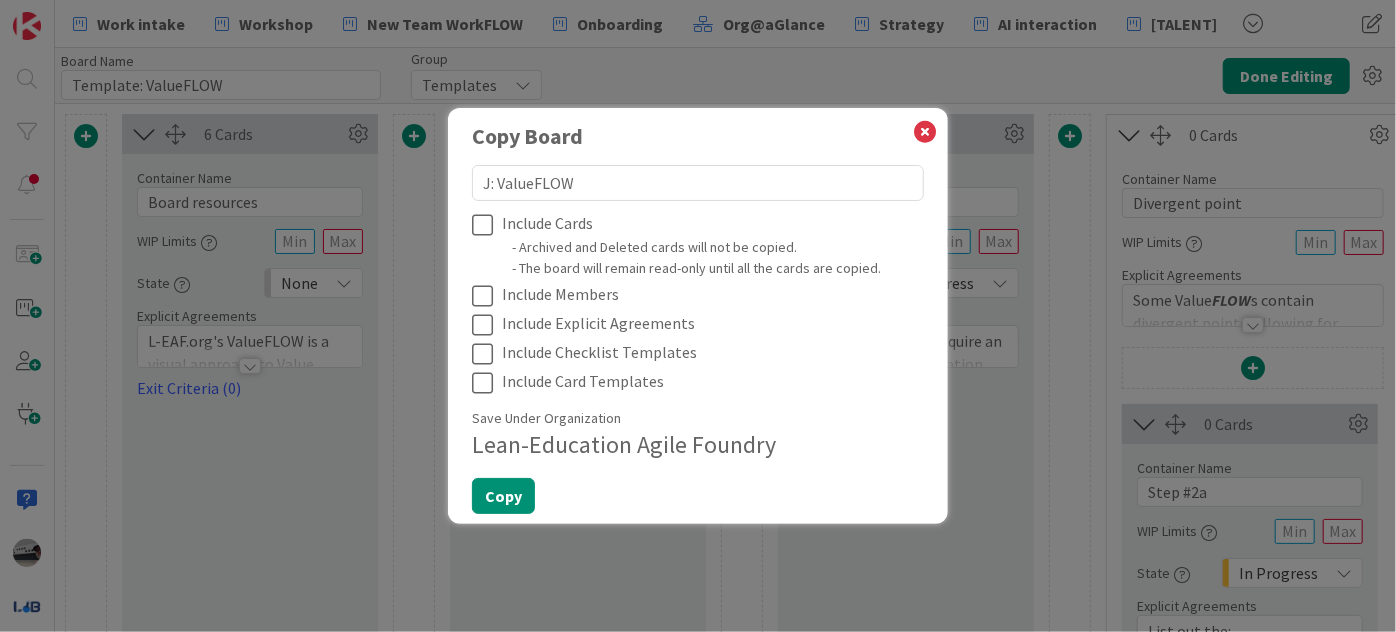 type on "Ju: ValueFLOW" 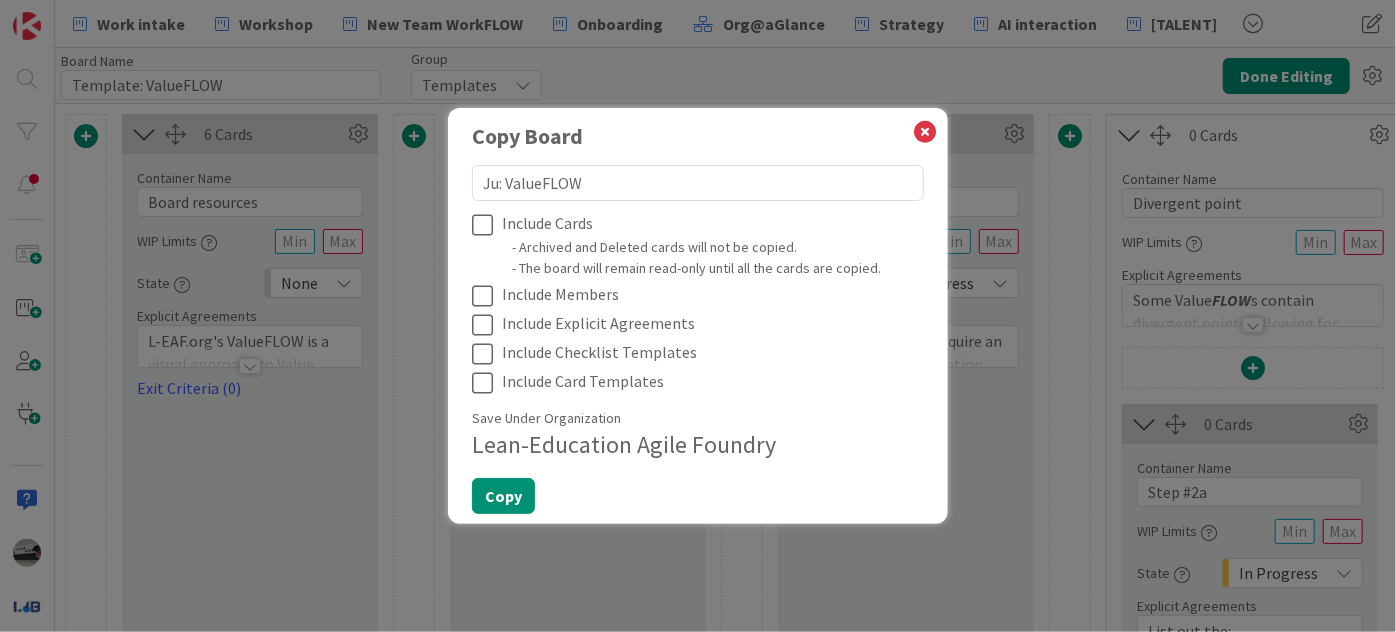 type on "[MONTH]: ValueFLOW" 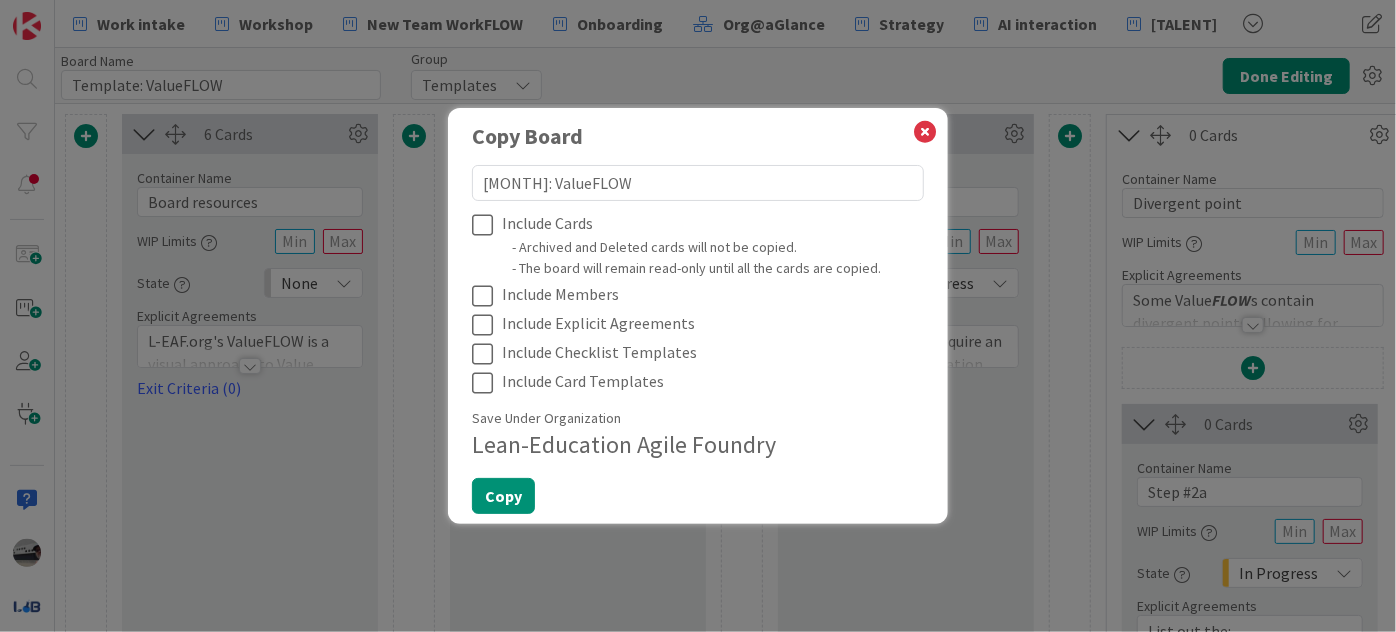 type on "Juli: ValueFLOW" 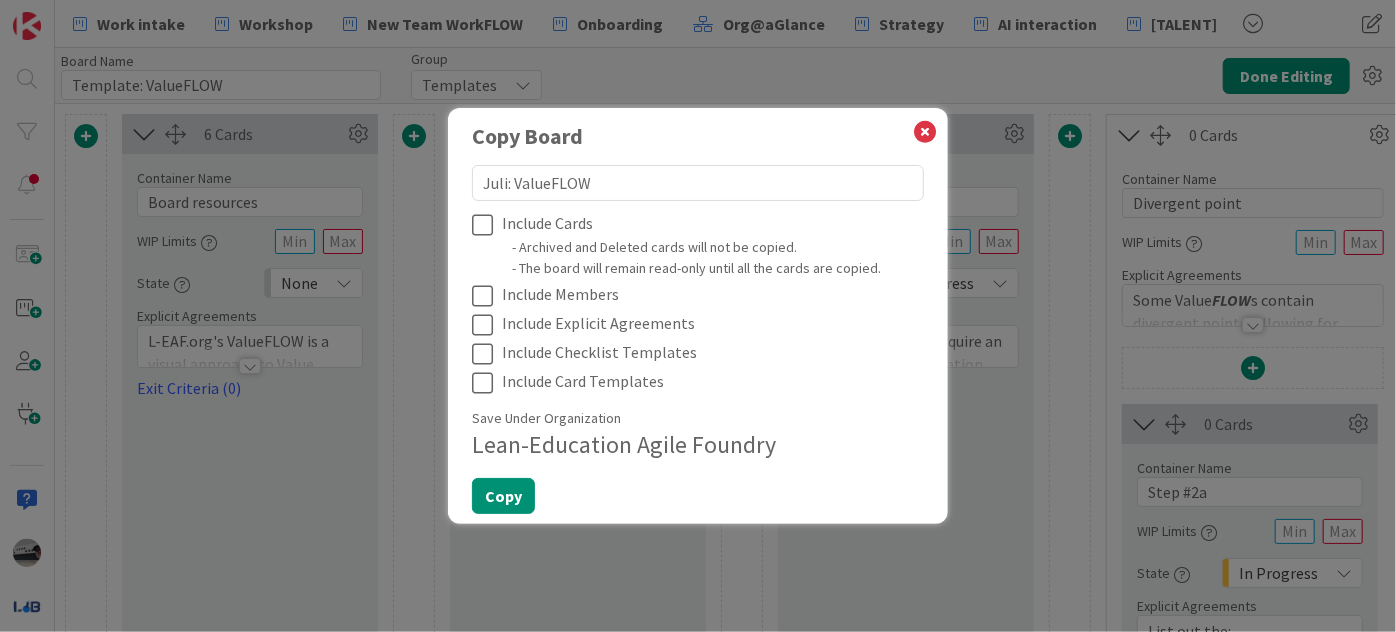 type on "Julie: ValueFLOW" 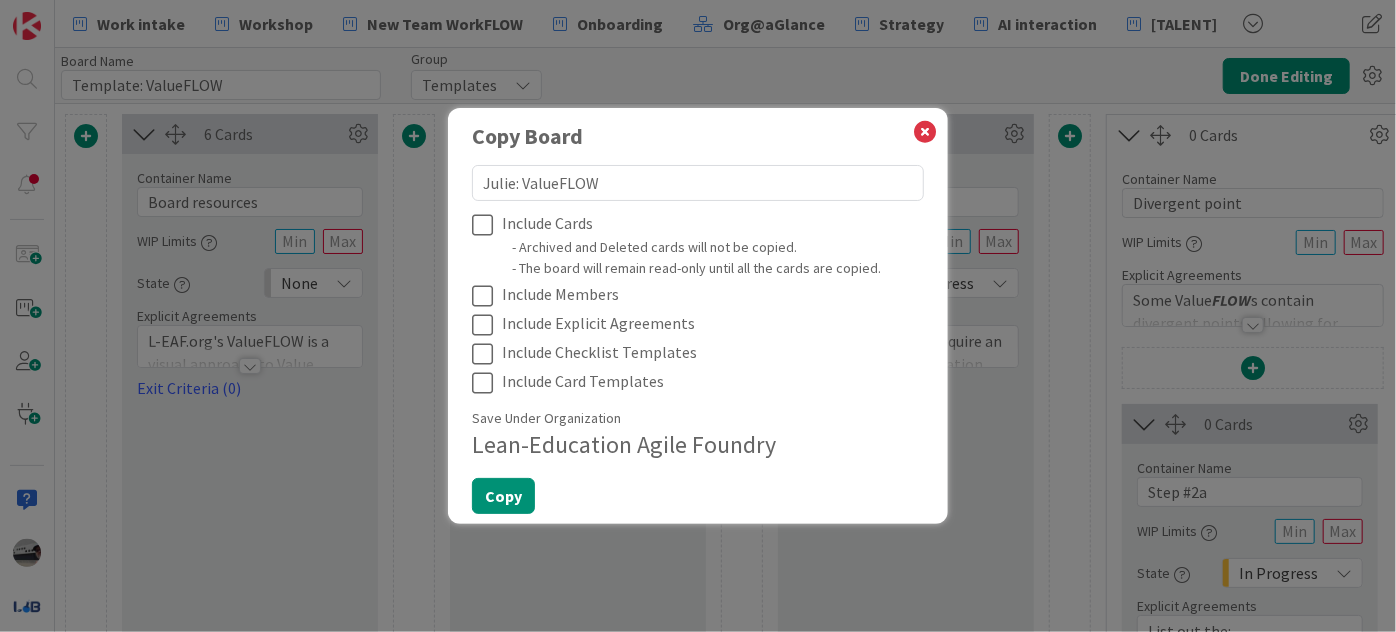 type on "Juliet: ValueFLOW" 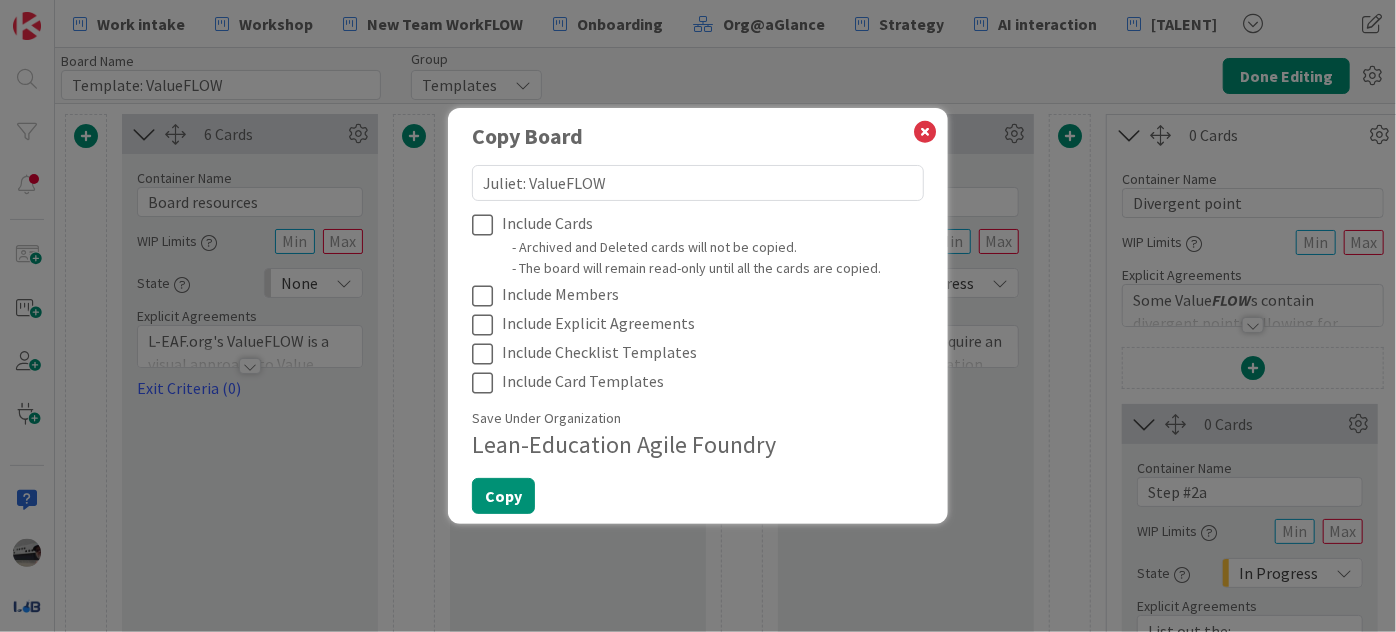 type on "[PERSON]'s ValueFLOW" 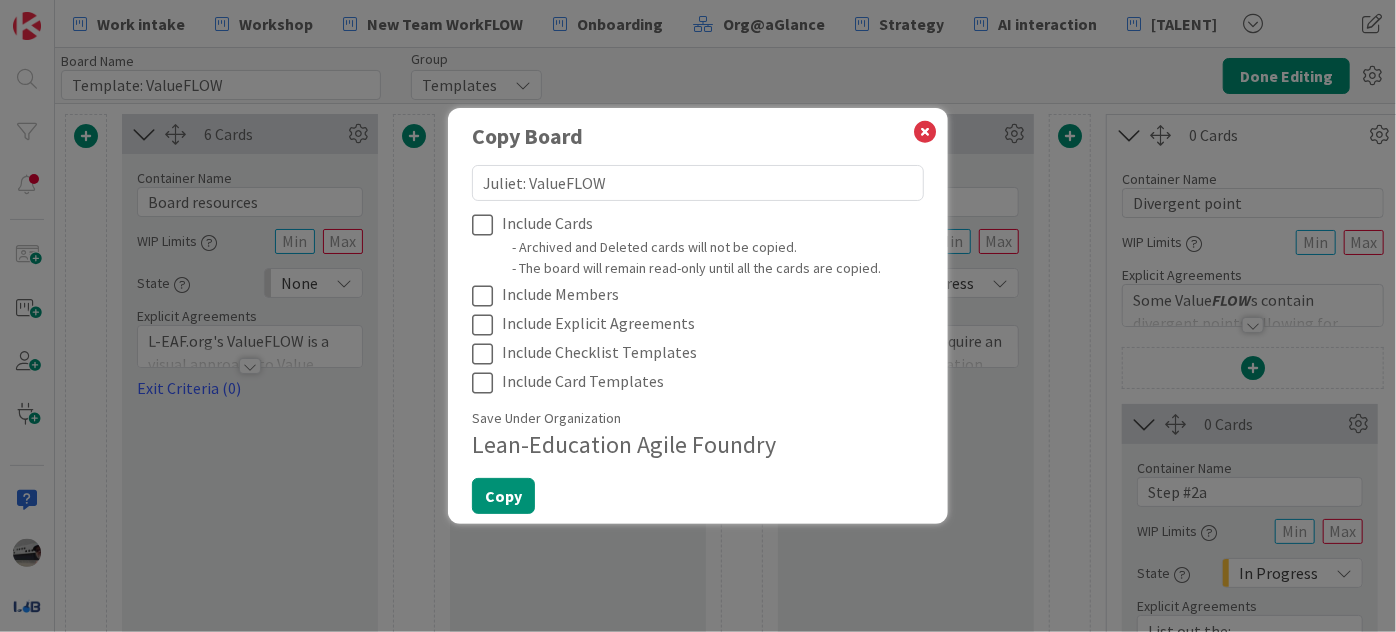 type on "x" 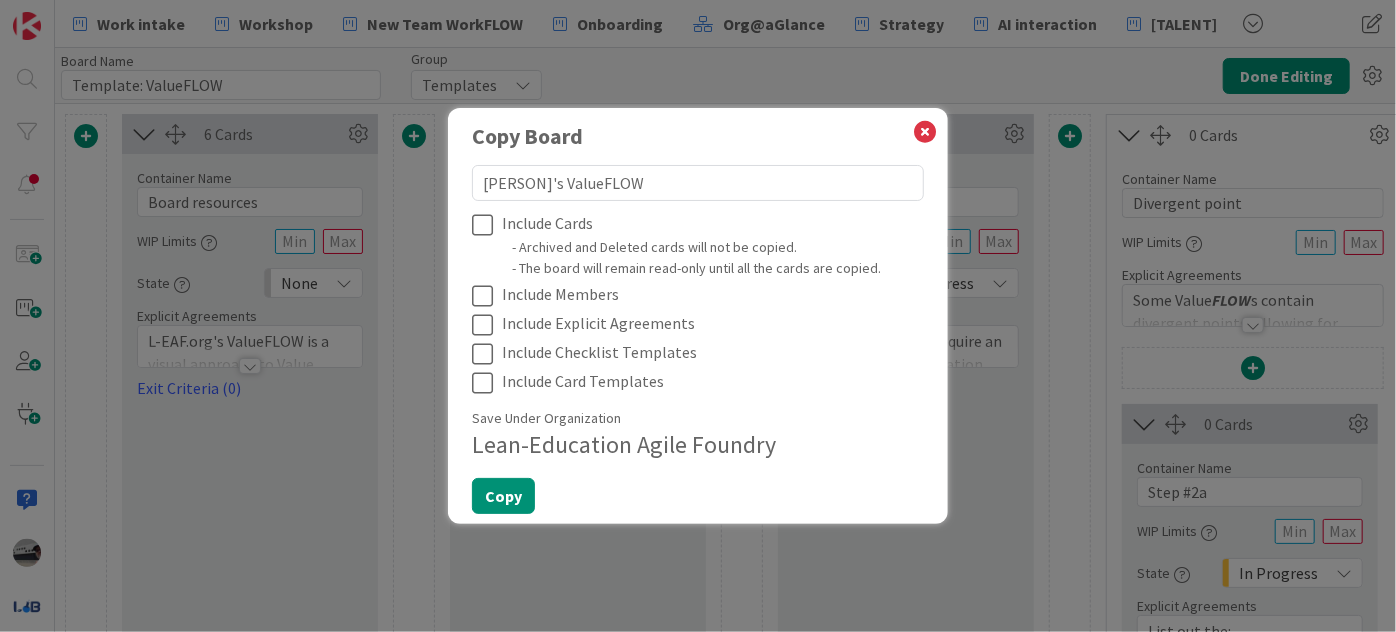 type on "Juliet's: ValueFLOW" 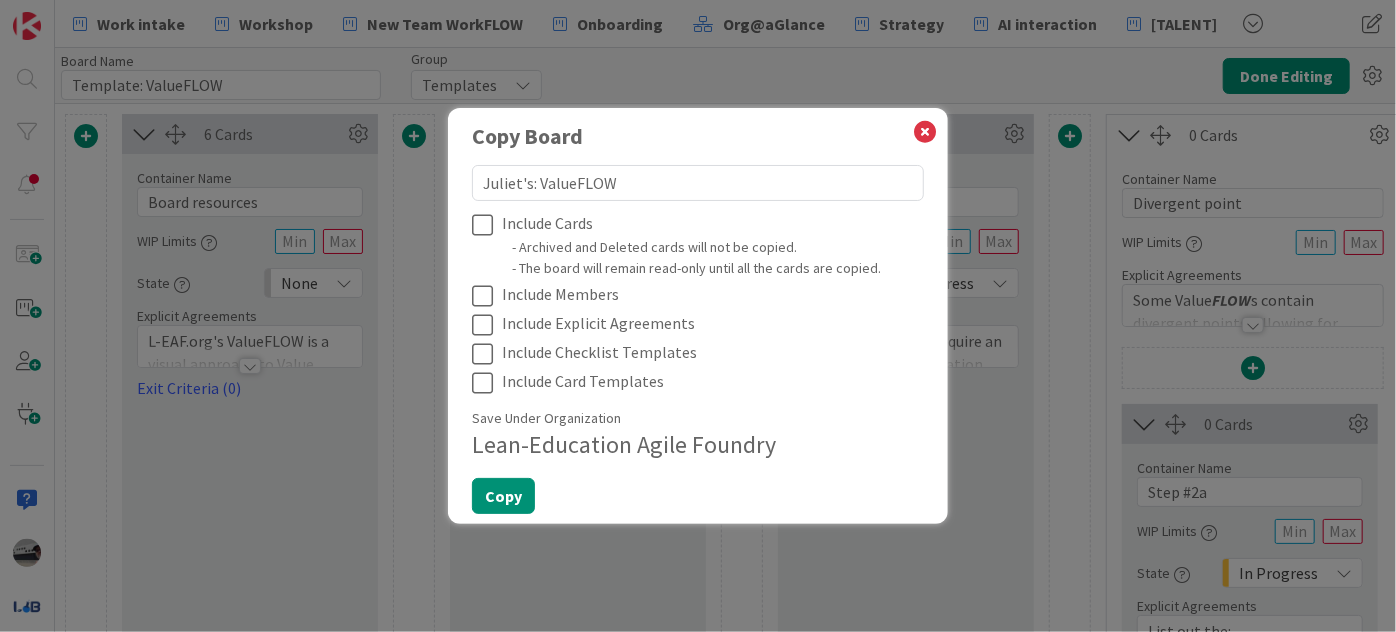 type on "[FIRST]'s : ValueFLOW" 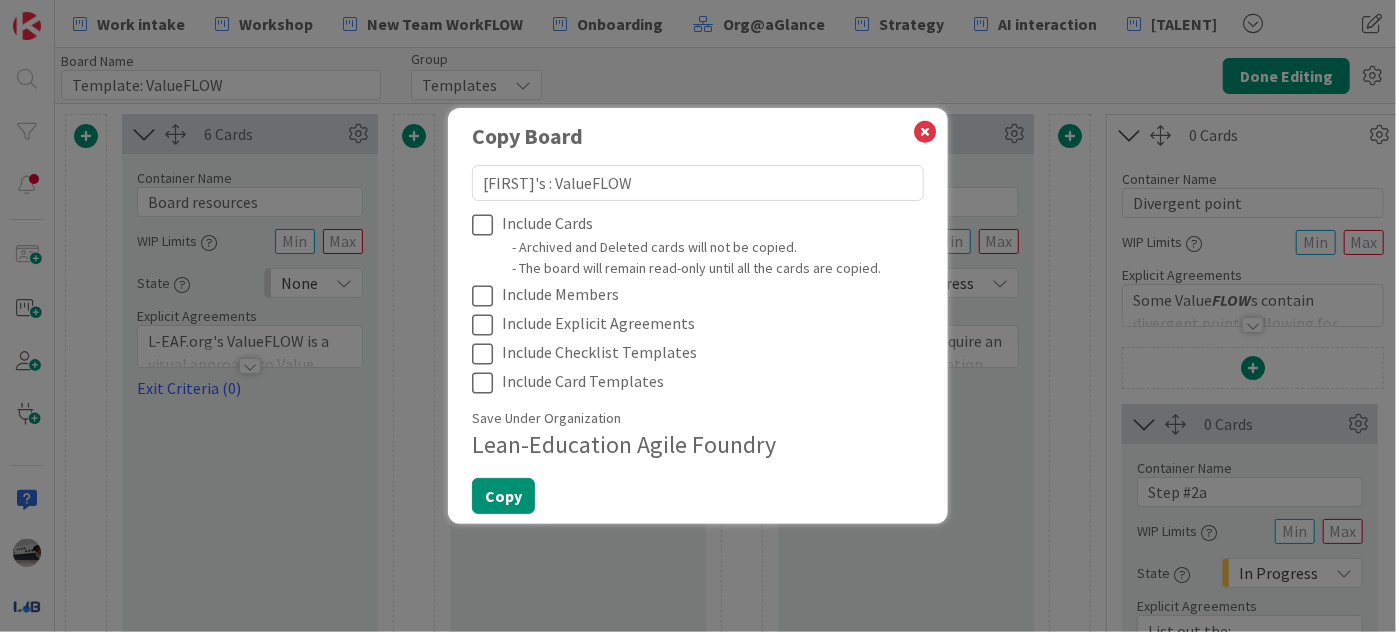 type on "[FIRST]'s A: ValueFLOW" 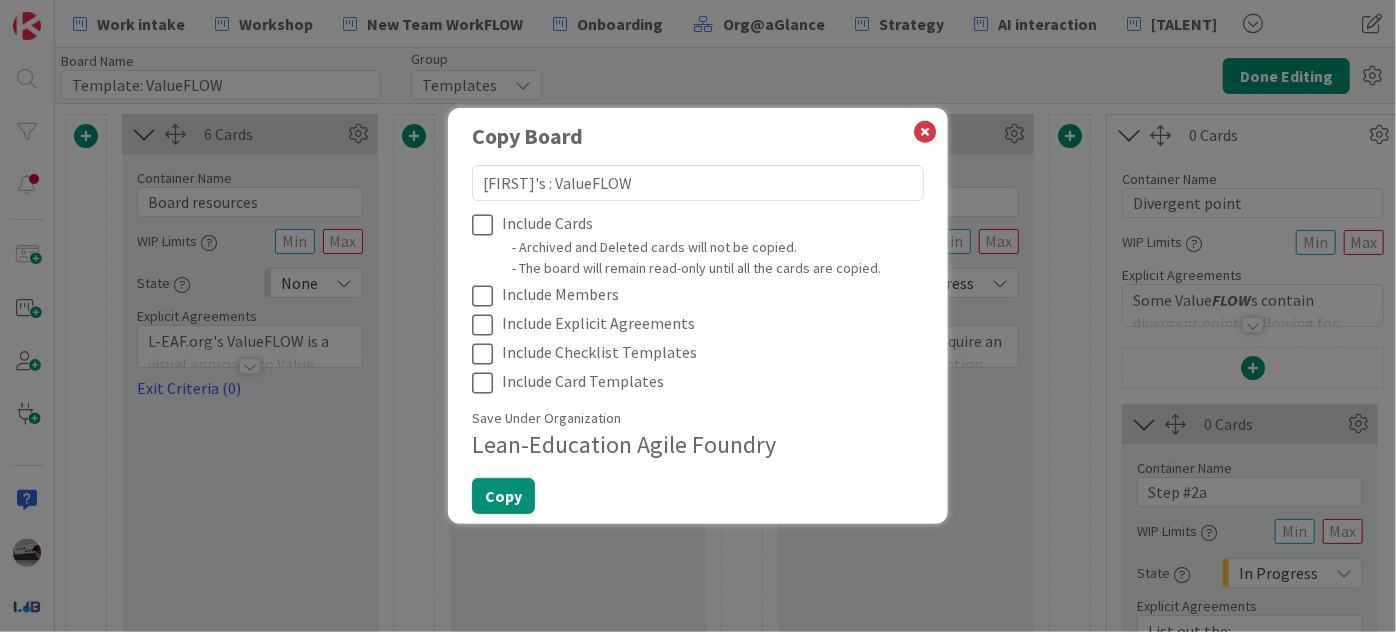 type on "x" 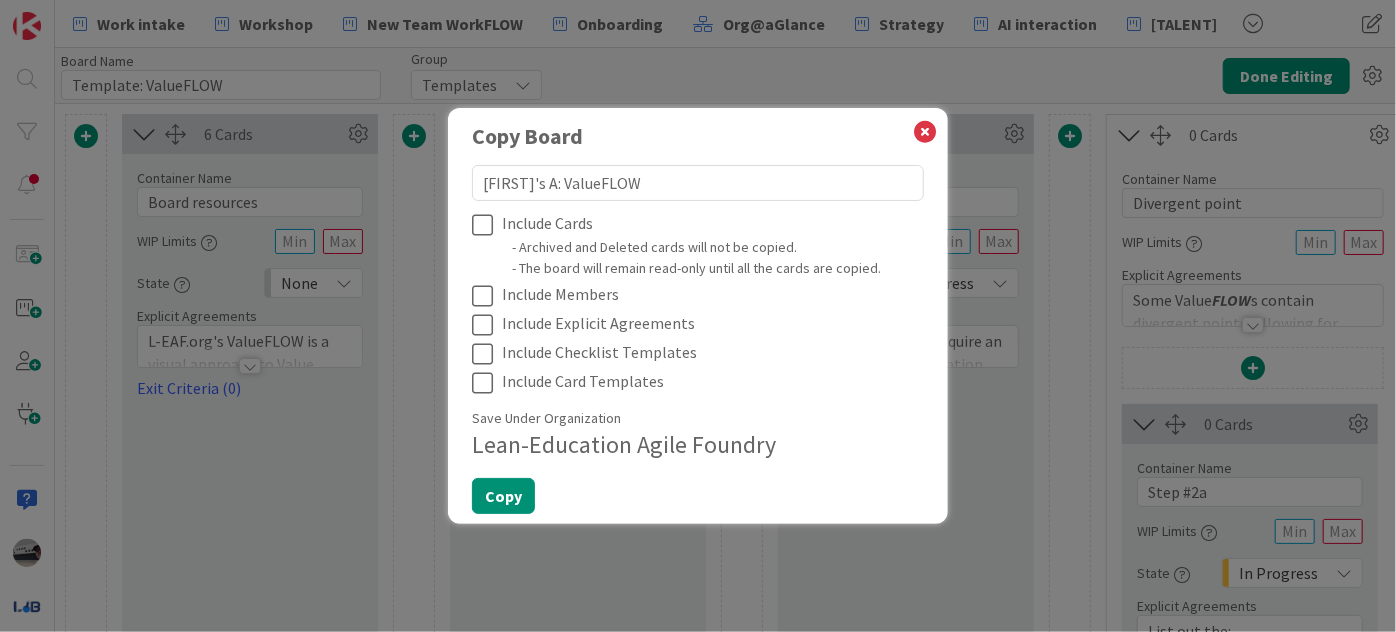 type on "[PERSON]'s Ar: ValueFLOW" 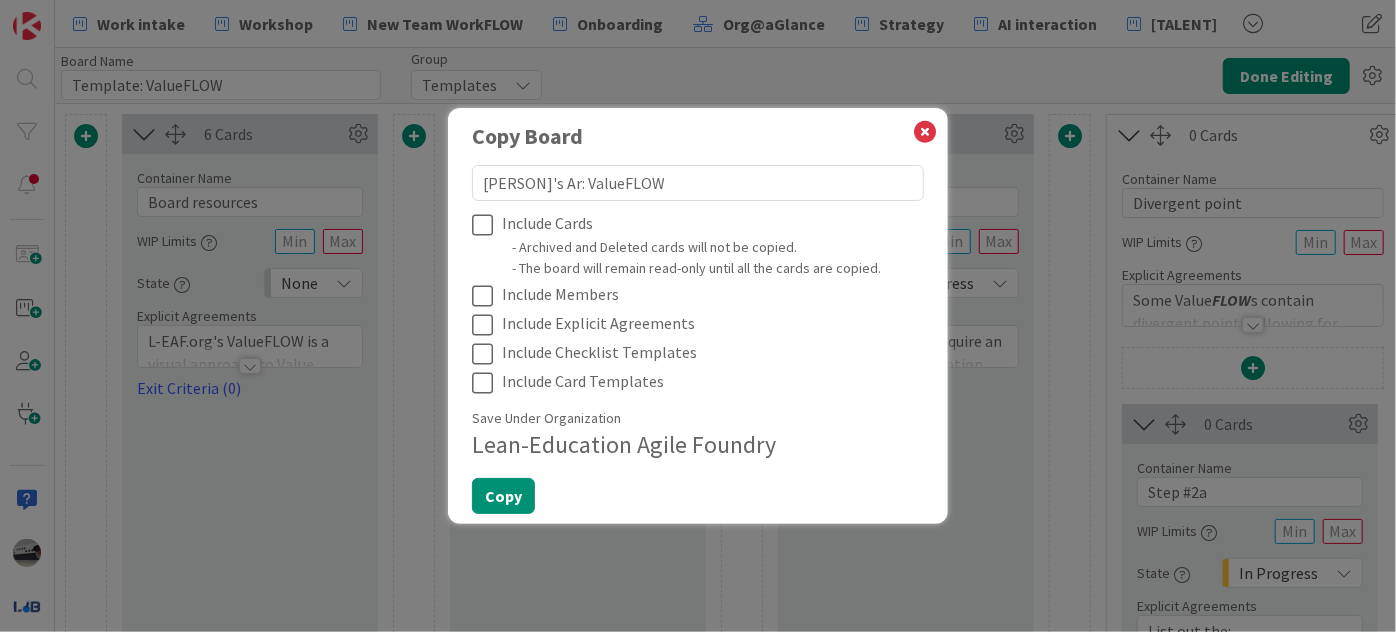 type on "Juliet's Art: ValueFLOW" 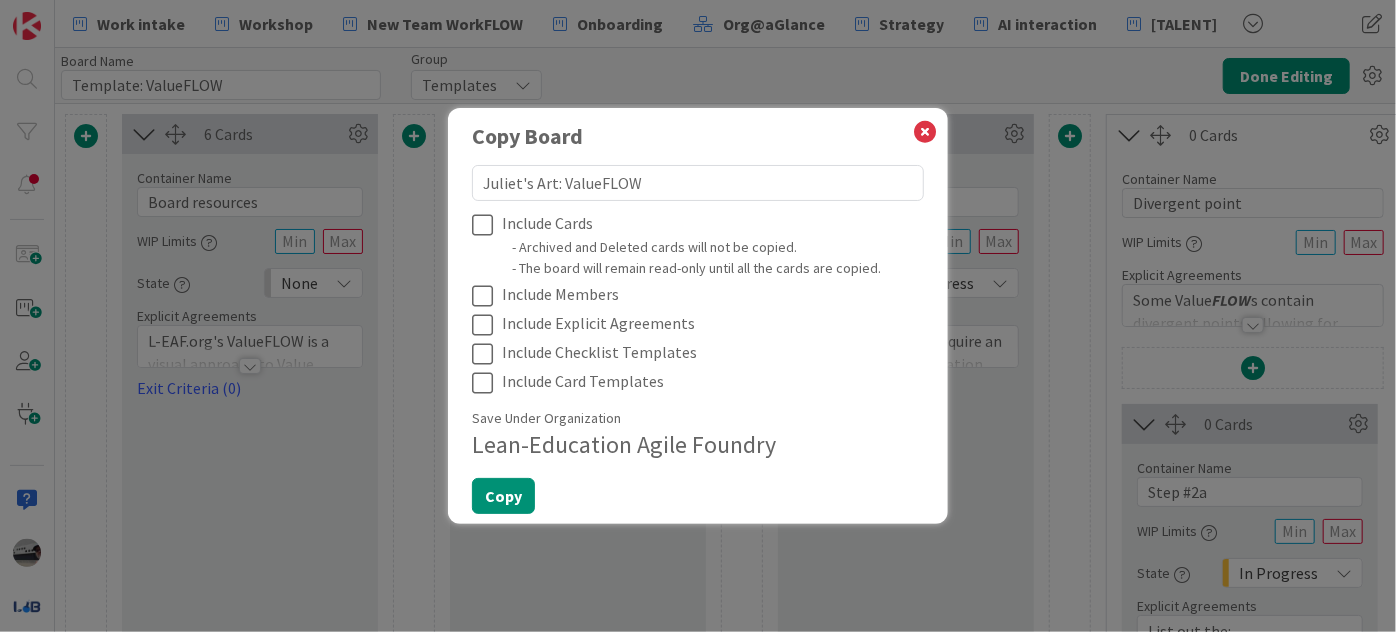 type on "Juliet's Art: ValueFLOW" 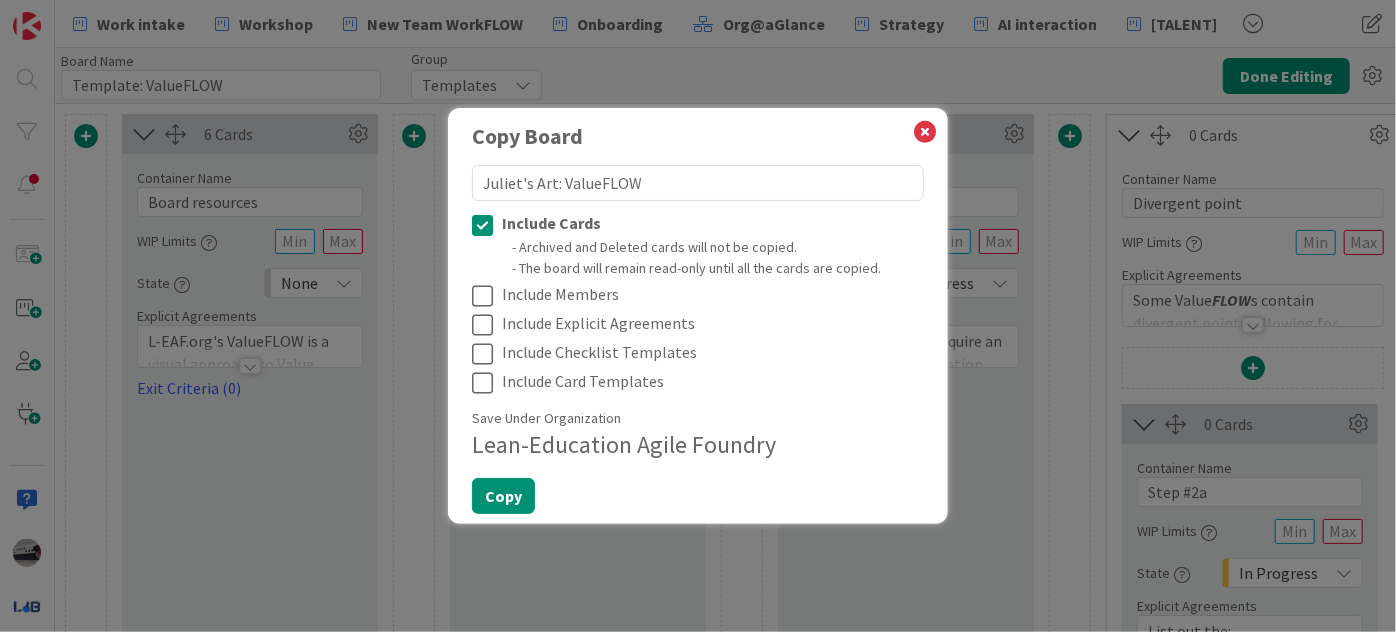 click at bounding box center (487, 325) 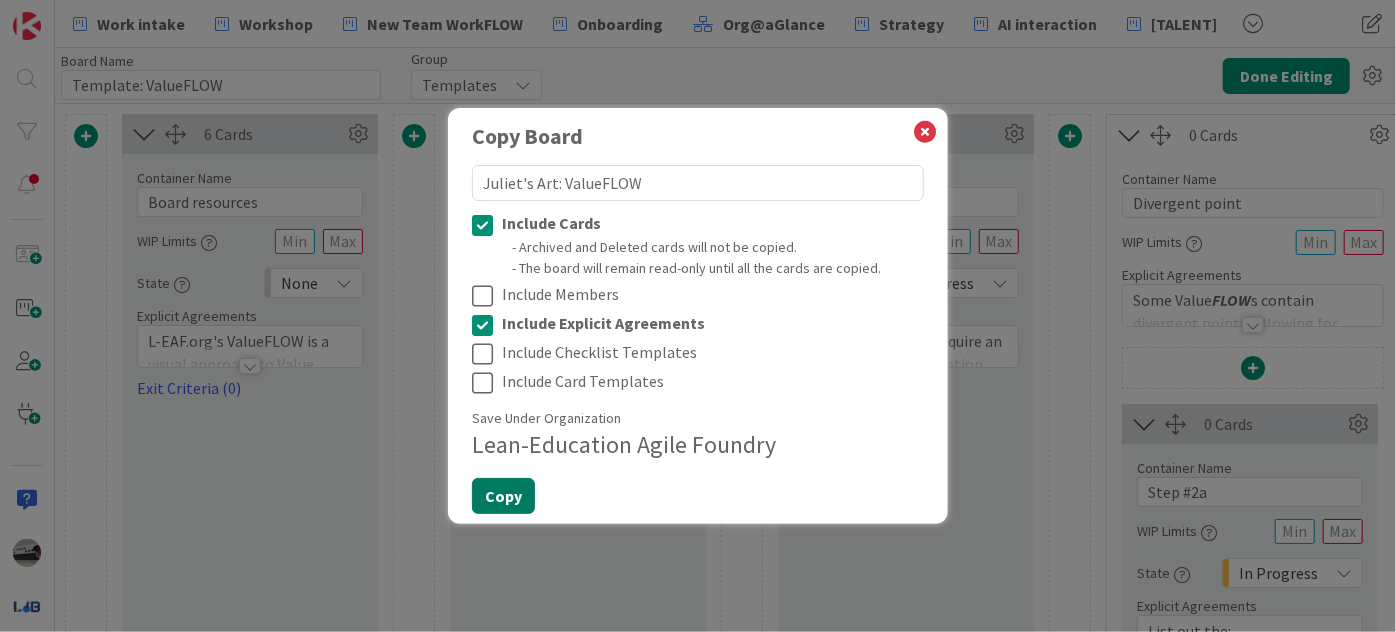 click on "Copy" at bounding box center (503, 496) 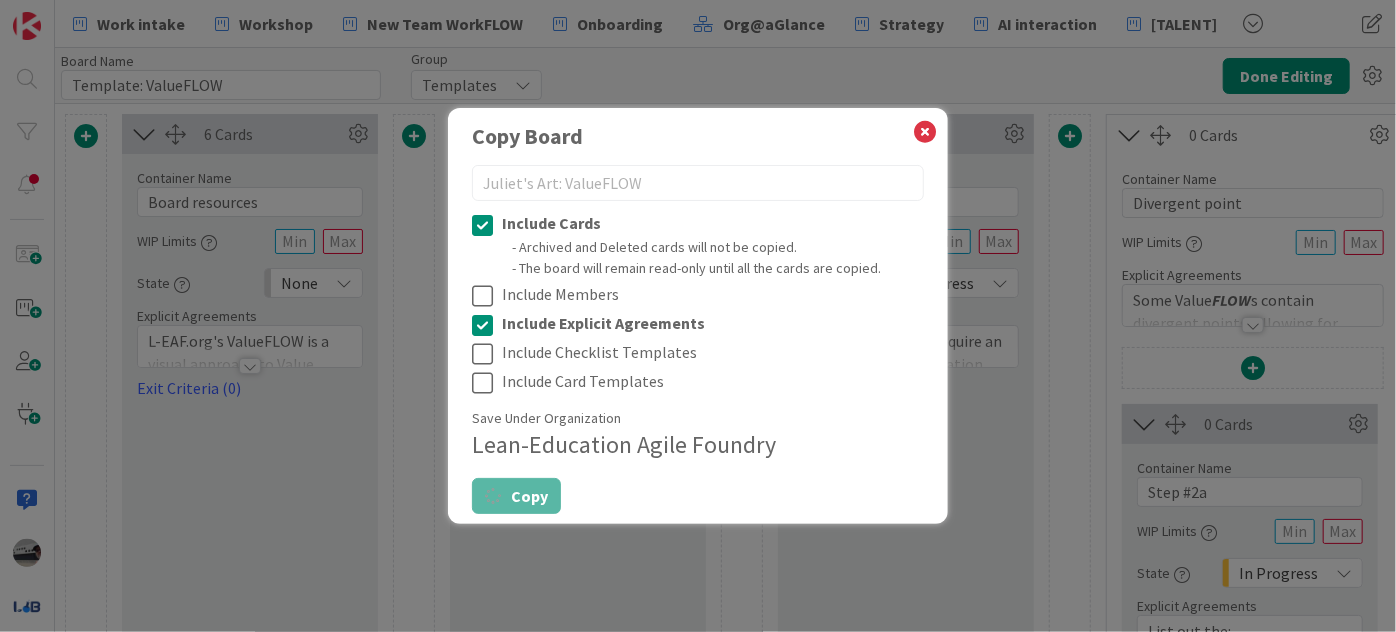 type on "x" 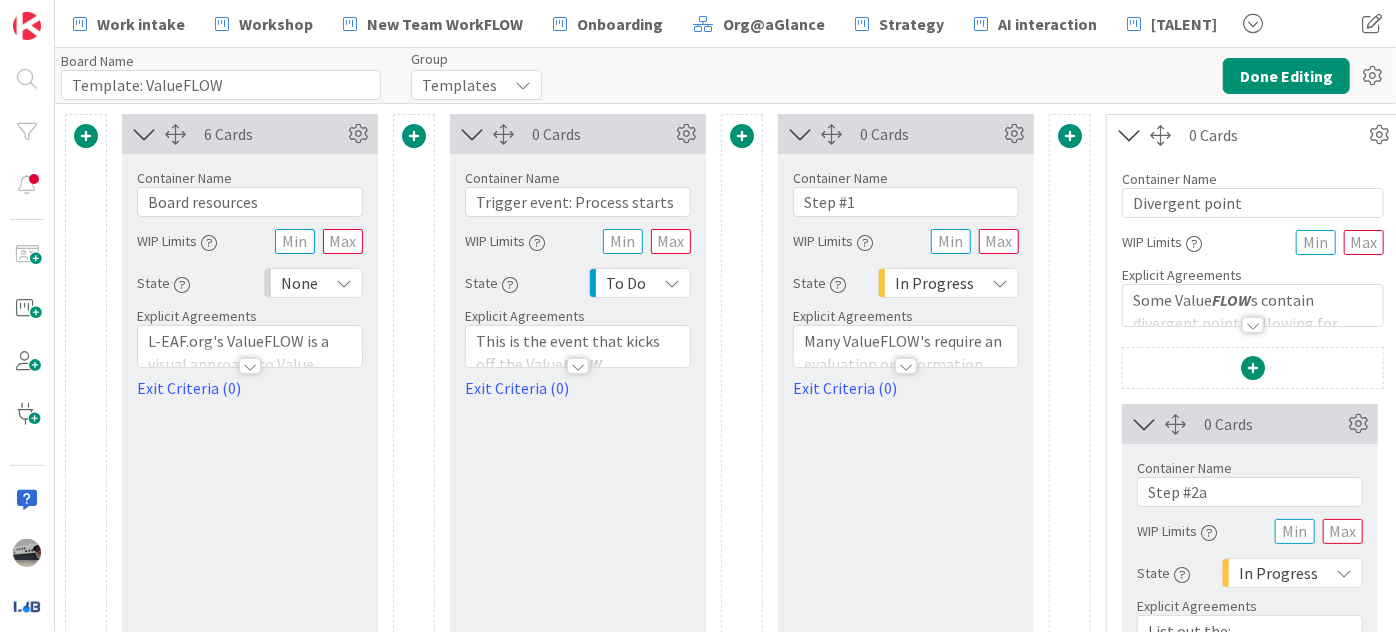 type on "Juliet's Art: ValueFLOW" 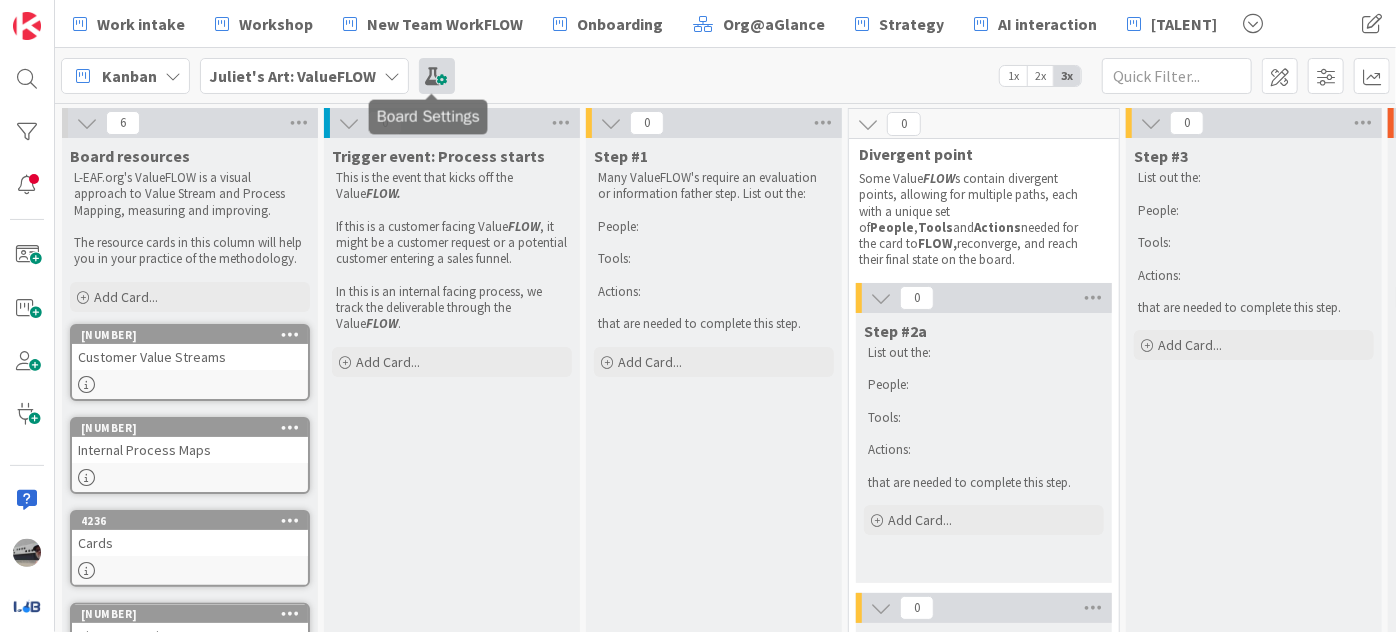 click at bounding box center [437, 76] 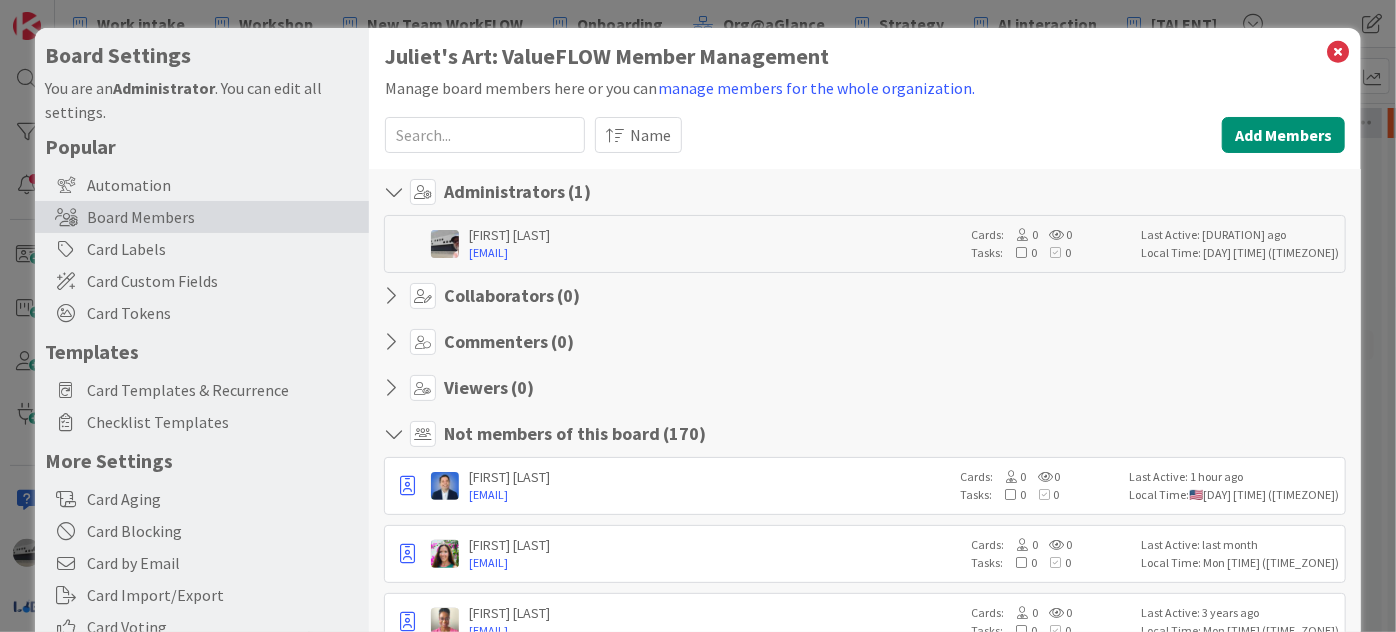 click at bounding box center [485, 135] 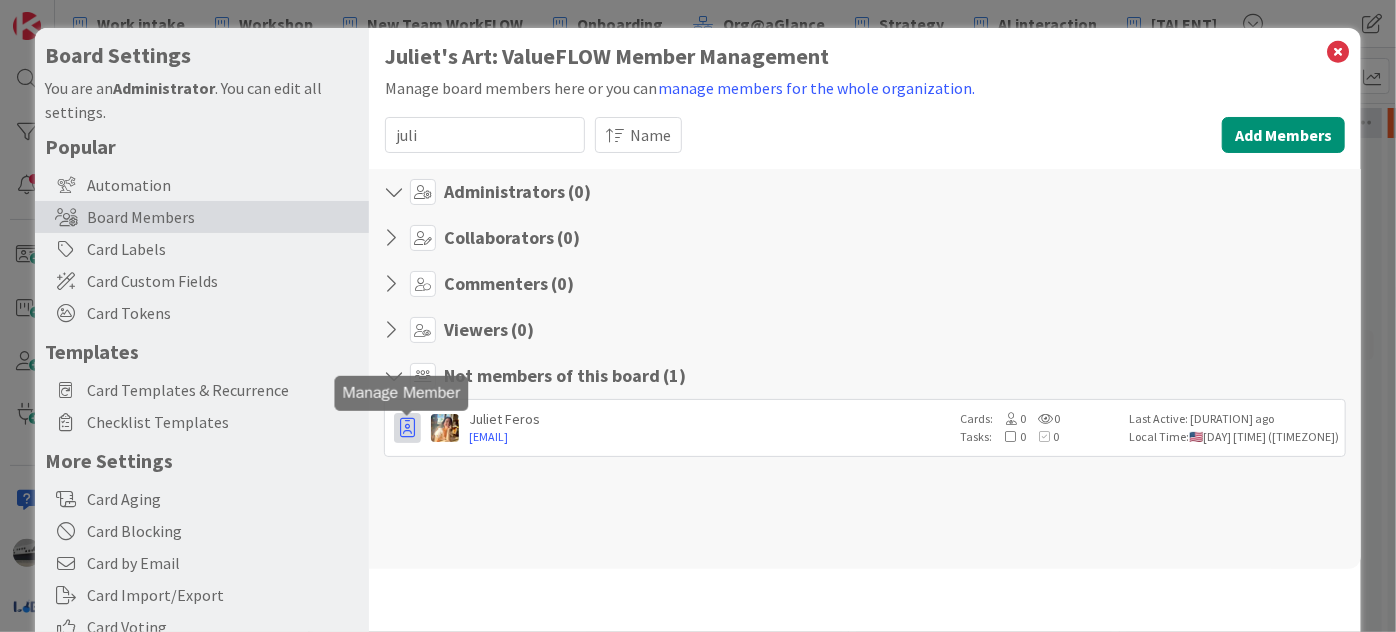 type on "juli" 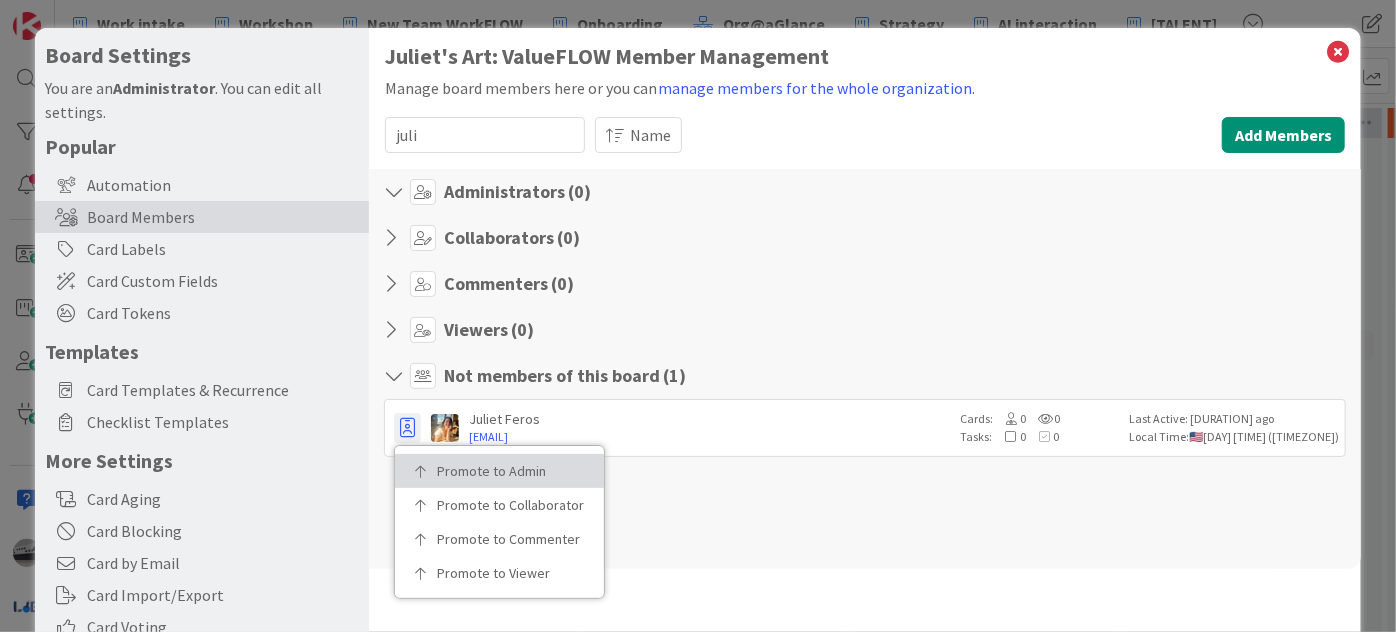 click on "Promote to Admin" at bounding box center (506, 471) 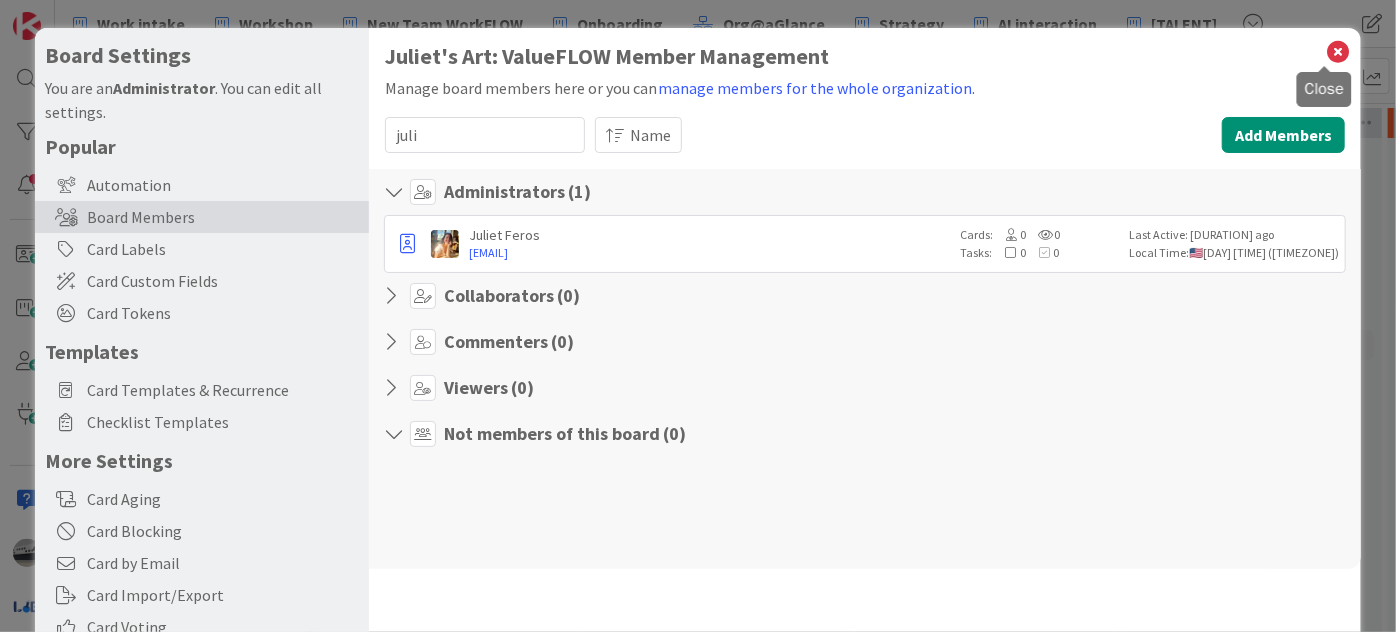 click at bounding box center [1338, 52] 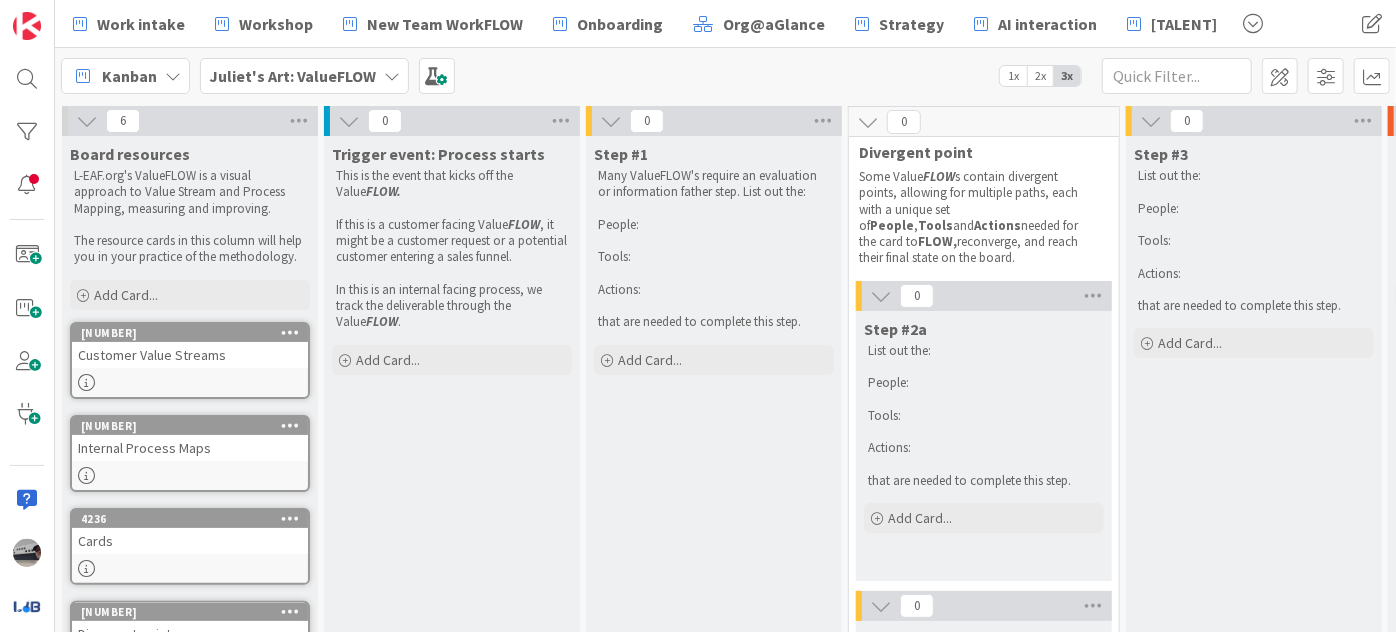 scroll, scrollTop: 0, scrollLeft: 0, axis: both 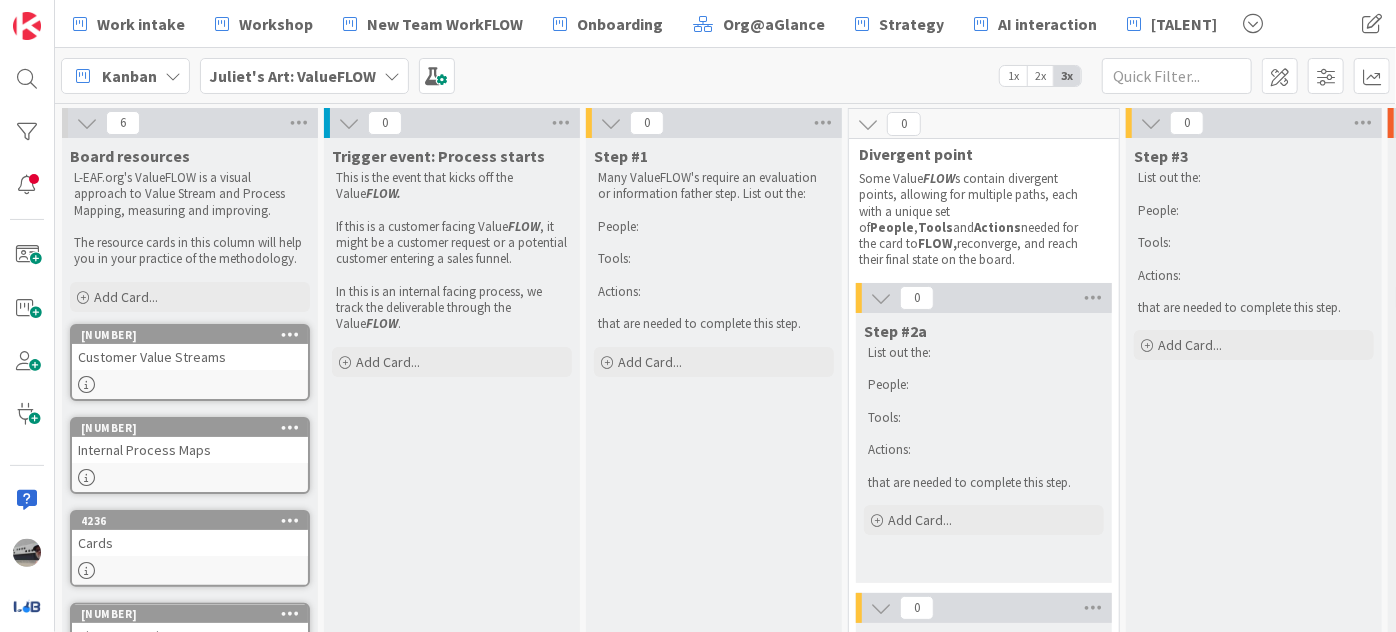 click on "Customer Value Streams" at bounding box center [190, 357] 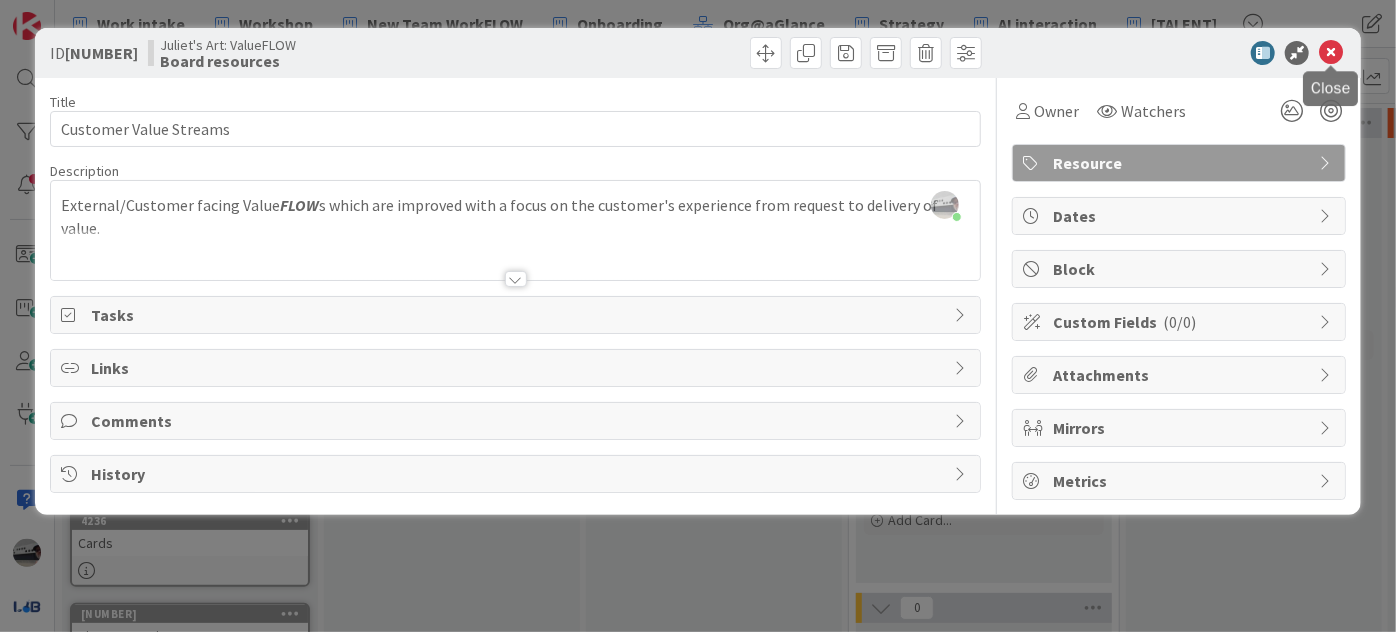 click at bounding box center [1331, 53] 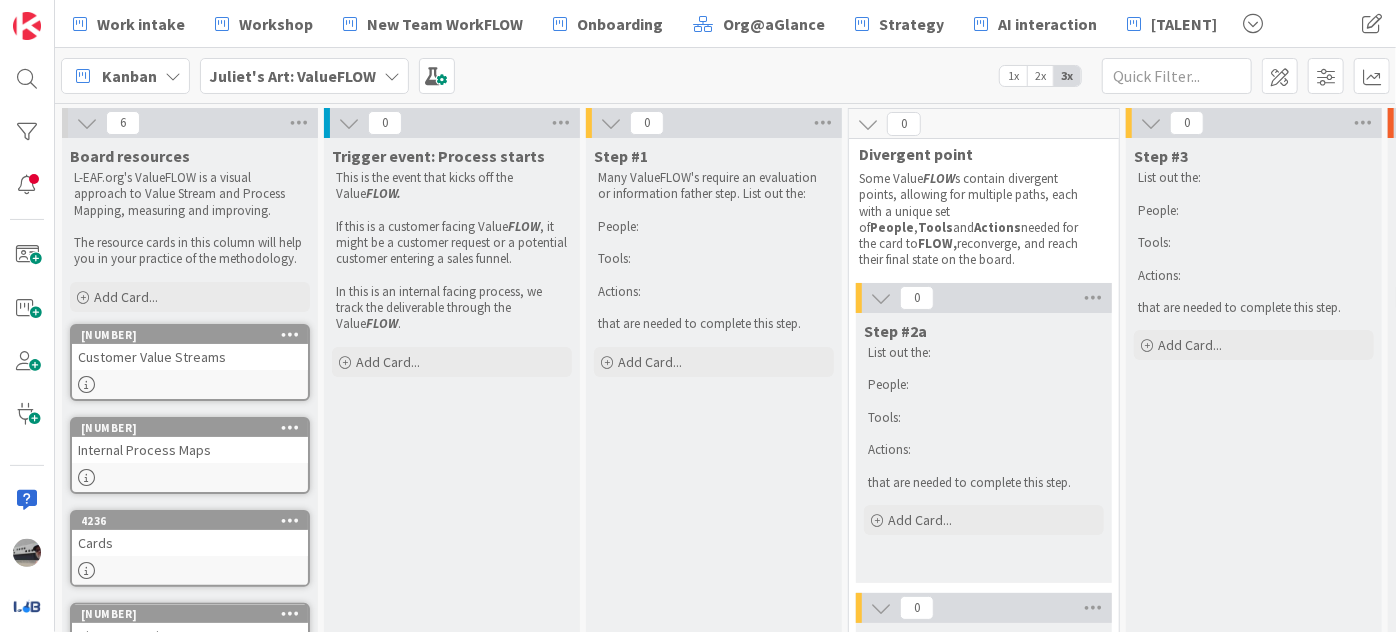 scroll, scrollTop: 0, scrollLeft: 257, axis: horizontal 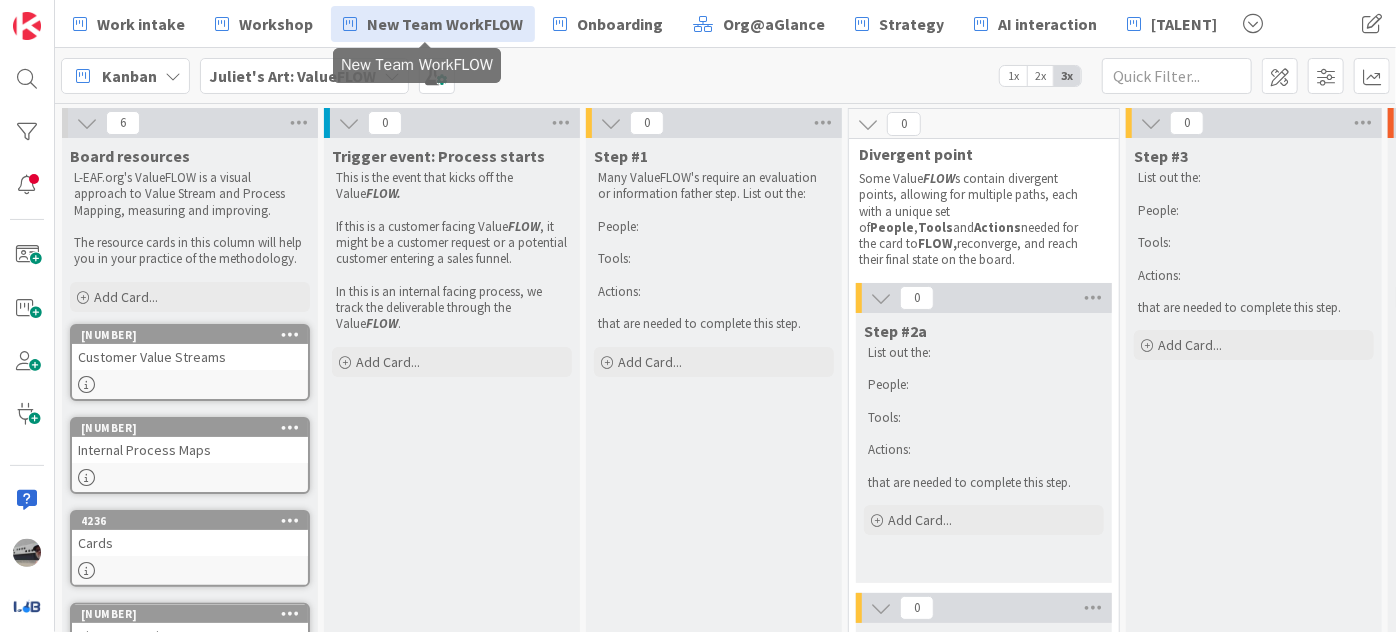 click on "New Team WorkFLOW" at bounding box center [445, 24] 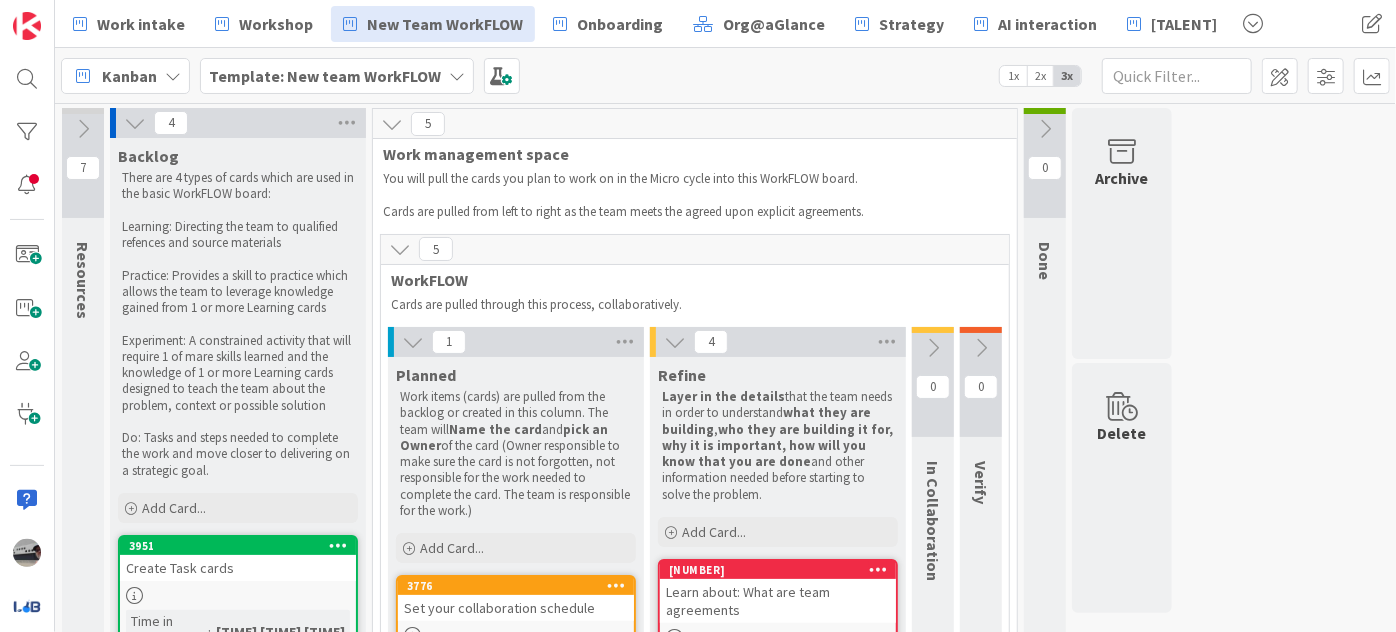 click at bounding box center (83, 129) 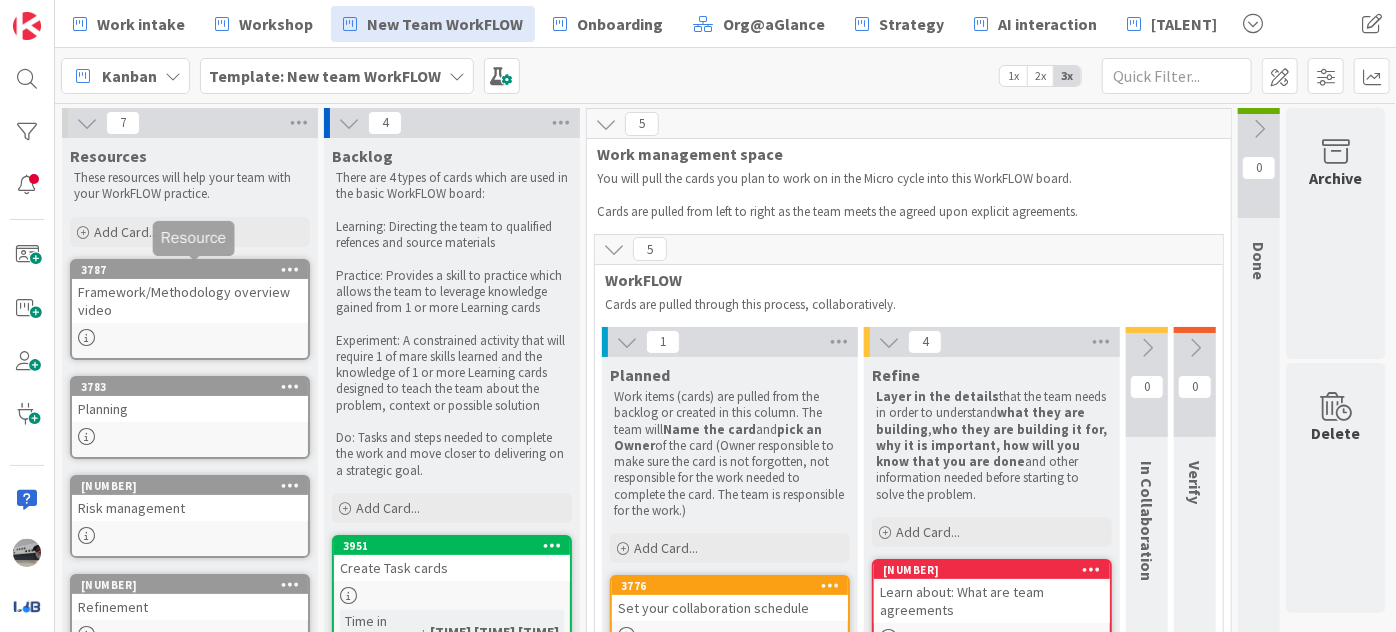 click on "3787" at bounding box center [194, 270] 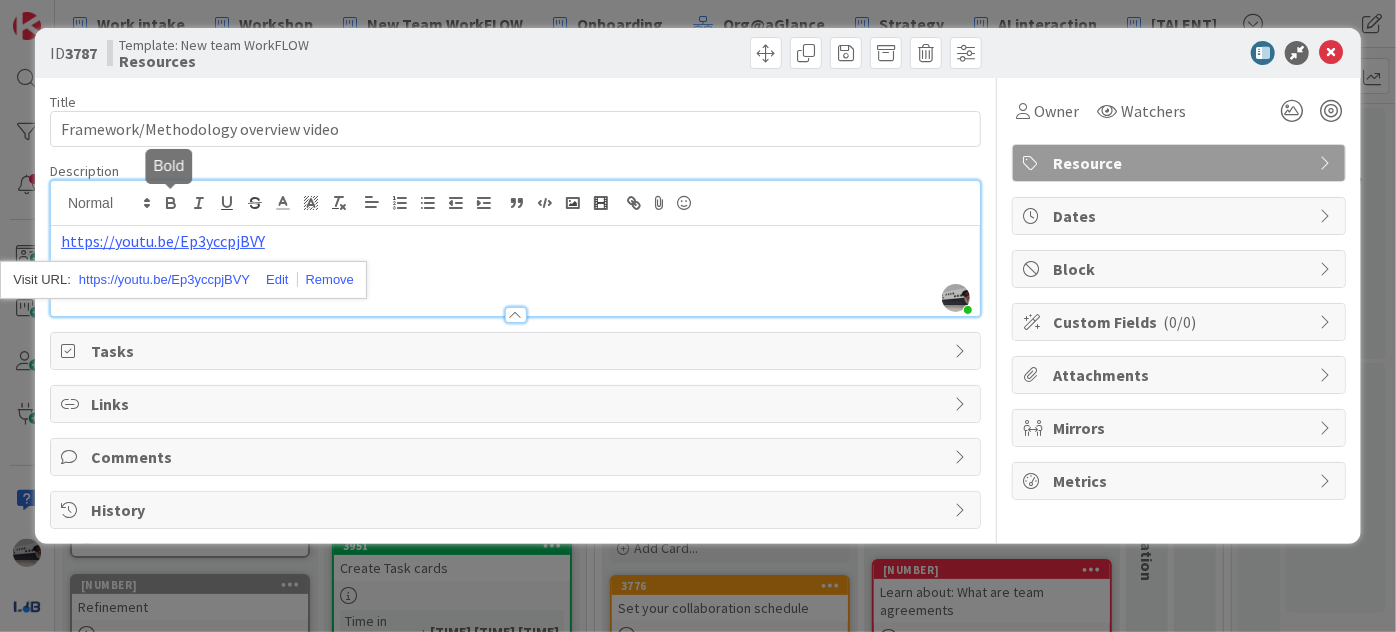 drag, startPoint x: 181, startPoint y: 203, endPoint x: 146, endPoint y: 305, distance: 107.837845 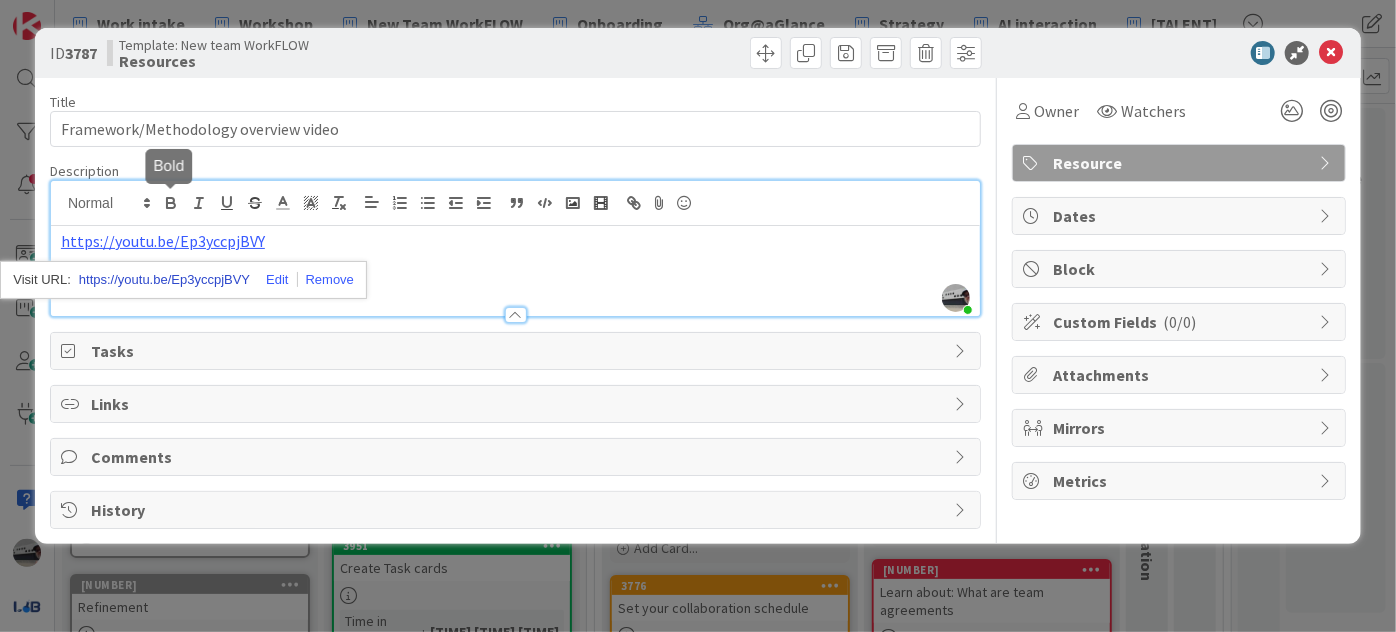 drag, startPoint x: 172, startPoint y: 195, endPoint x: 144, endPoint y: 286, distance: 95.2103 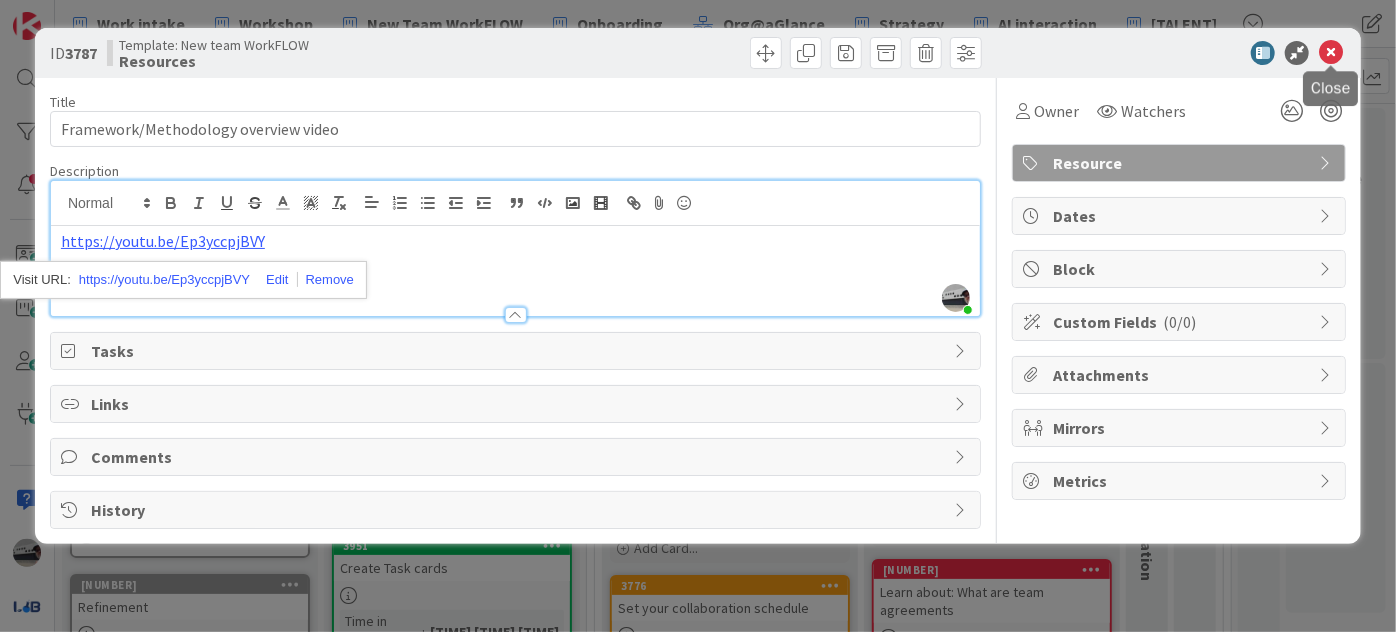 click at bounding box center (1331, 53) 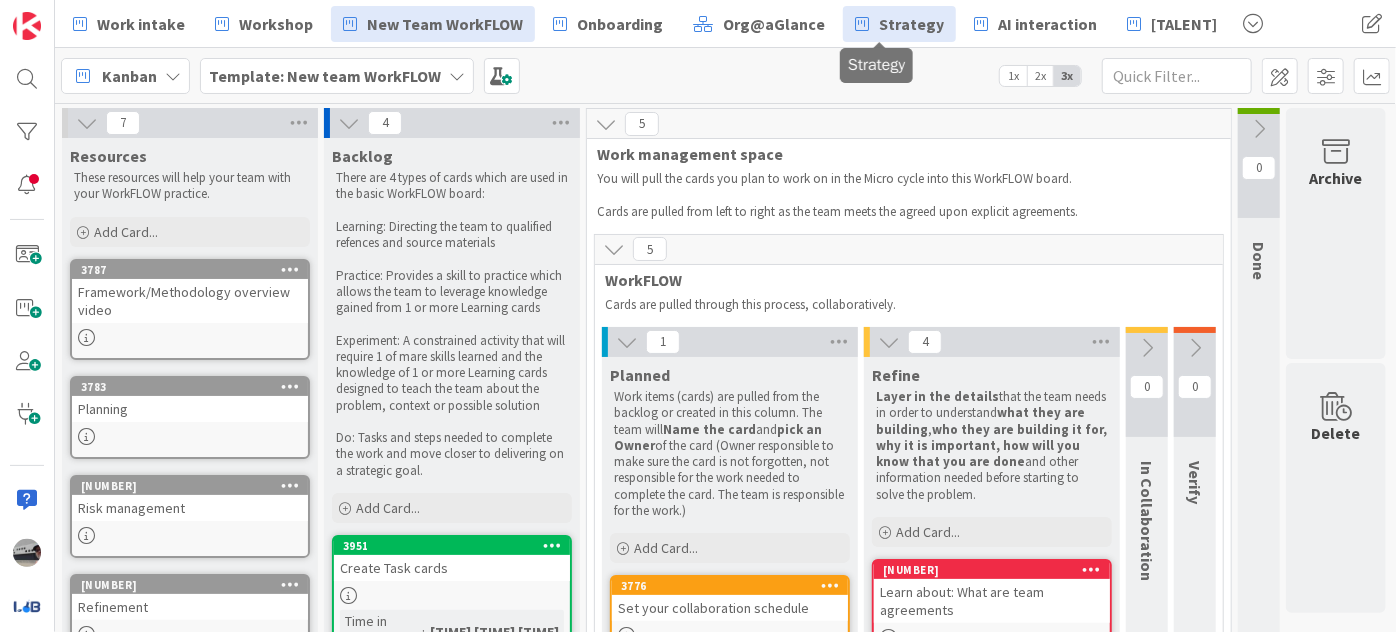 click on "Strategy" at bounding box center [911, 24] 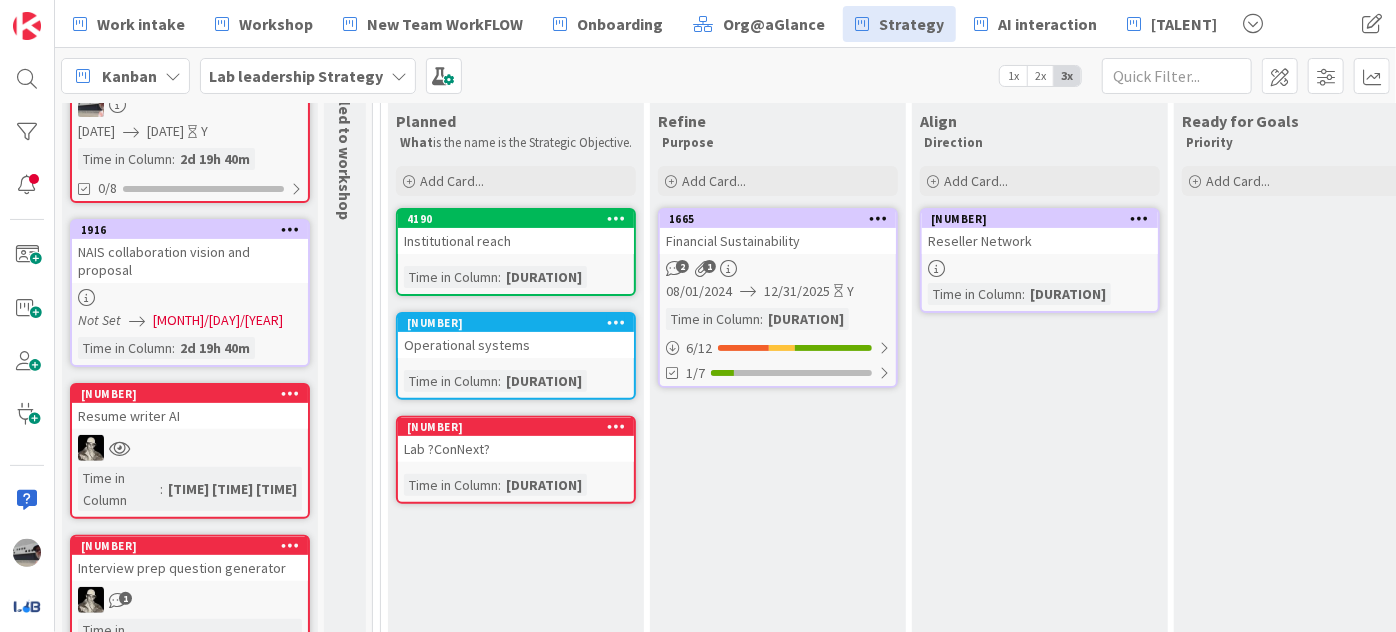 scroll, scrollTop: 0, scrollLeft: 0, axis: both 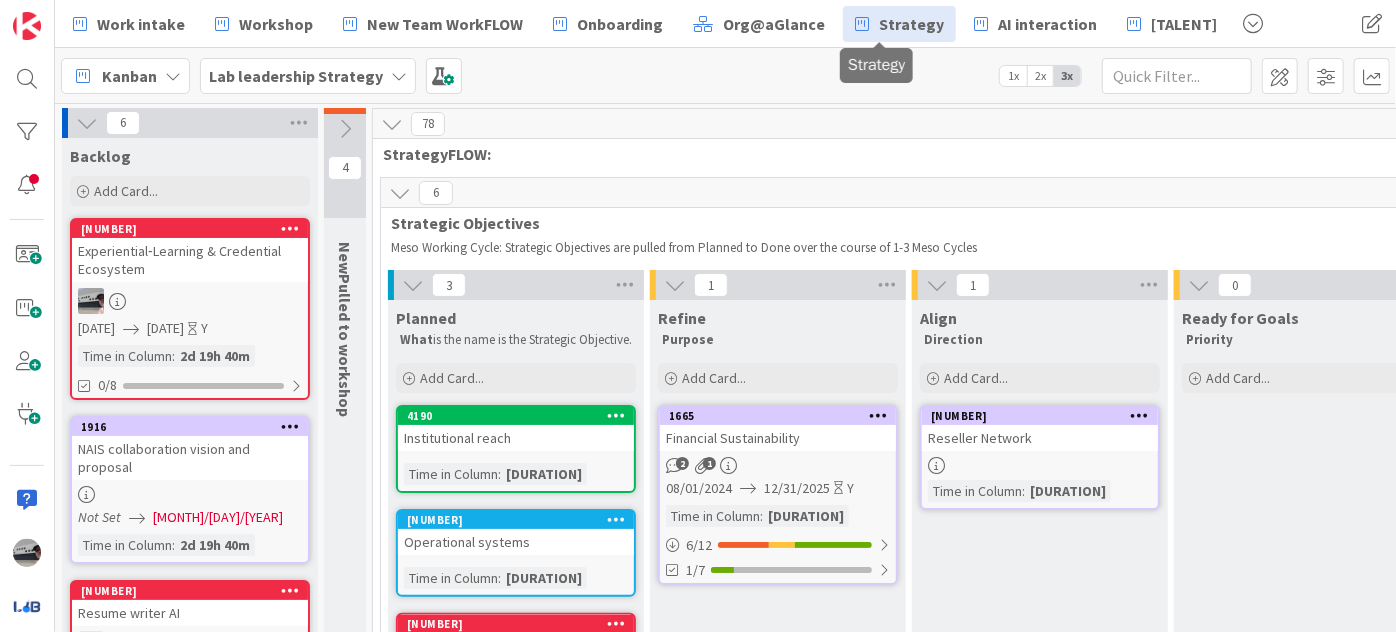 click on "Reseller Network" at bounding box center [1040, 438] 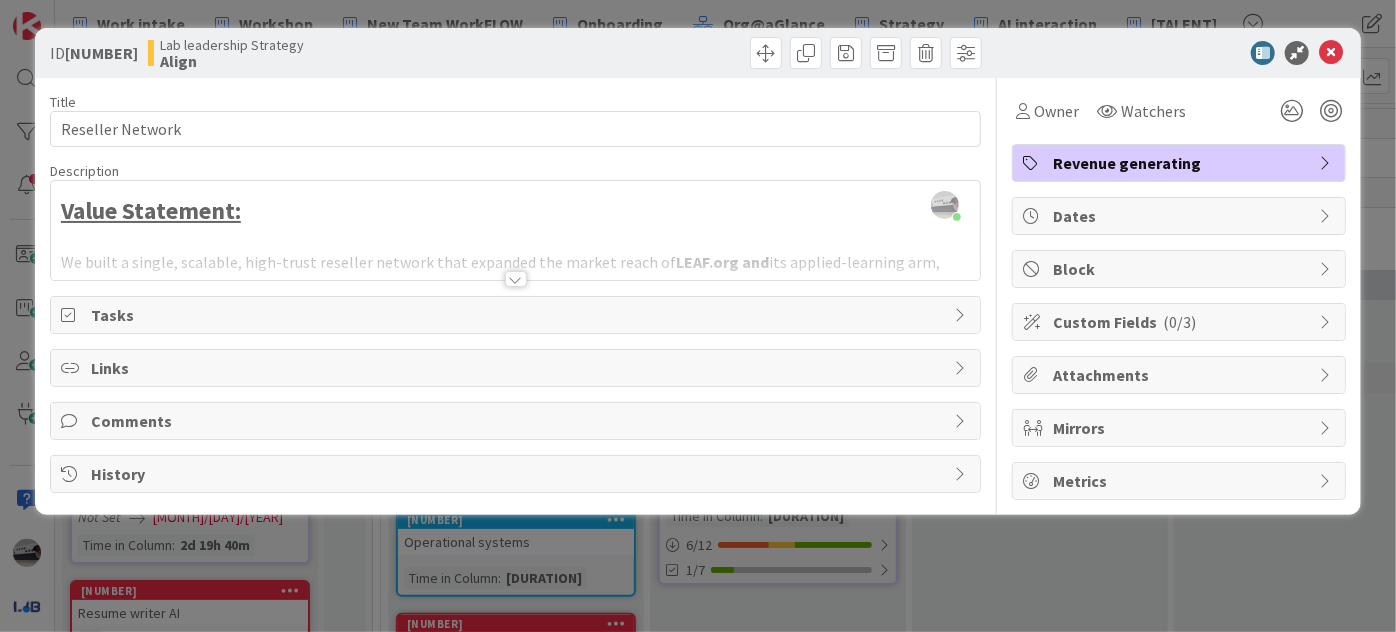 click at bounding box center (516, 279) 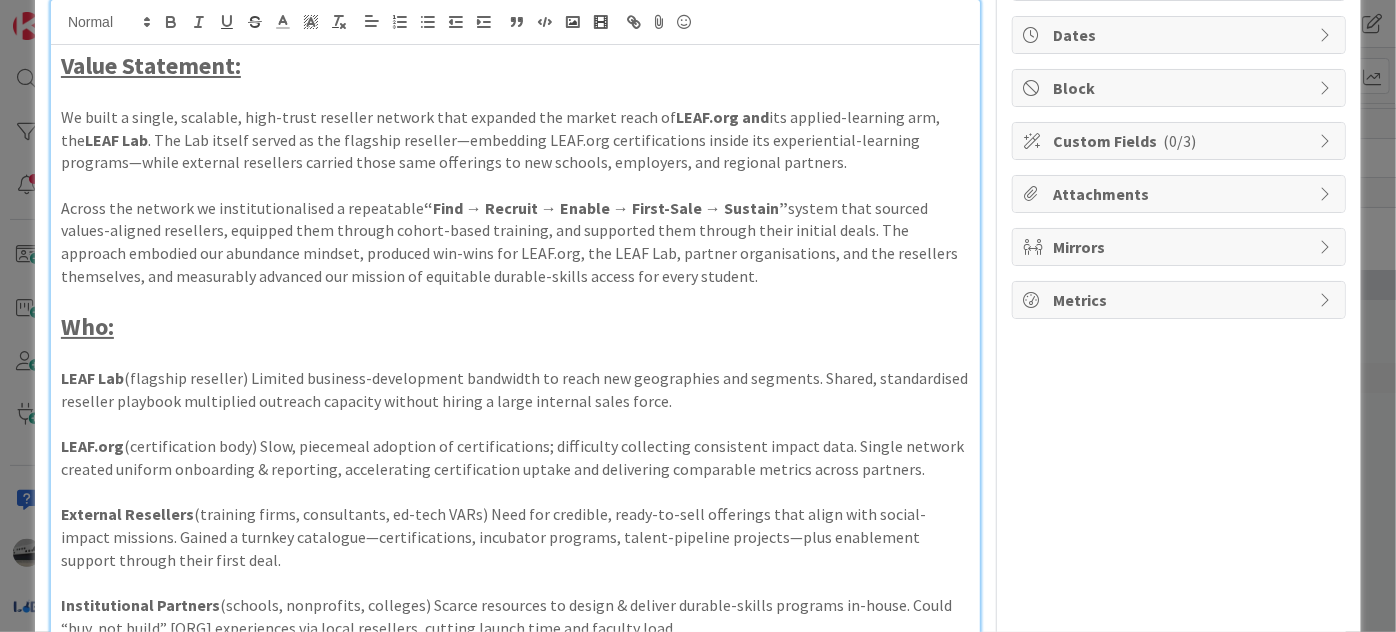scroll, scrollTop: 90, scrollLeft: 0, axis: vertical 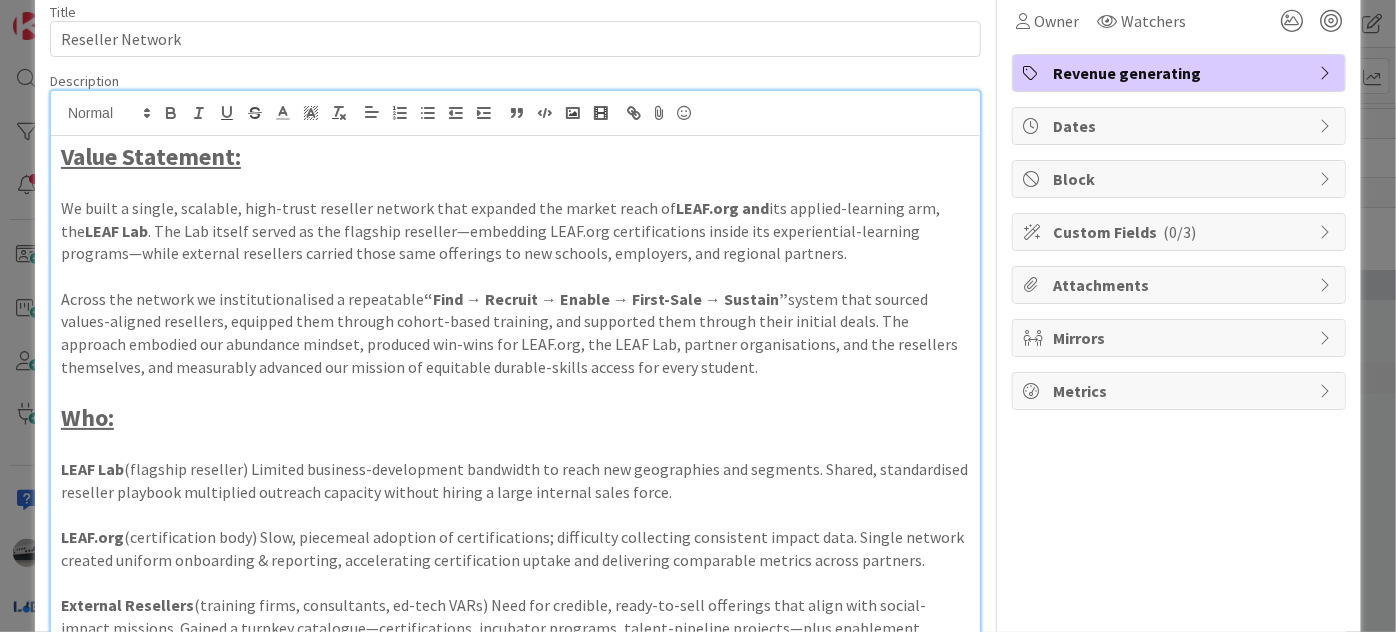 drag, startPoint x: 696, startPoint y: 362, endPoint x: 64, endPoint y: 191, distance: 654.72516 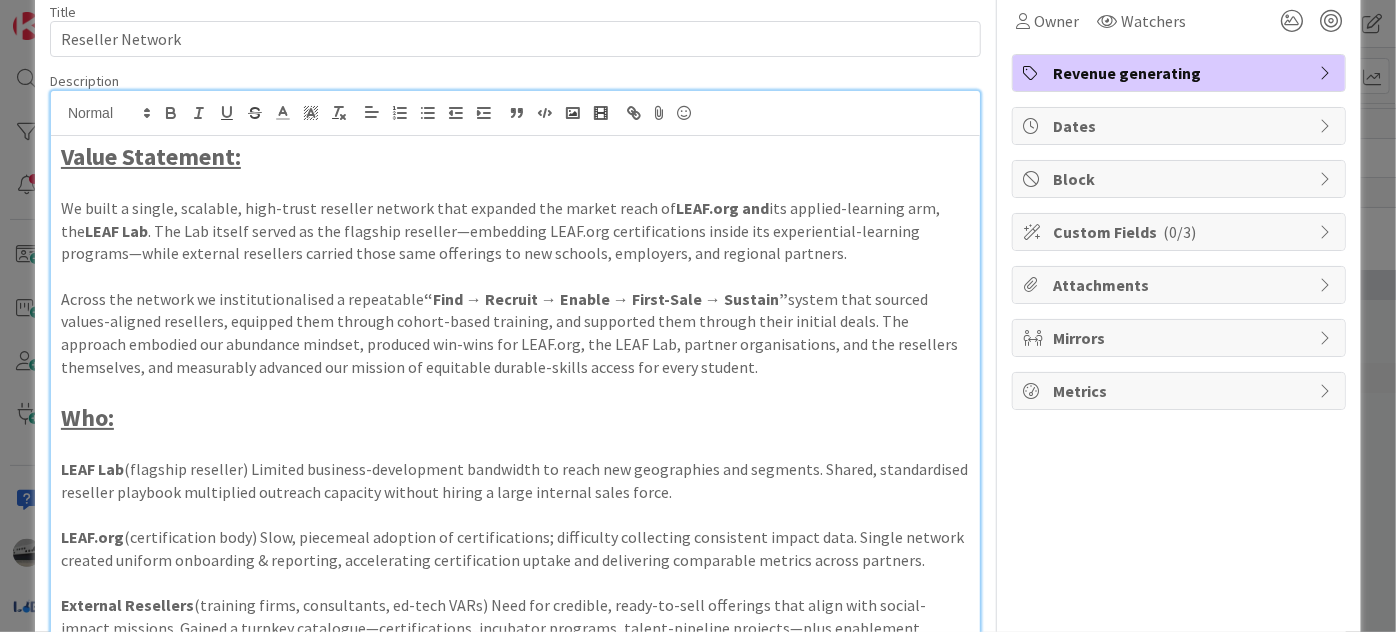 click on "Value Statement: We built a single, scalable, high-trust reseller network that expanded the market reach of LEAF.org and its applied-learning arm, the LEAF Lab. The Lab itself served as the flagship reseller—embedding LEAF.org certifications inside its experiential-learning programs—while external resellers carried those same offerings to new schools, employers, and regional partners. Across the network we institutionalised a repeatable “Find → Recruit → Enable → First-Sale → Sustain” system that sourced values-aligned resellers, equipped them through cohort-based training, and supported them through their initial deals. The approach embodied our abundance mindset, produced win-wins for LEAF.org, the LEAF Lab, partner organisations, and the resellers themselves, and measurably advanced our mission of equitable durable-skills access for every student. Who: LEAF Lab LEAF.org External Resellers Institutional Partners Employers / Industry Partners Students / Learners Faculty / Mentors" at bounding box center (515, 1397) 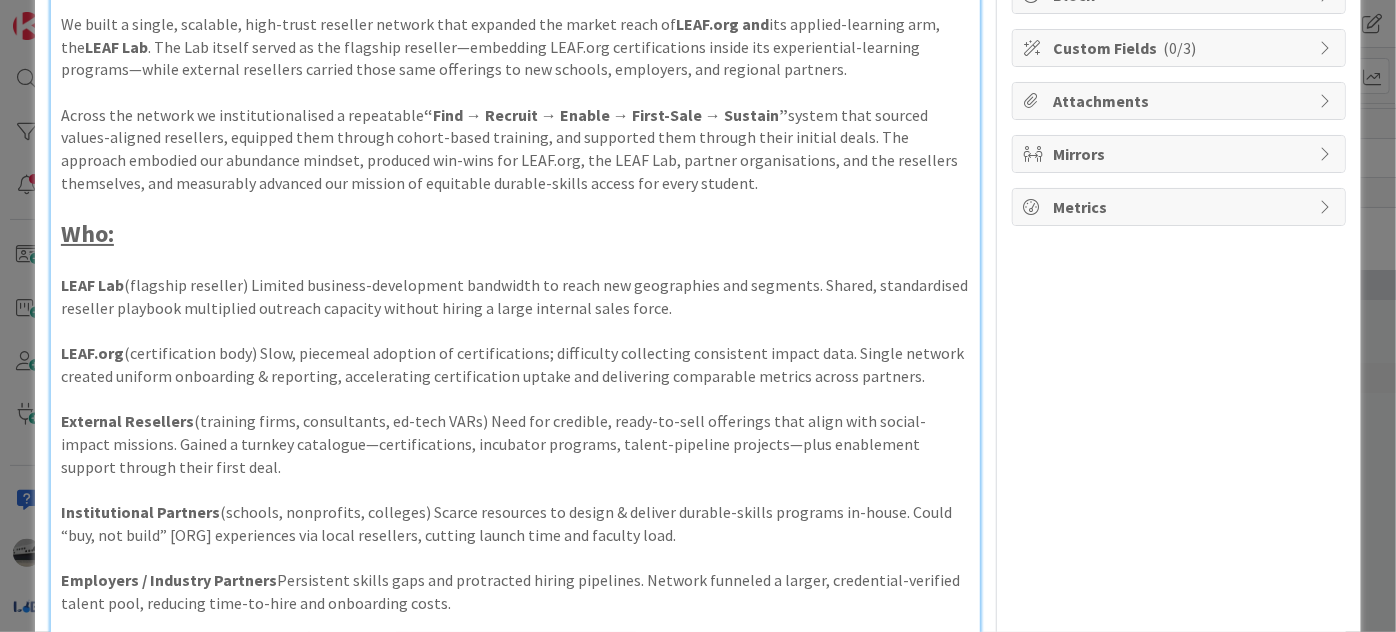 scroll, scrollTop: 363, scrollLeft: 0, axis: vertical 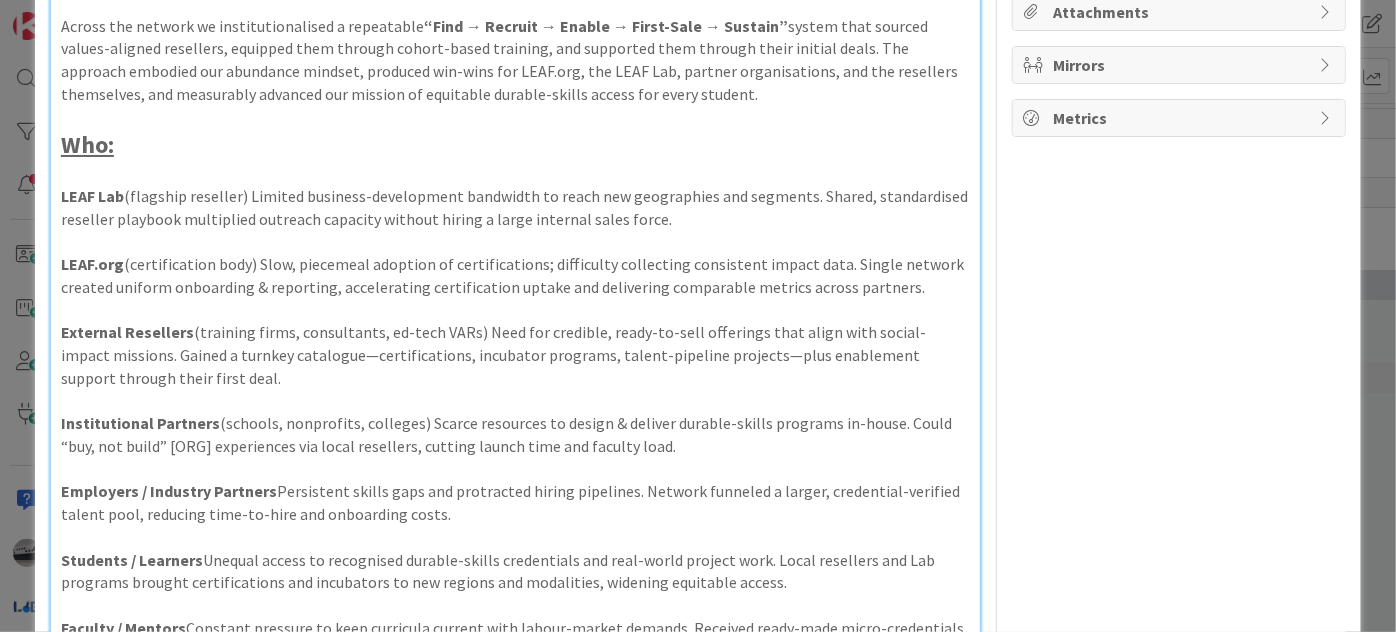 click on "LEAF.org (certification body) Slow, piecemeal adoption of certifications; difficulty collecting consistent impact data. Single network created uniform onboarding & reporting, accelerating certification uptake and delivering comparable metrics across partners." at bounding box center (515, 275) 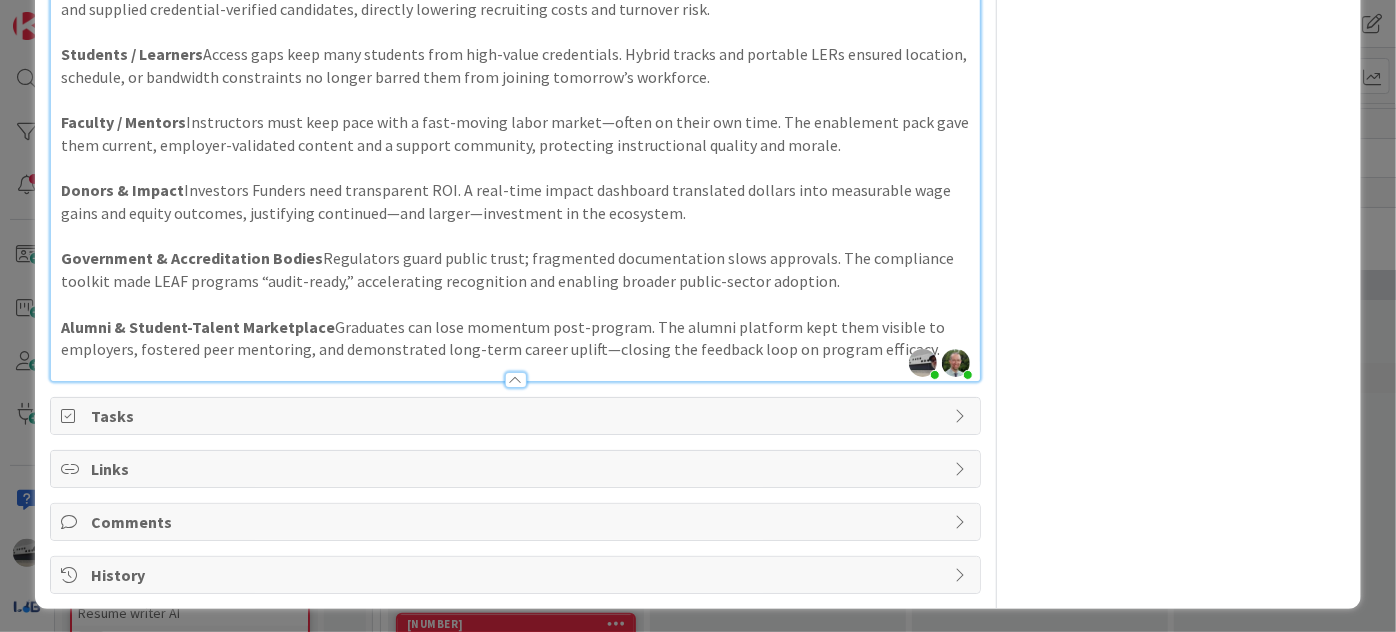 scroll, scrollTop: 2369, scrollLeft: 0, axis: vertical 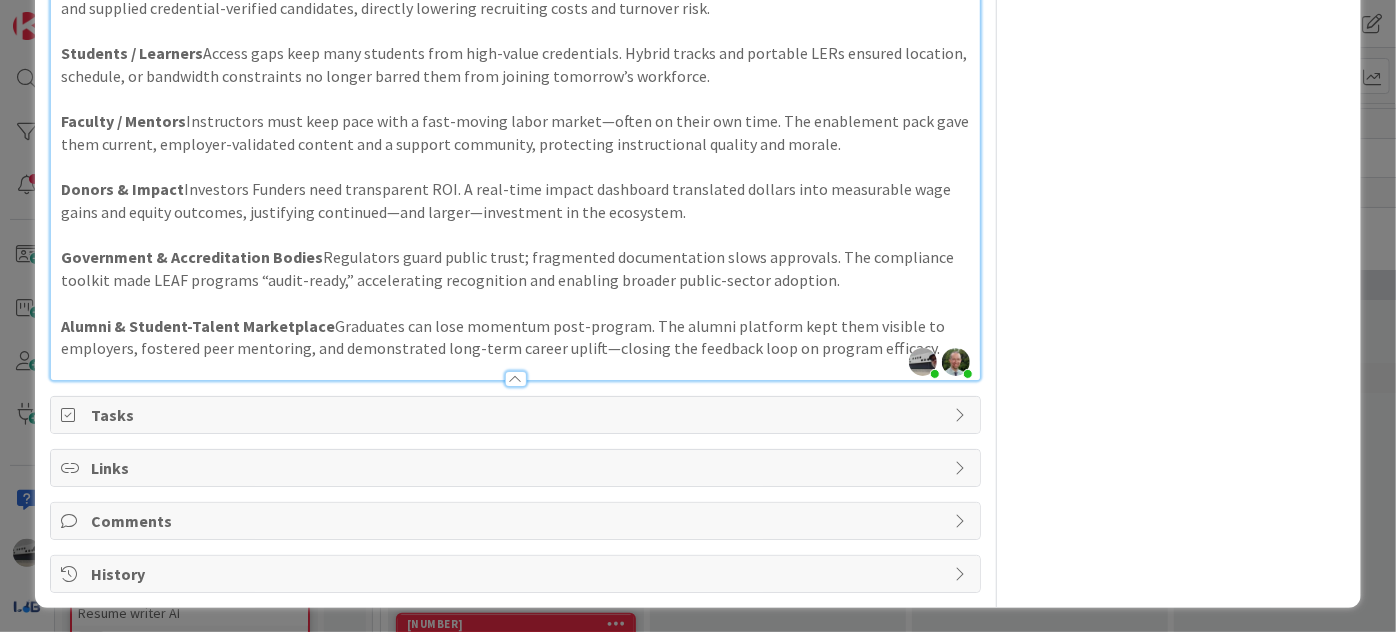 click at bounding box center [962, 415] 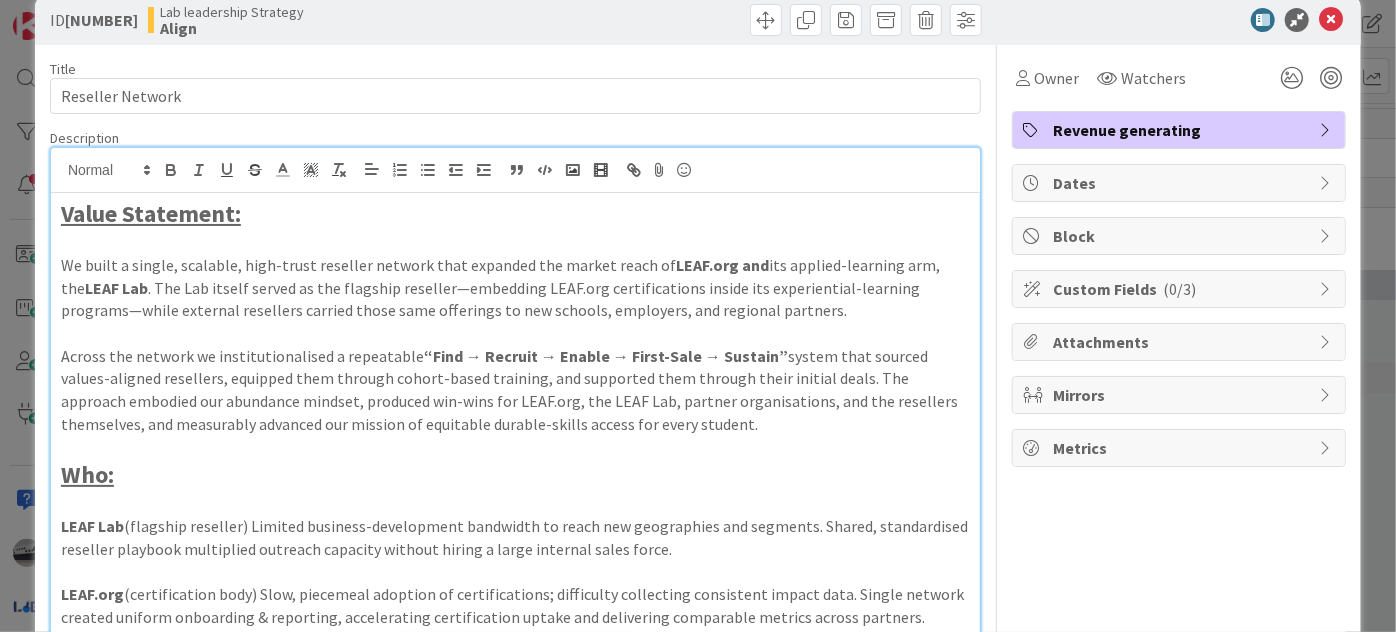 scroll, scrollTop: 0, scrollLeft: 0, axis: both 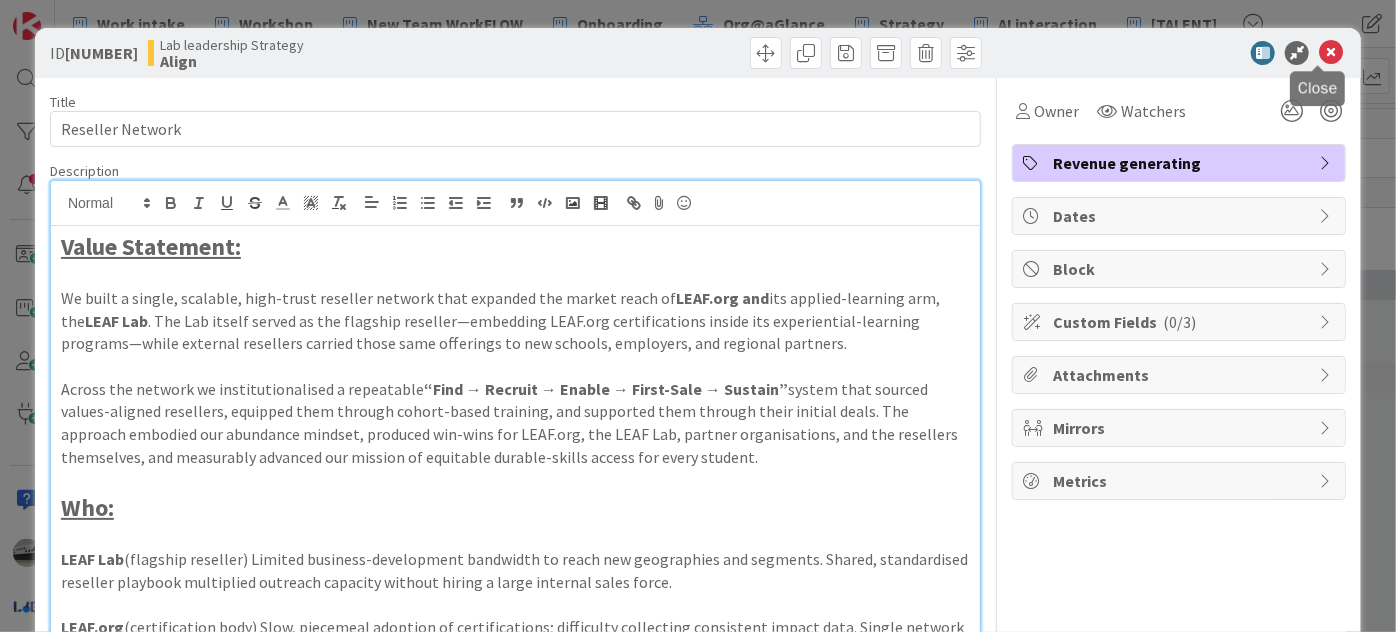 click at bounding box center (1331, 53) 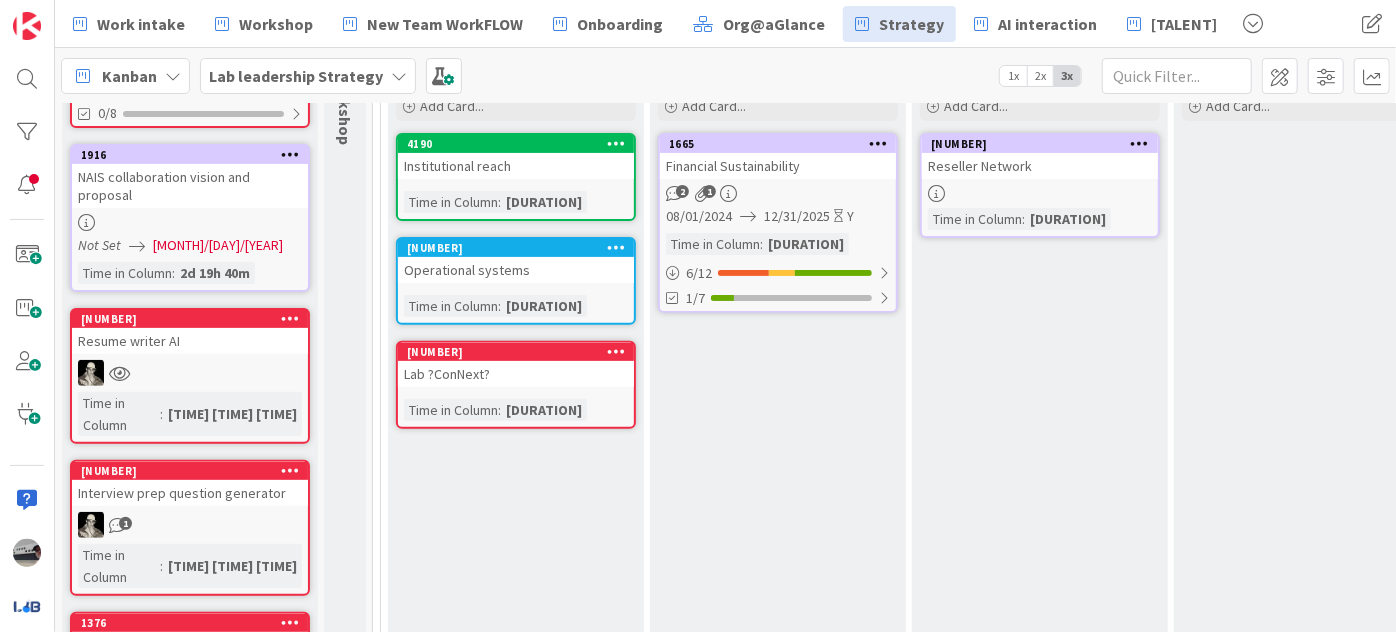 scroll, scrollTop: 181, scrollLeft: 0, axis: vertical 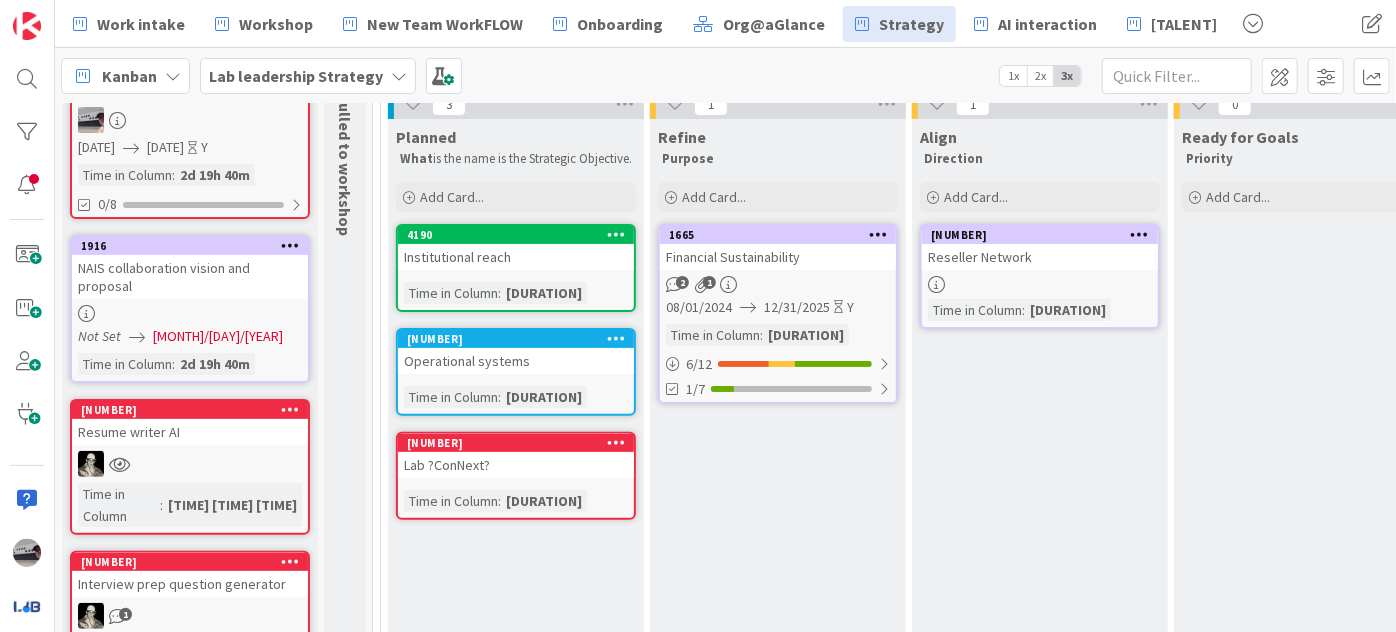 click on "Financial Sustainability" at bounding box center [778, 257] 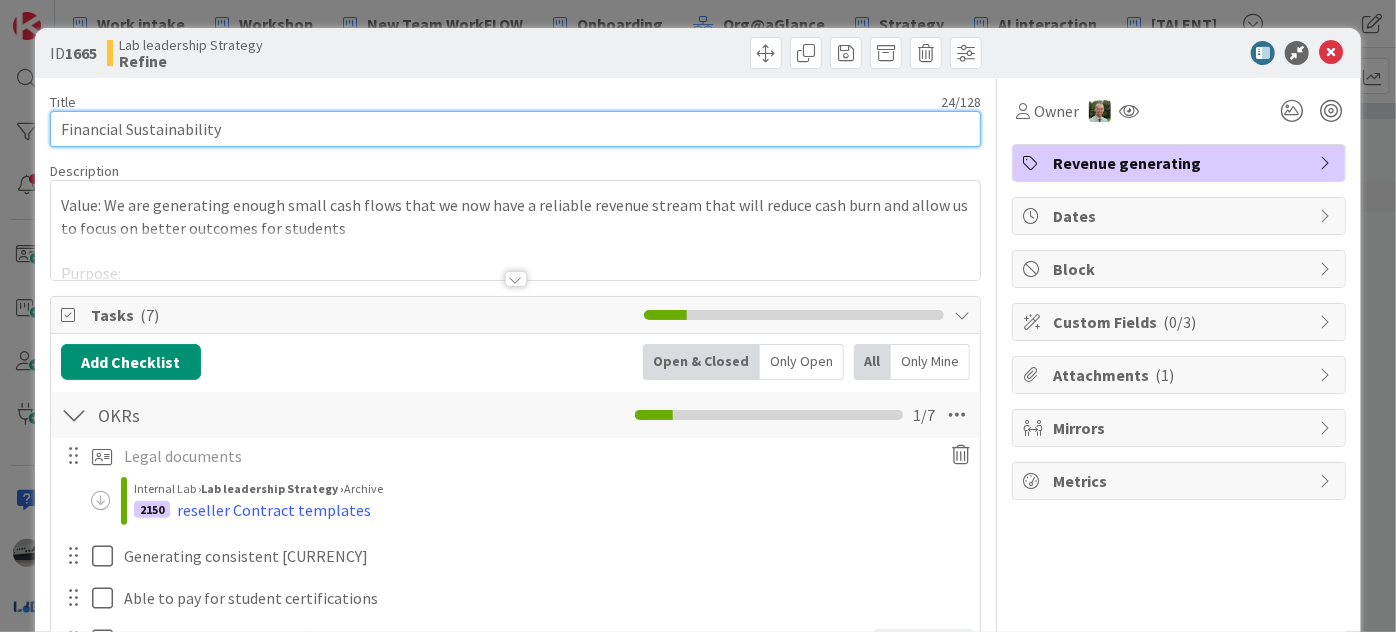 drag, startPoint x: 276, startPoint y: 126, endPoint x: 0, endPoint y: 121, distance: 276.0453 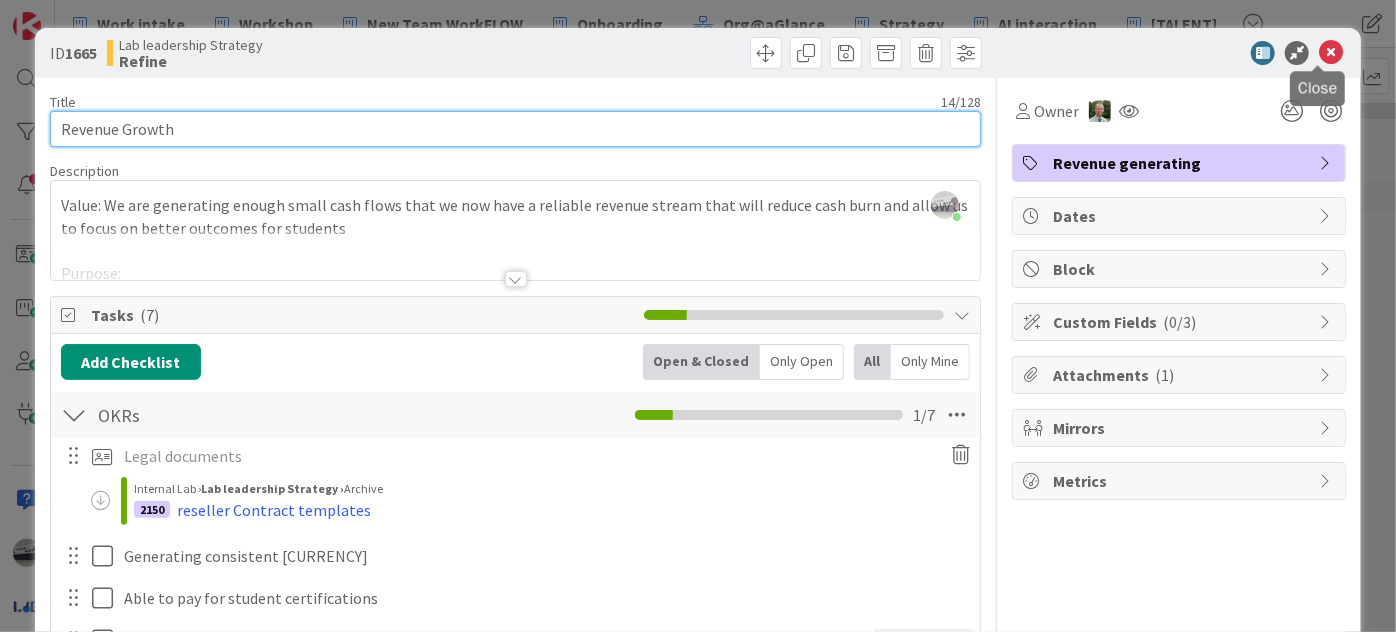 type on "Revenue Growth" 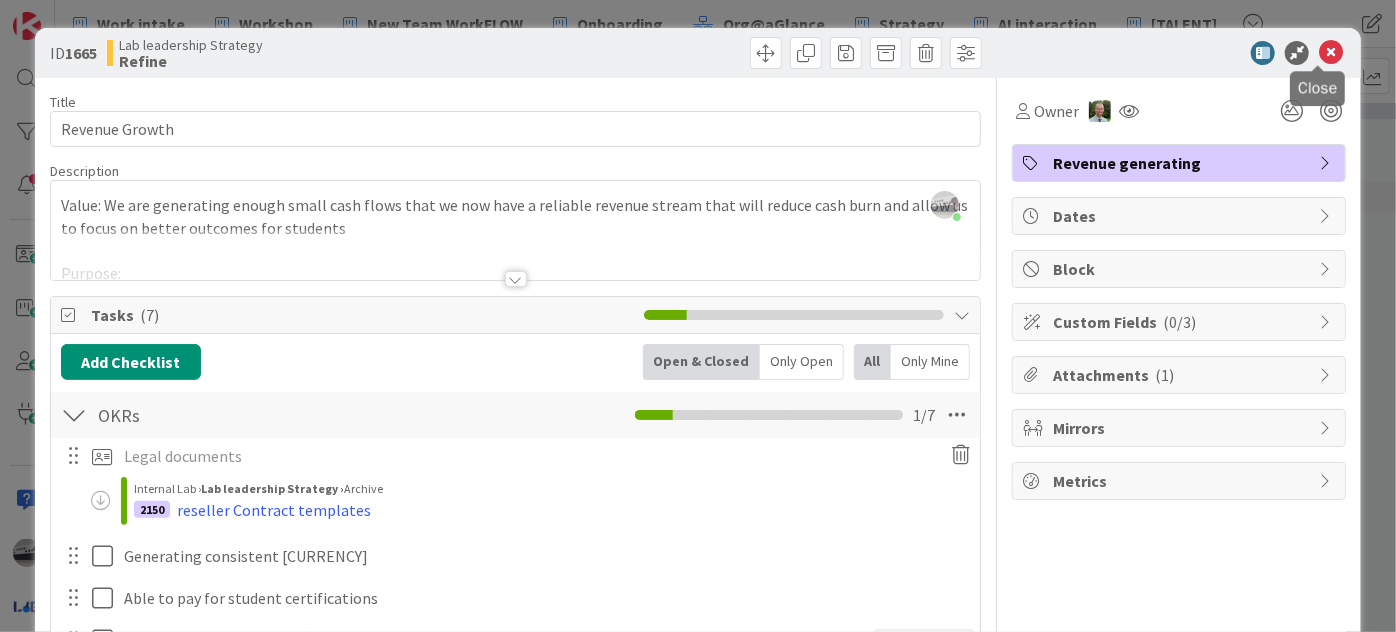 click at bounding box center (1331, 53) 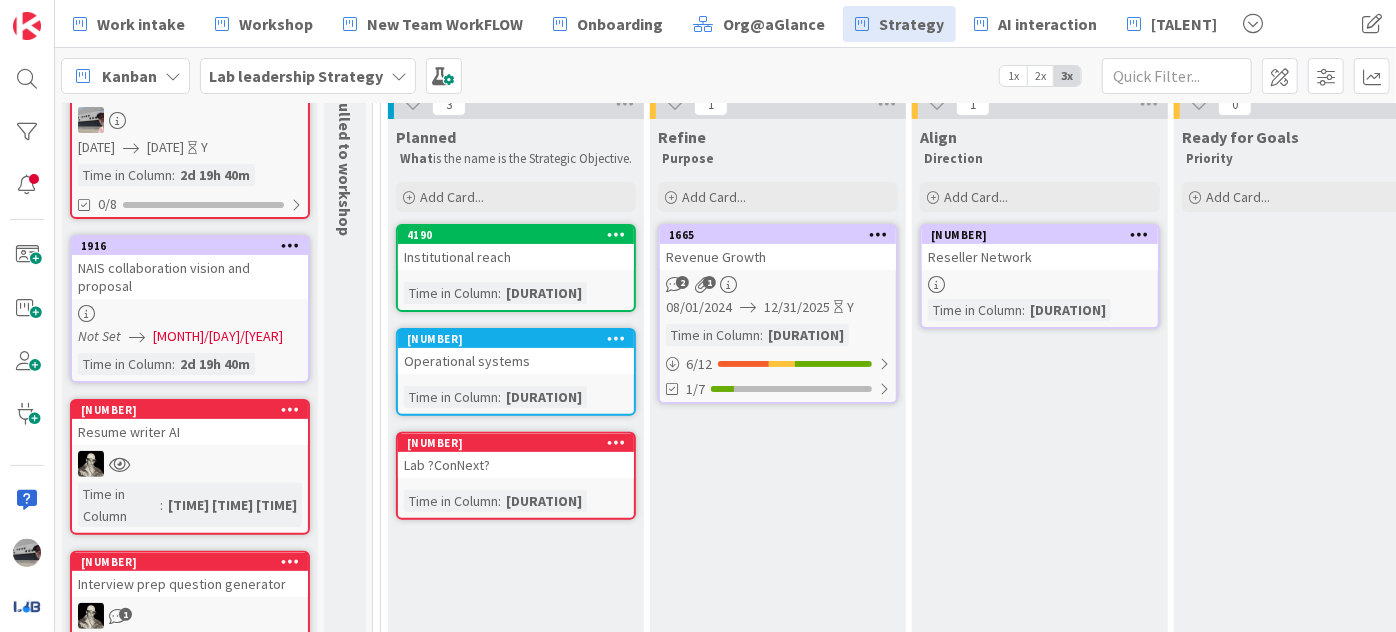 click on "Reseller Network" at bounding box center (1040, 257) 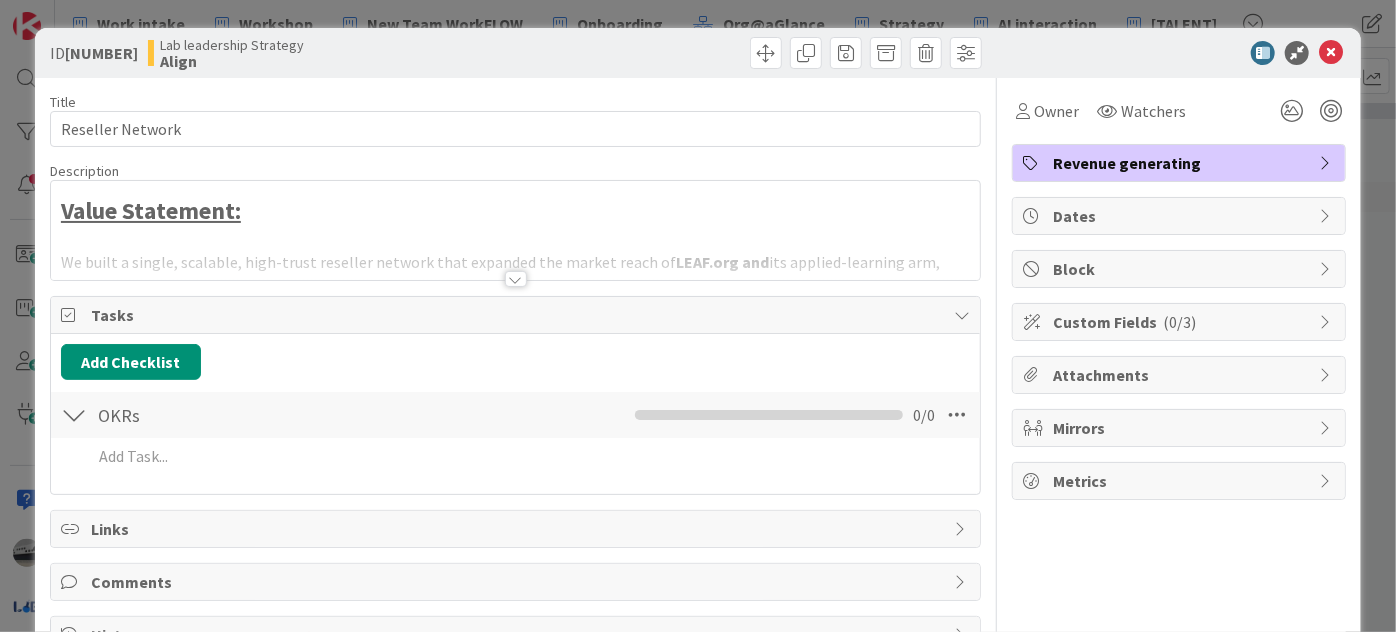 click at bounding box center (516, 279) 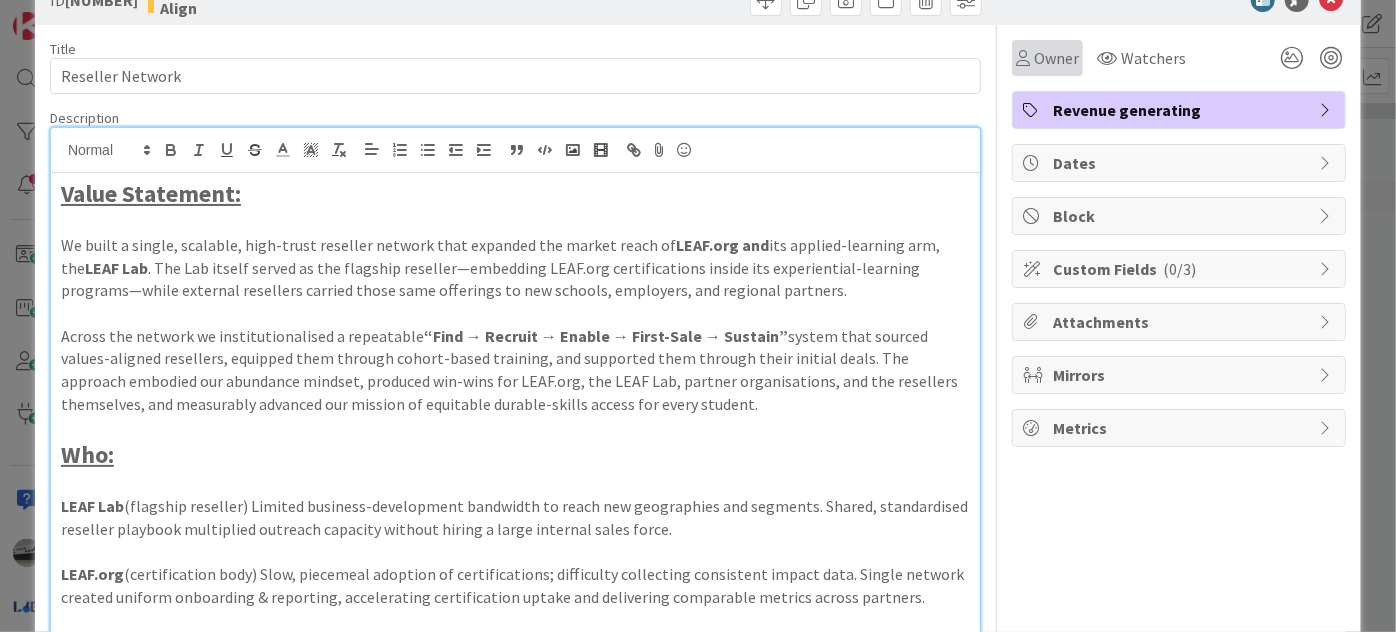scroll, scrollTop: 0, scrollLeft: 0, axis: both 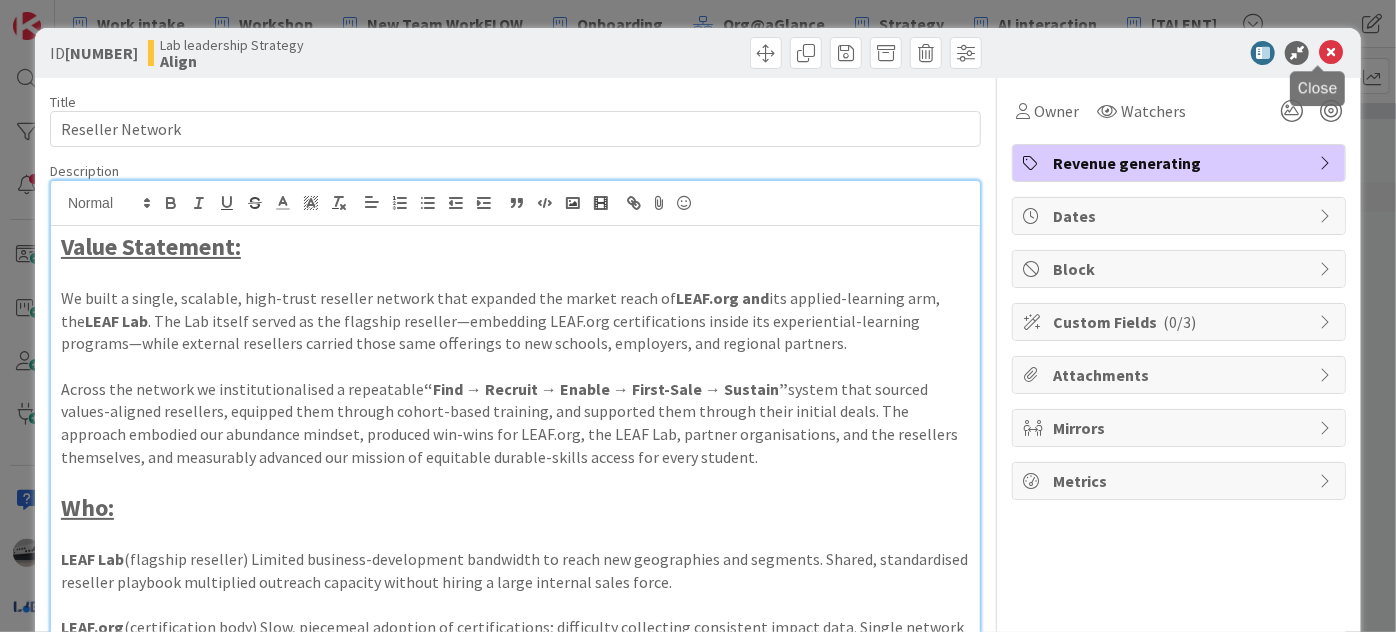 click at bounding box center [1331, 53] 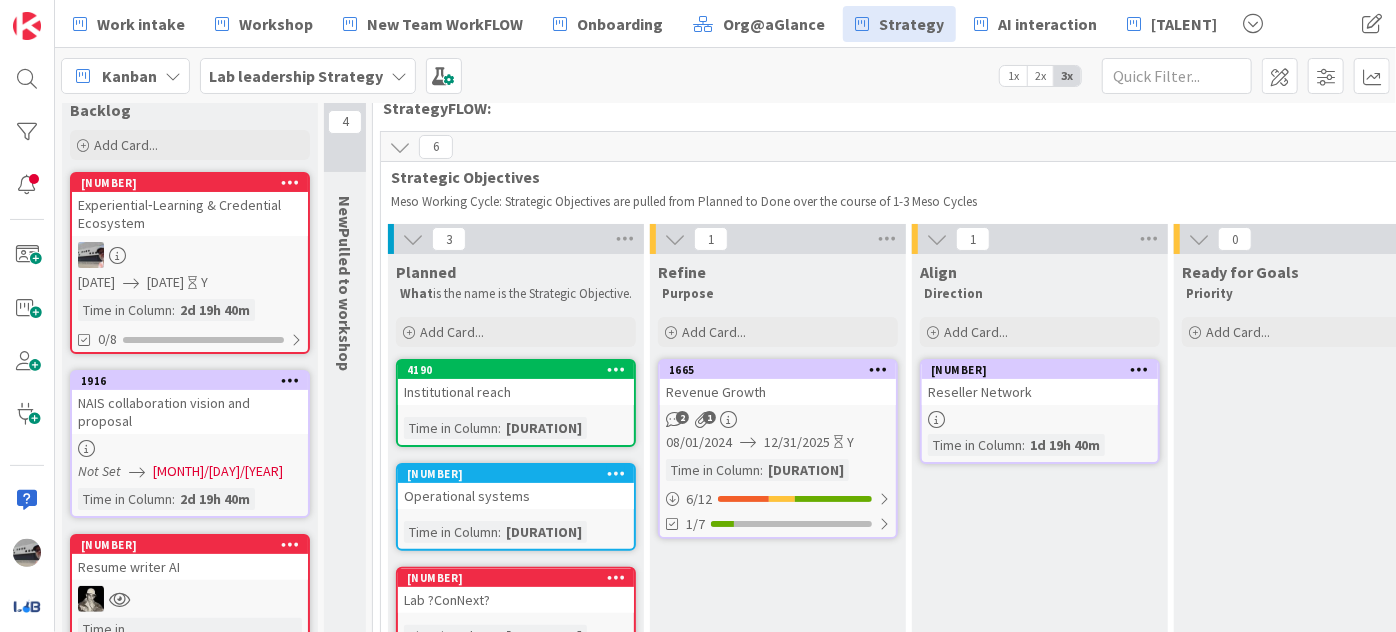 scroll, scrollTop: 90, scrollLeft: 0, axis: vertical 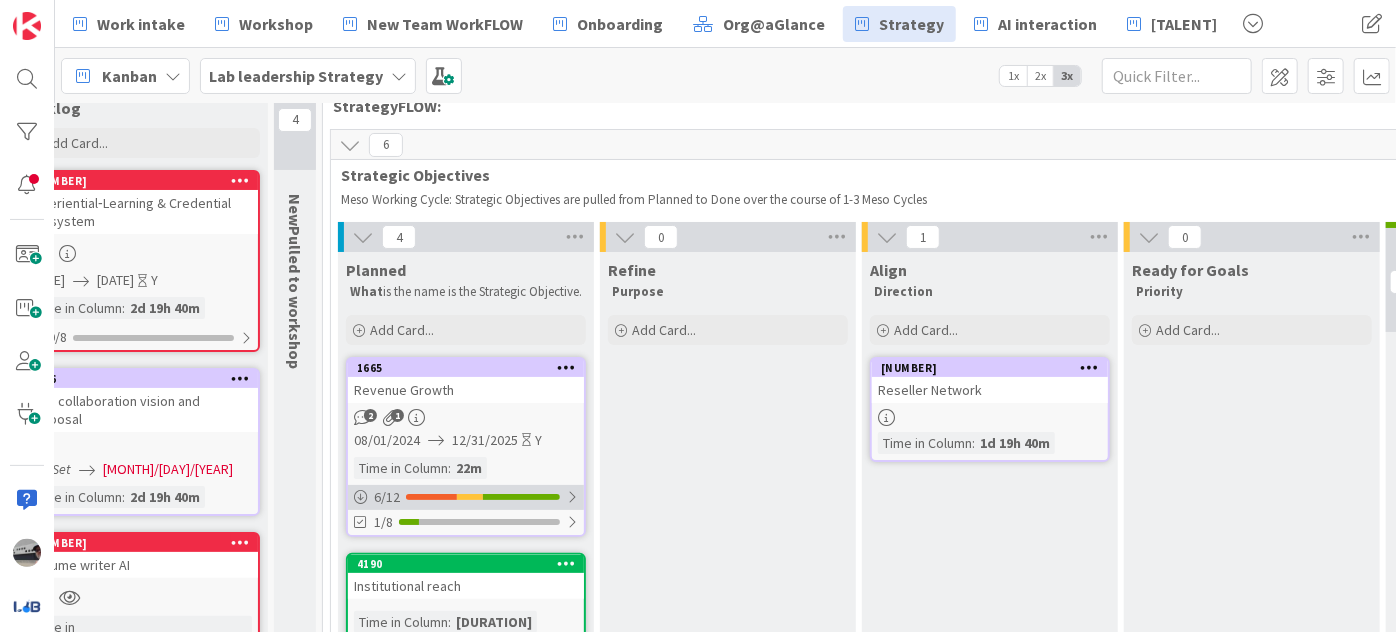 click at bounding box center (572, 497) 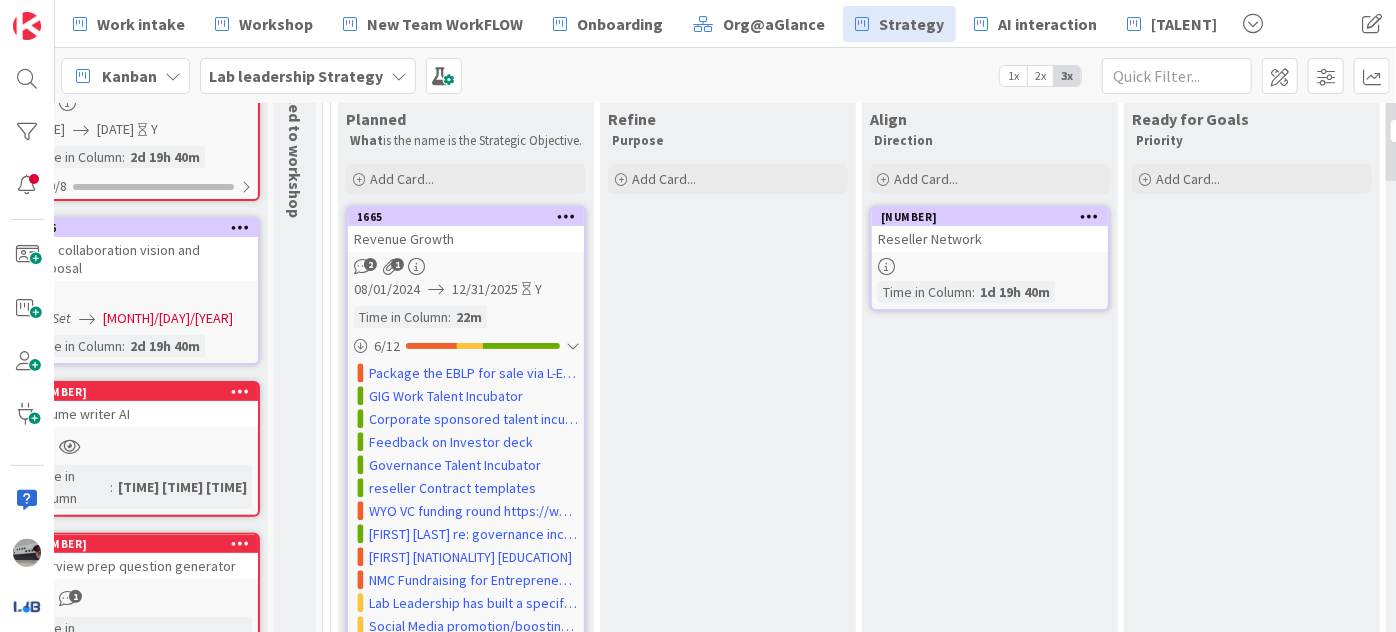 scroll, scrollTop: 229, scrollLeft: 50, axis: both 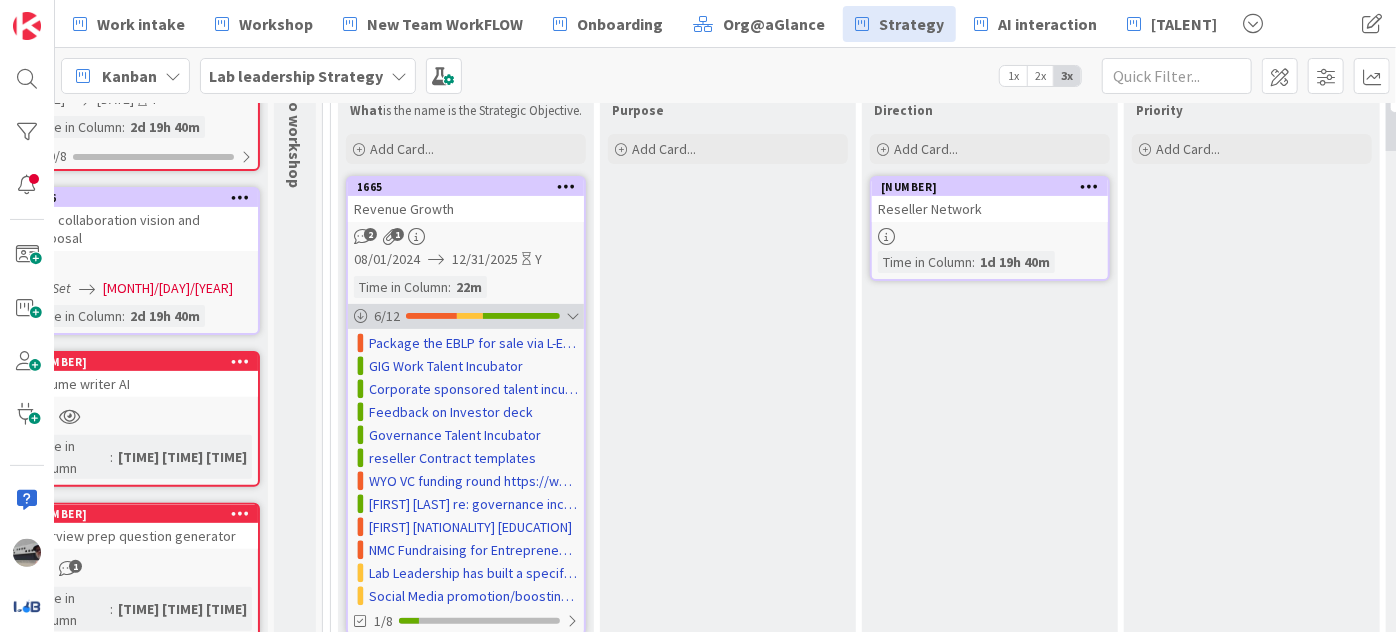 click at bounding box center [572, 316] 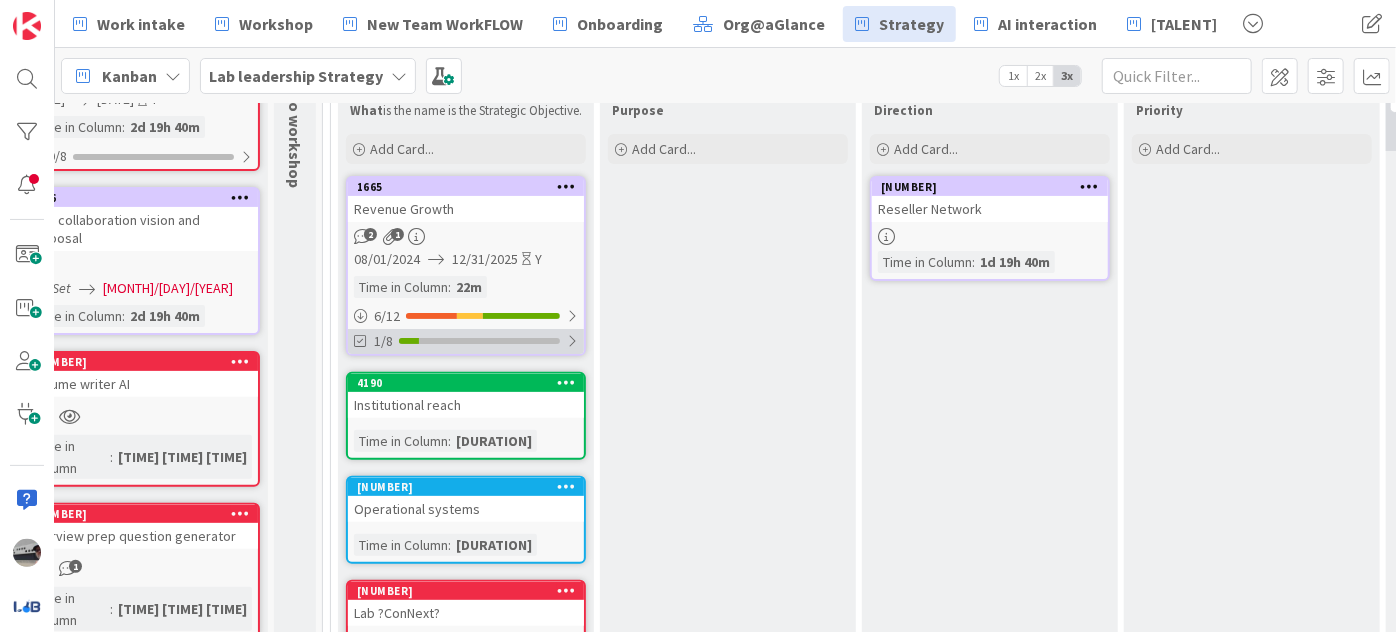 click at bounding box center (572, 341) 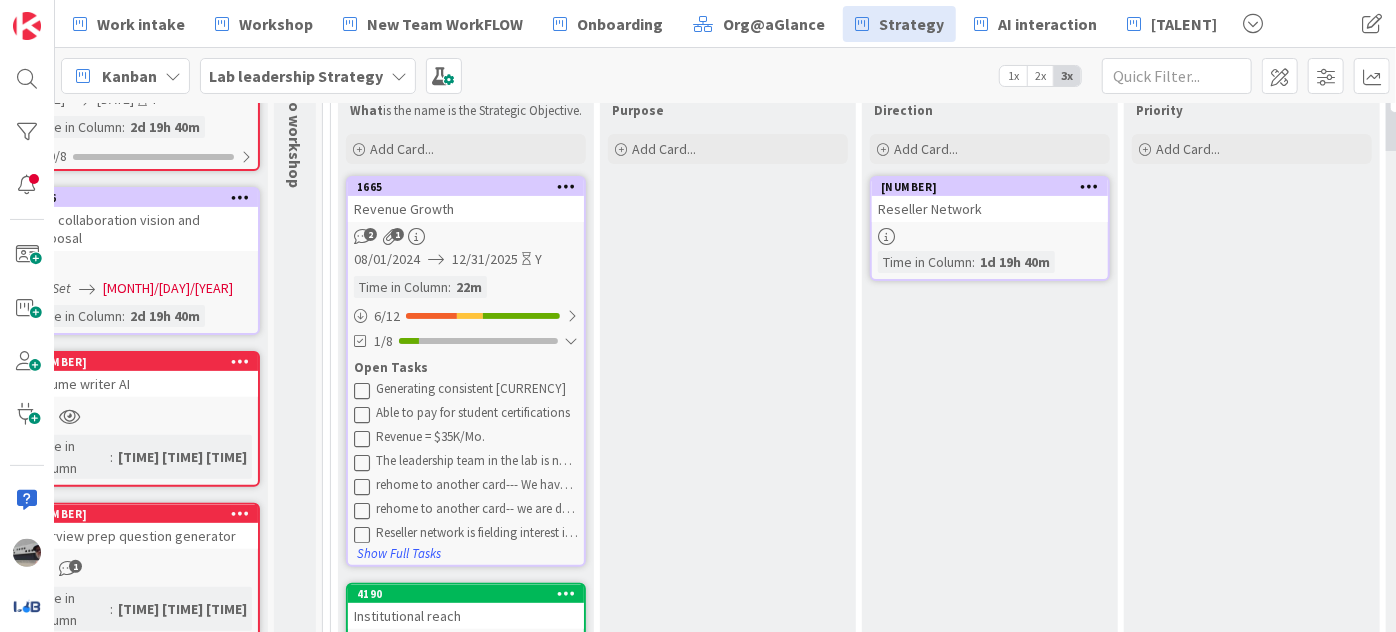 click on "Refine Purpose  Add Card..." at bounding box center (728, 1131) 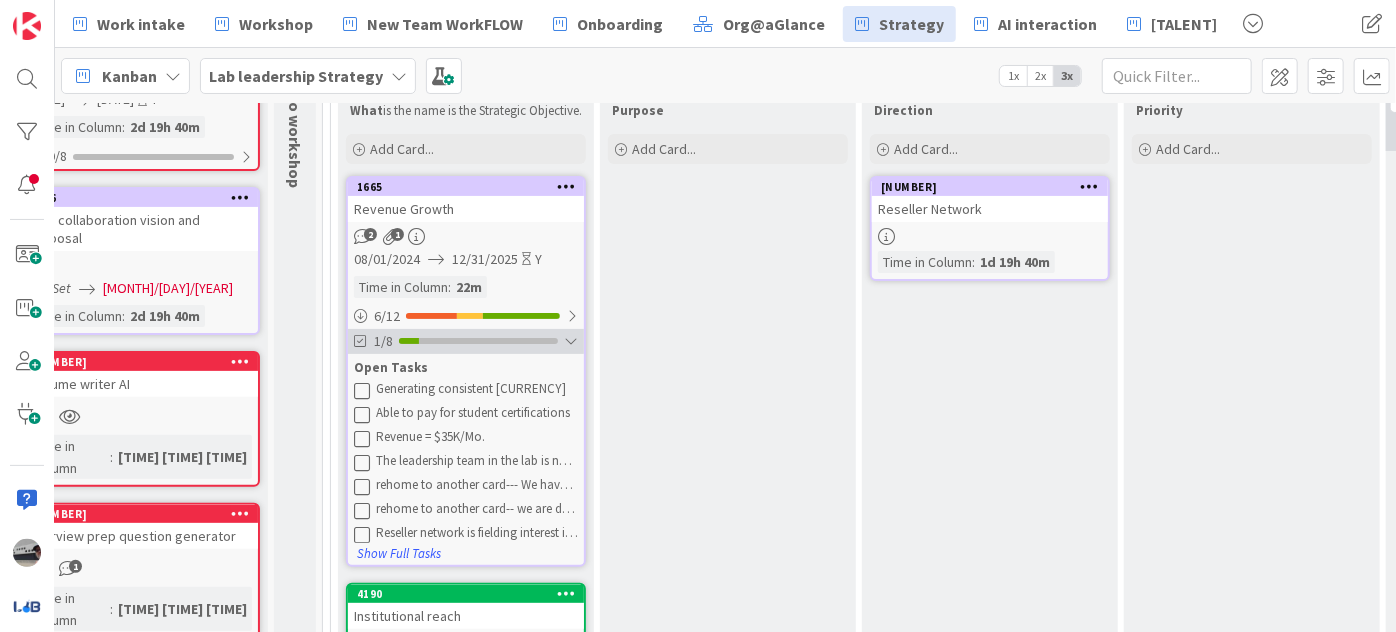 click at bounding box center [571, 341] 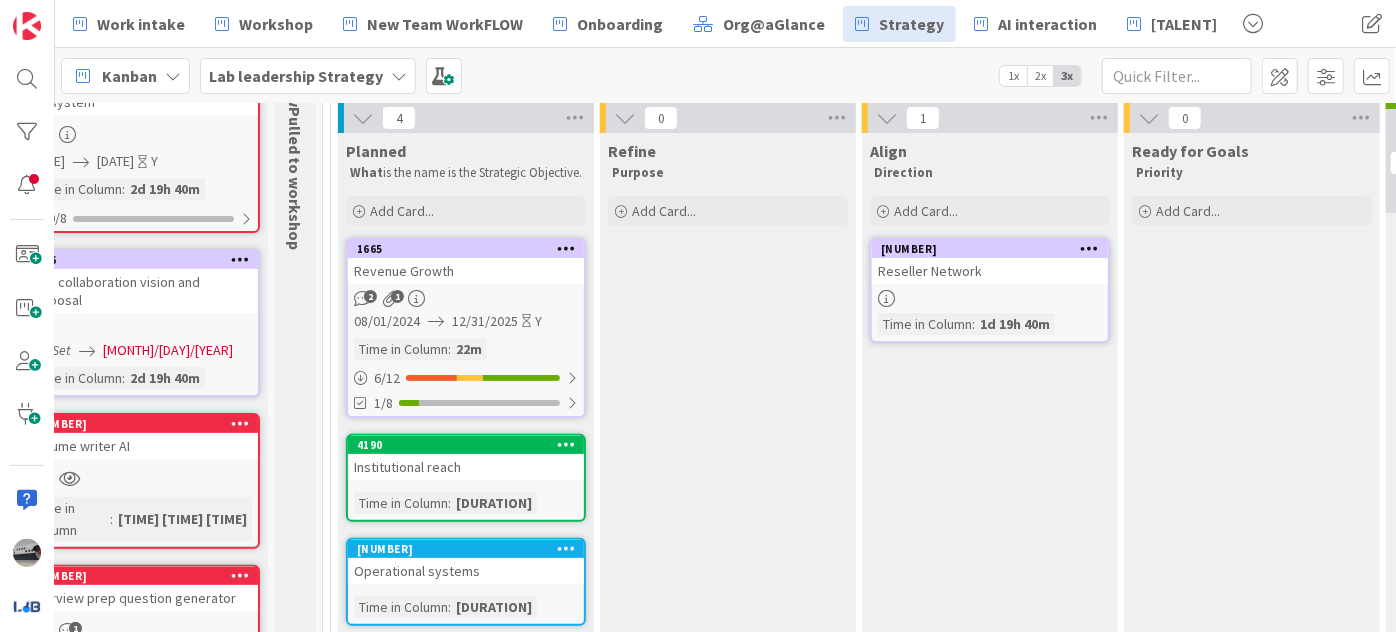 scroll, scrollTop: 48, scrollLeft: 50, axis: both 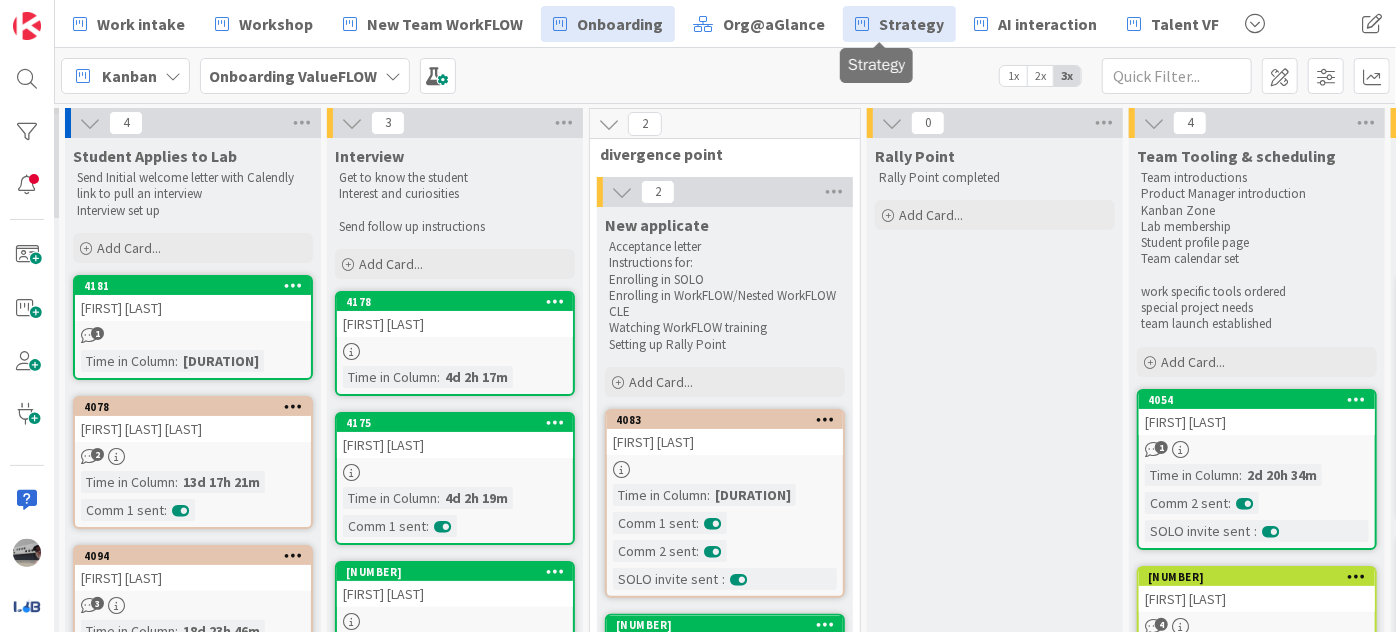 click on "Strategy" at bounding box center [911, 24] 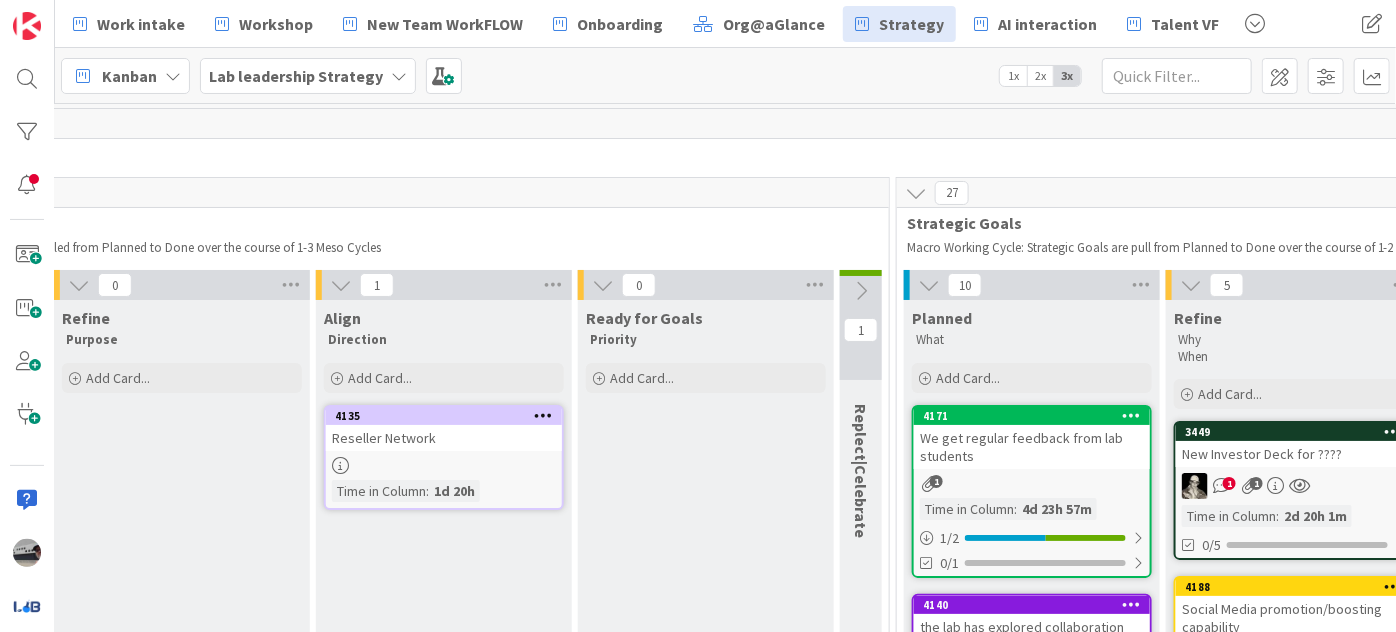 scroll, scrollTop: 0, scrollLeft: 609, axis: horizontal 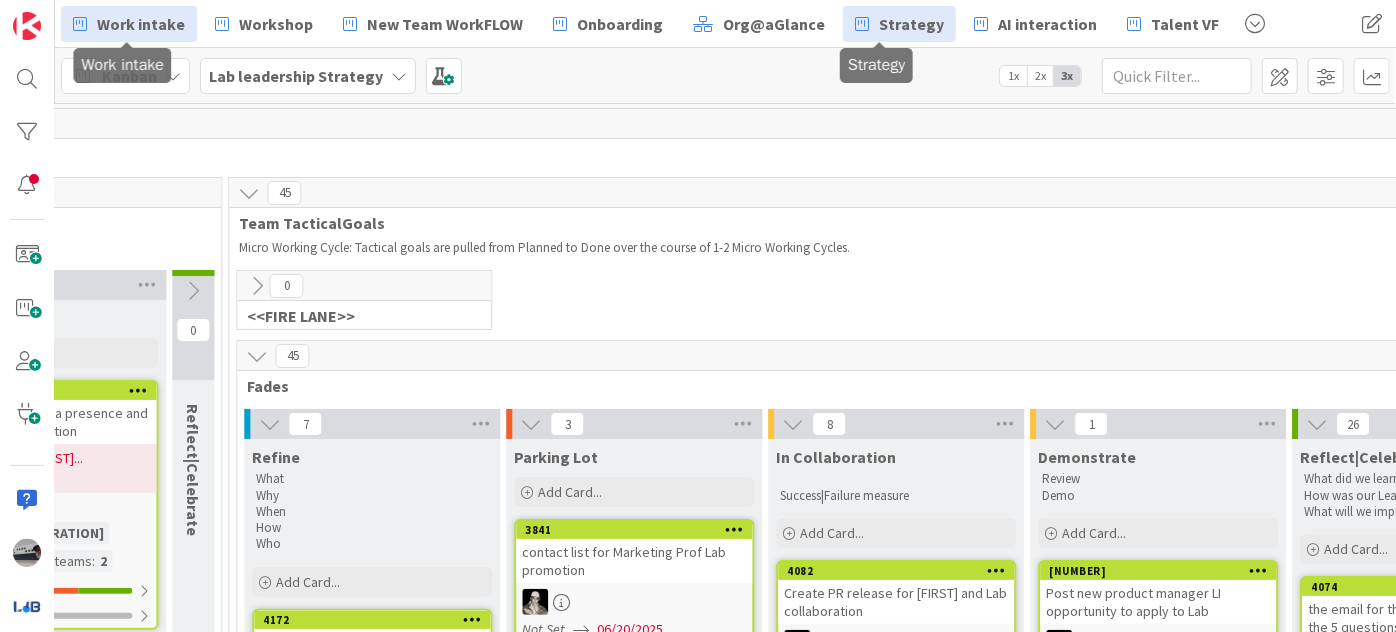 click on "Work intake" at bounding box center (129, 24) 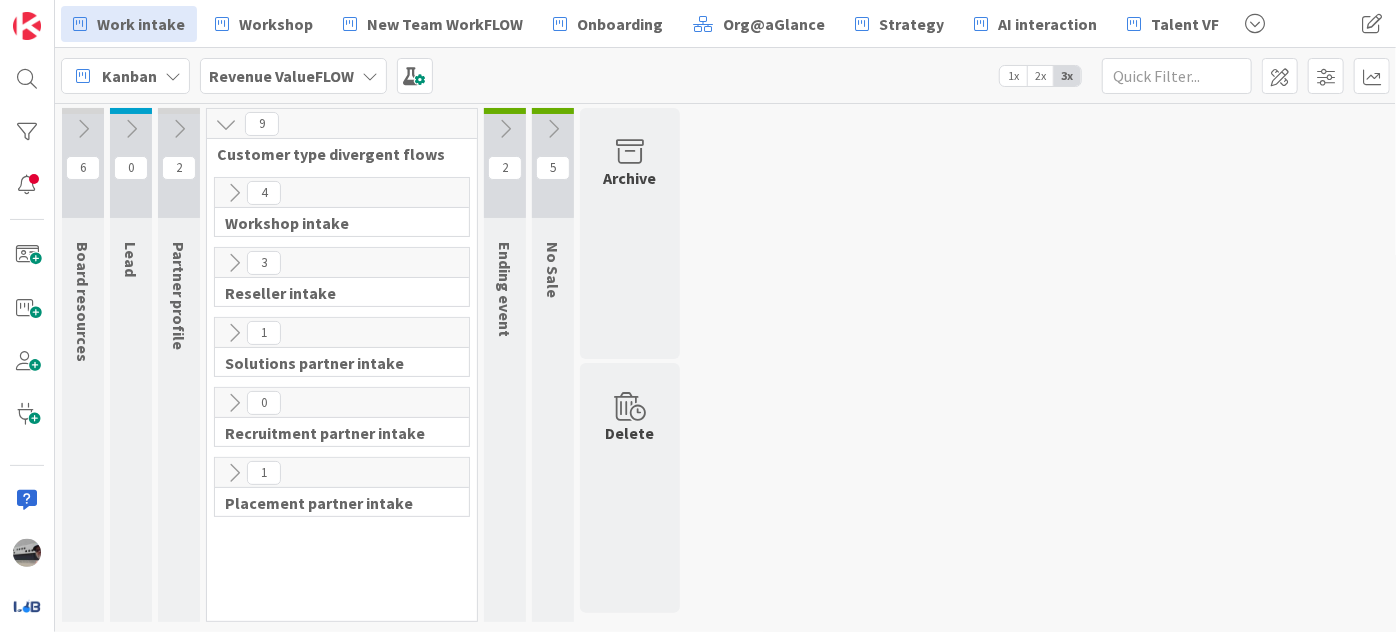 click at bounding box center [179, 129] 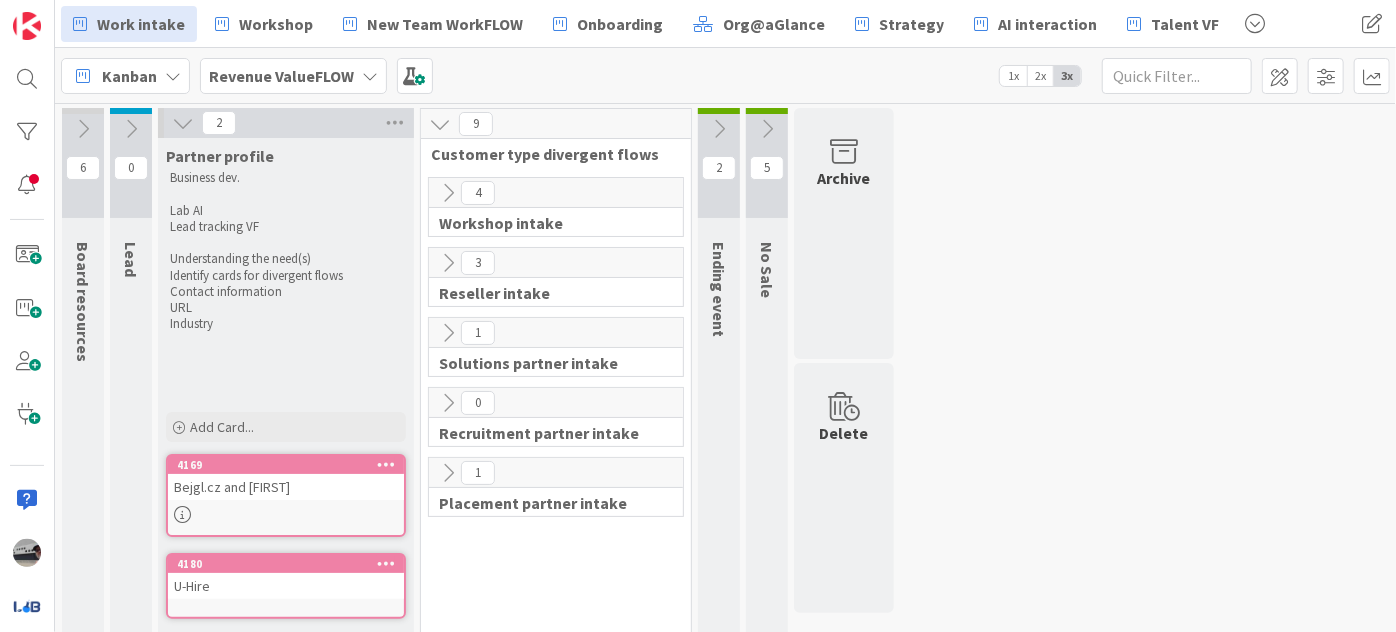 click at bounding box center (131, 129) 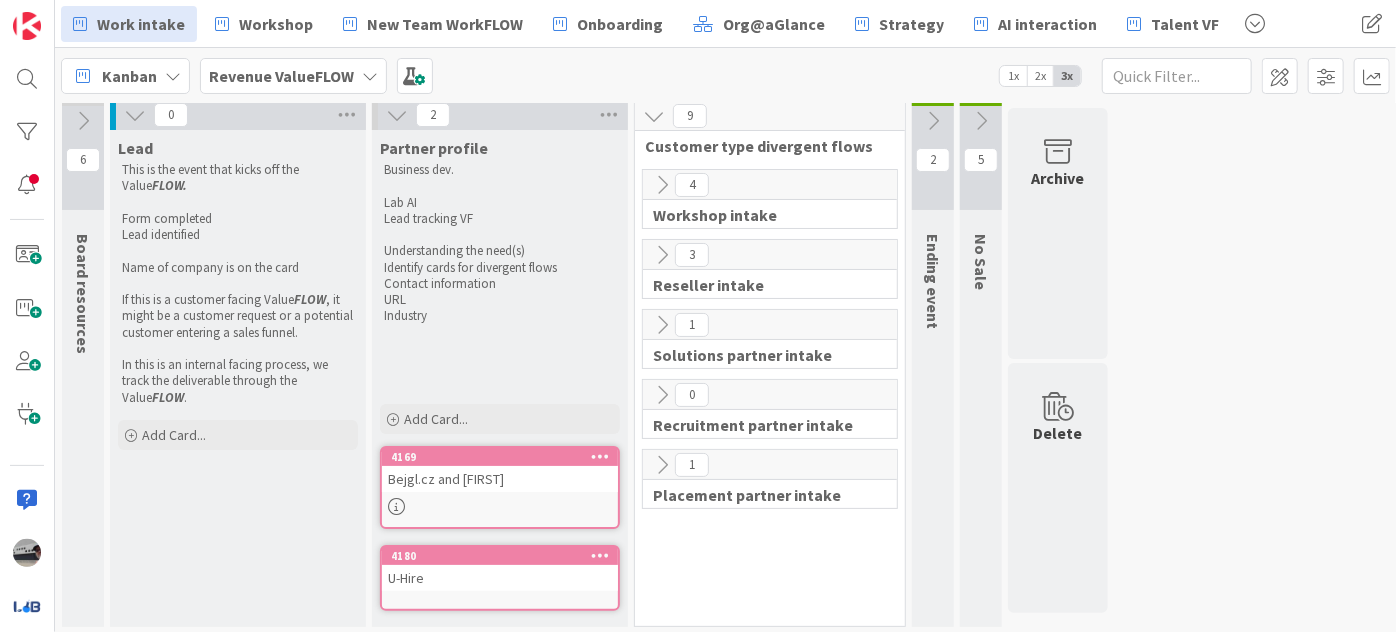 scroll, scrollTop: 10, scrollLeft: 0, axis: vertical 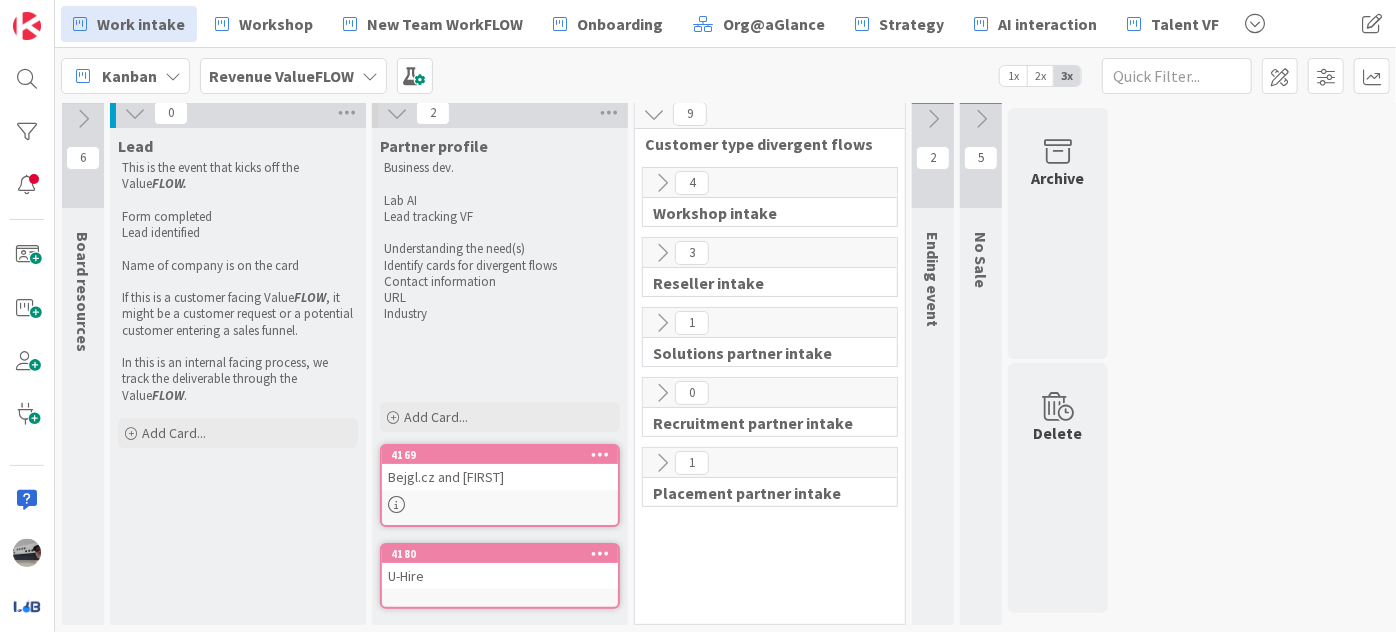 click at bounding box center (662, 183) 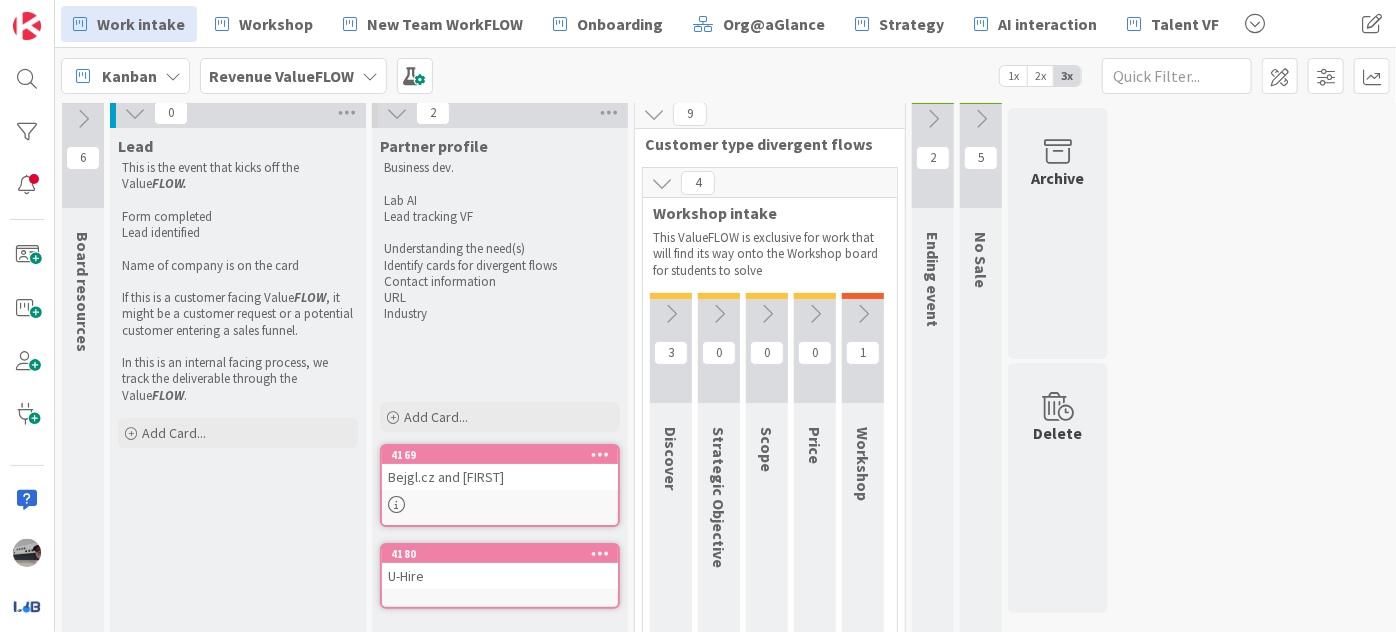 click at bounding box center [671, 314] 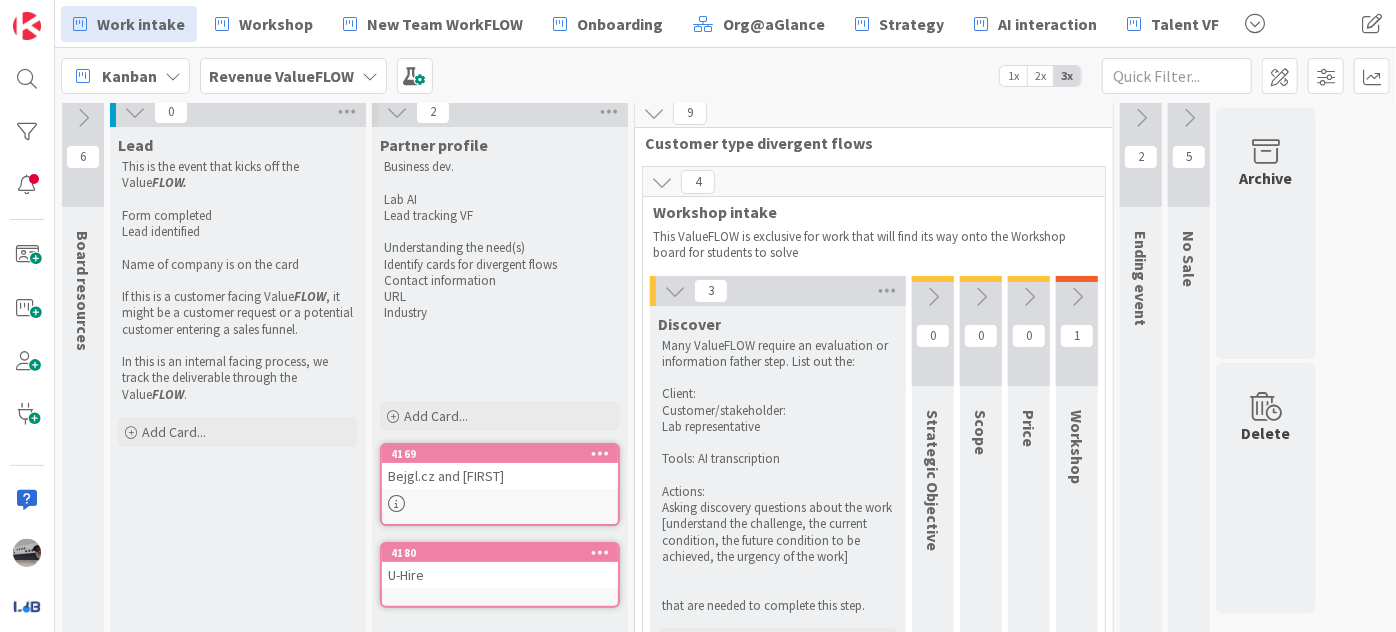 scroll, scrollTop: 10, scrollLeft: 0, axis: vertical 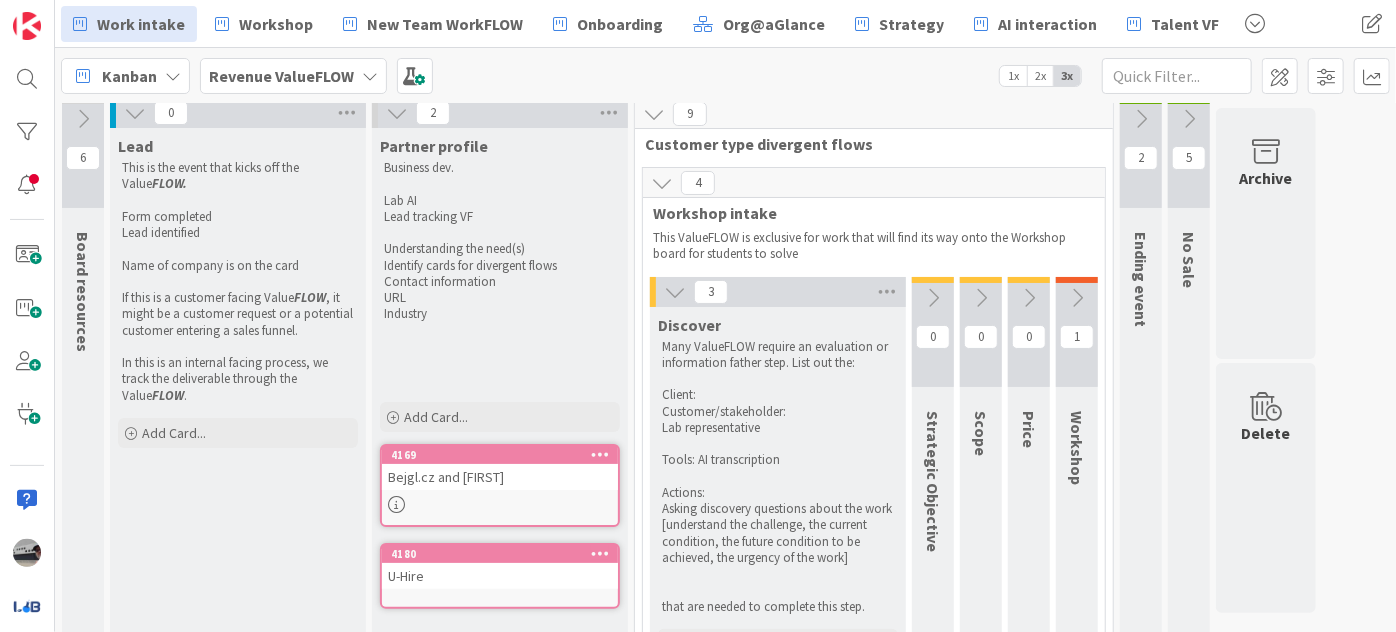 click at bounding box center (675, 292) 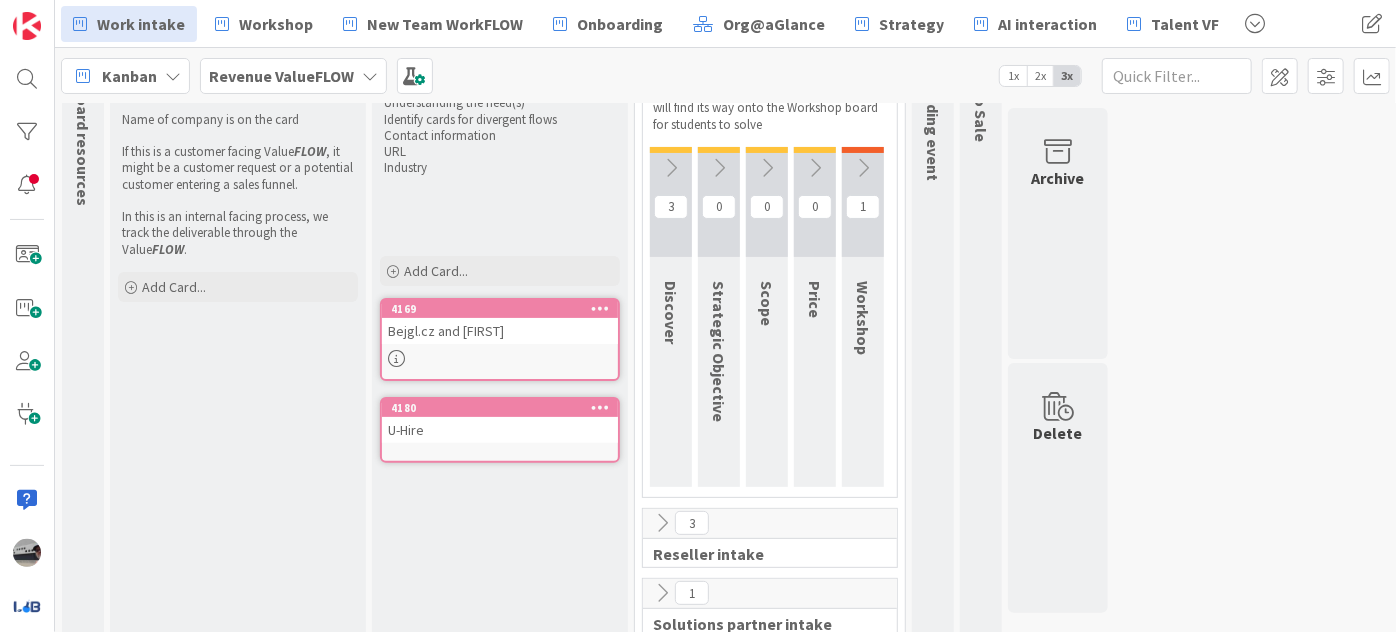 scroll, scrollTop: 10, scrollLeft: 0, axis: vertical 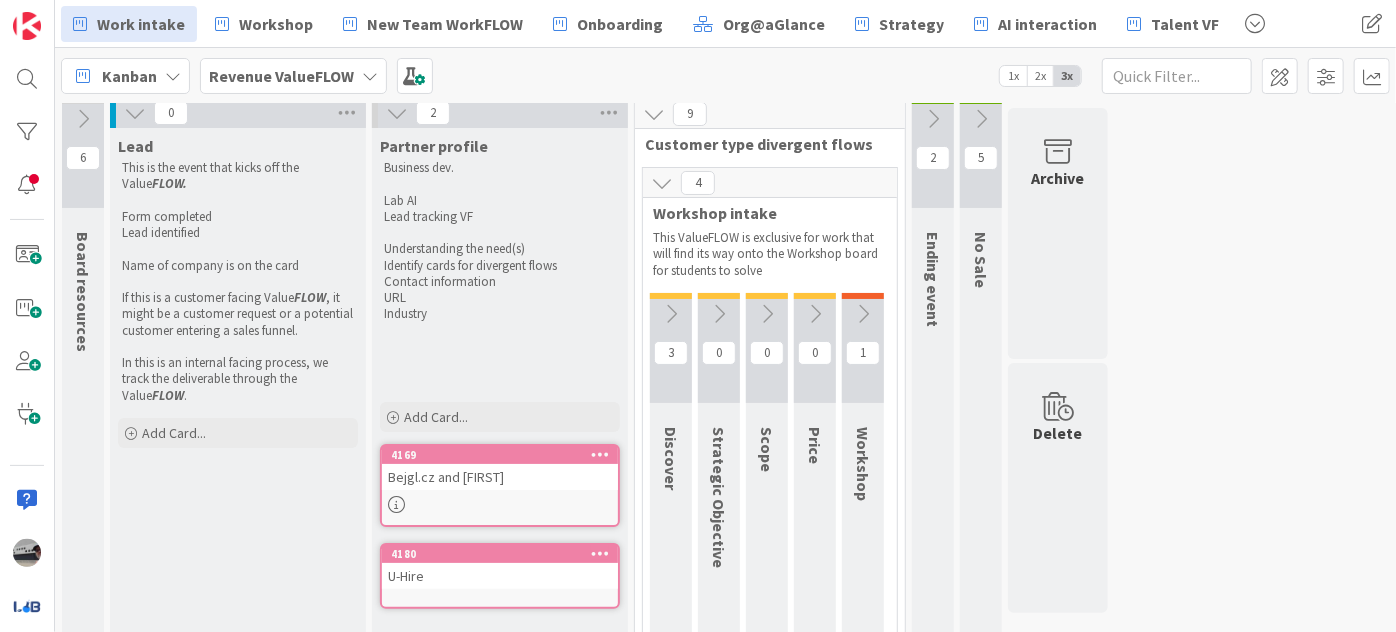click at bounding box center (662, 183) 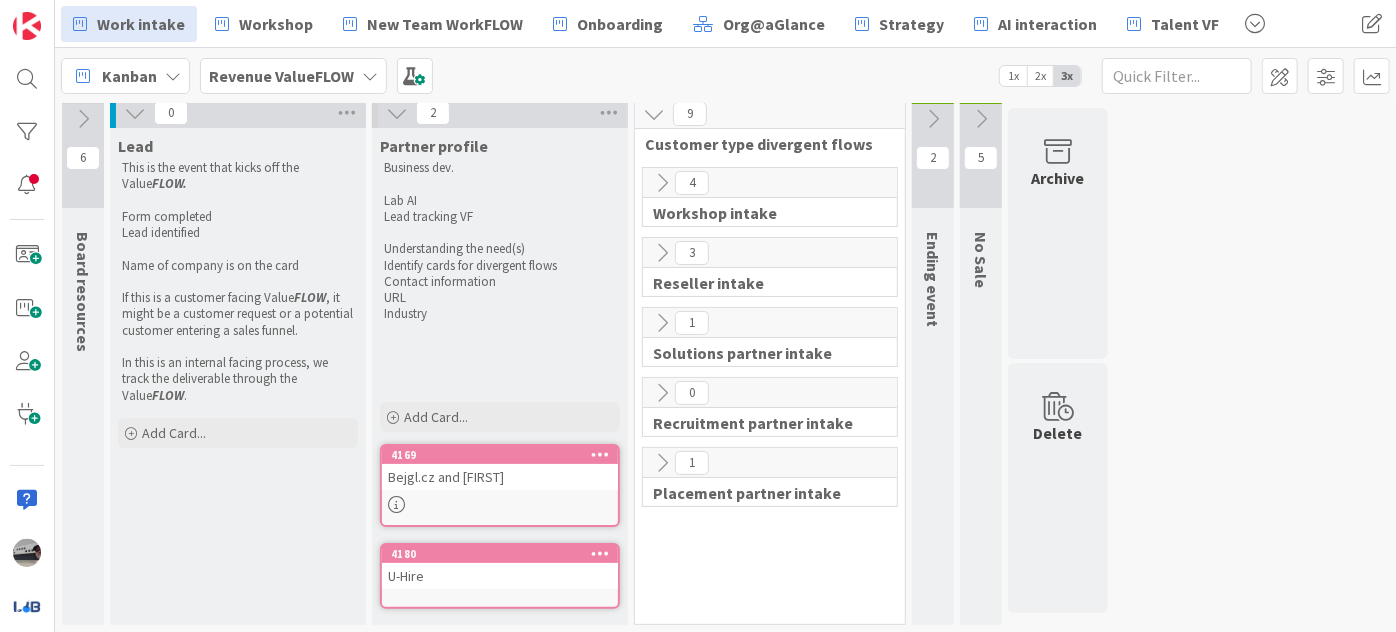 click at bounding box center [662, 253] 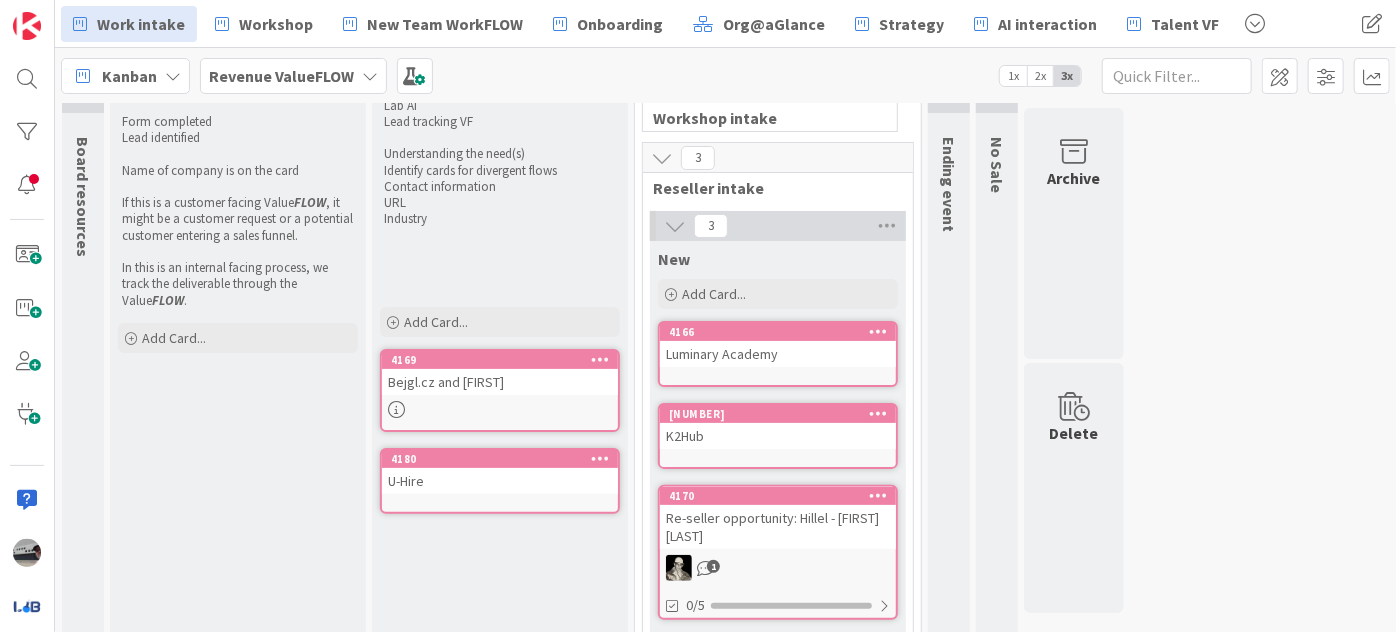 scroll, scrollTop: 10, scrollLeft: 0, axis: vertical 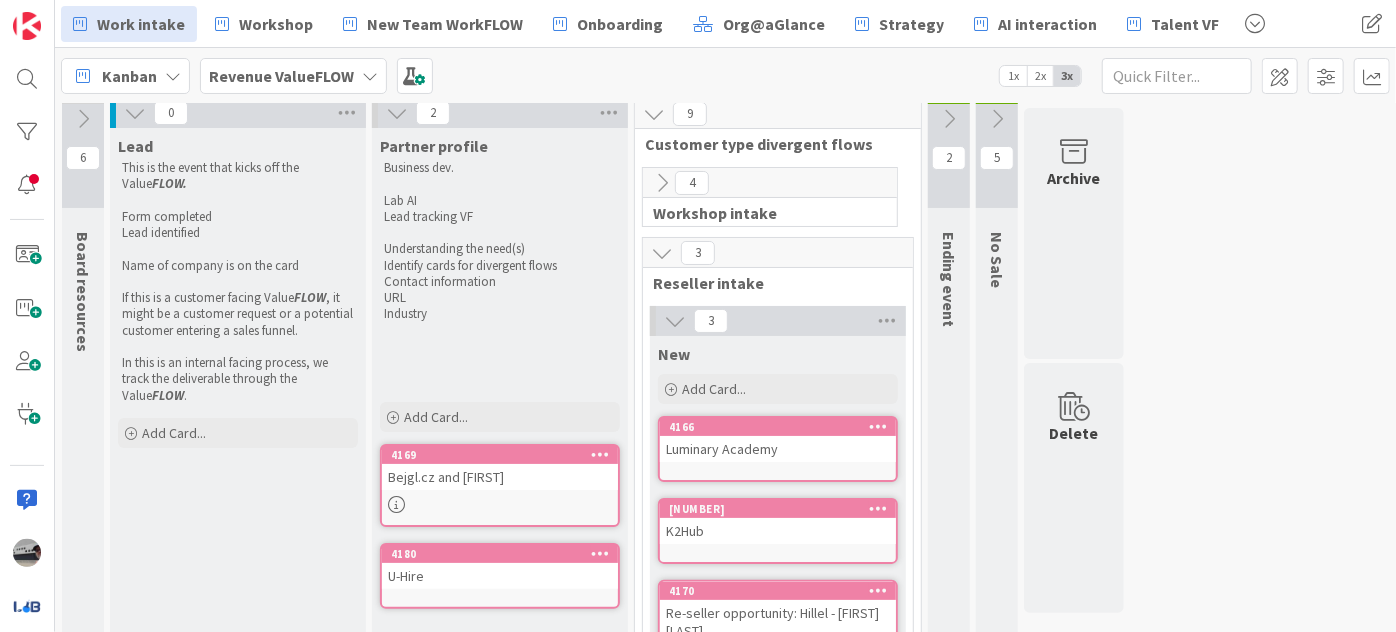 click at bounding box center (662, 253) 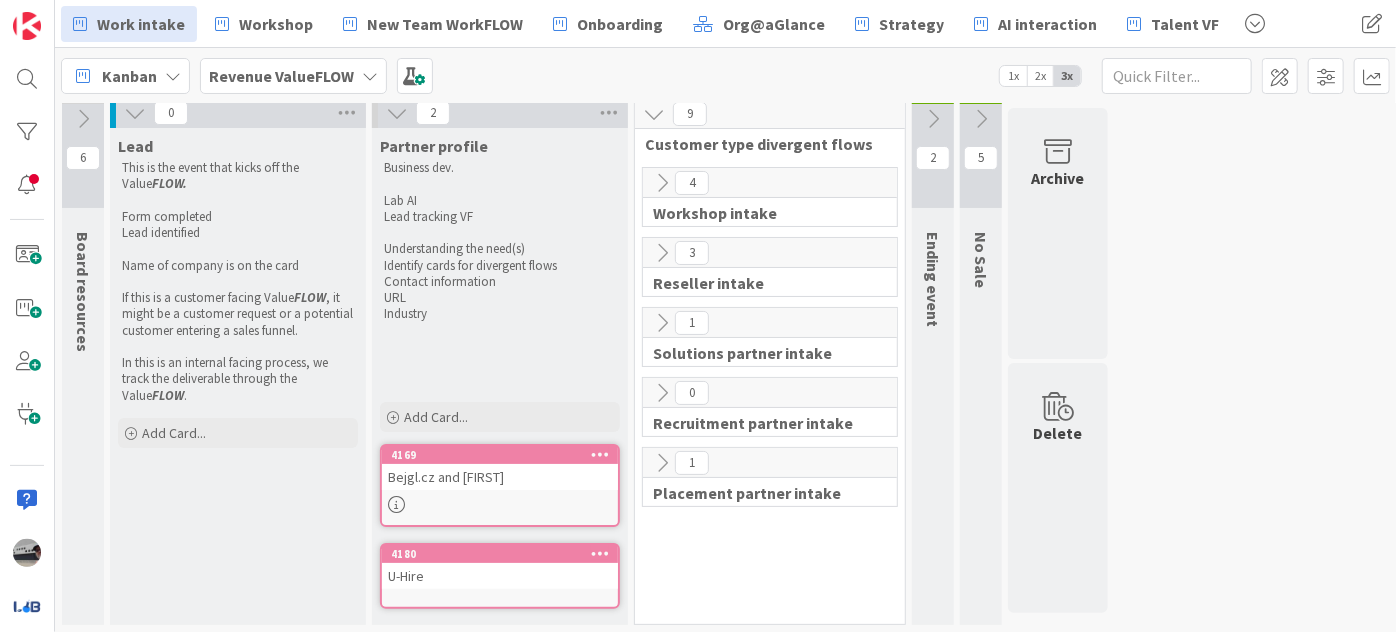 click at bounding box center [662, 323] 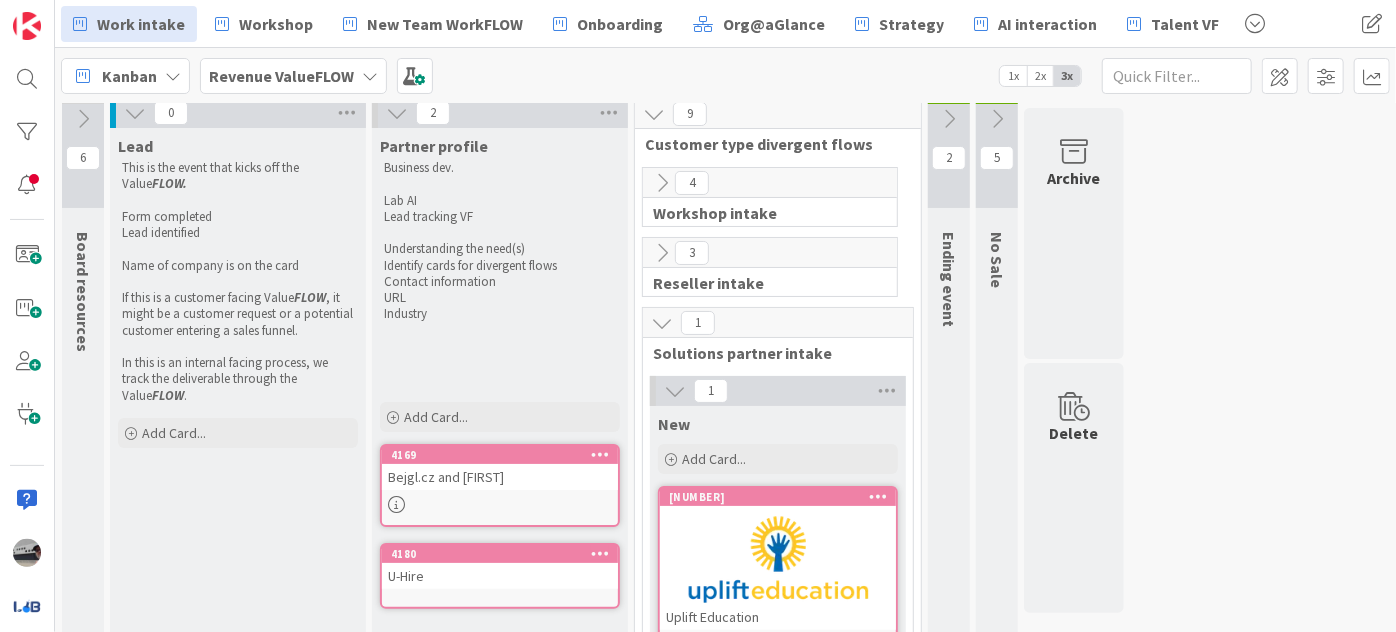 scroll, scrollTop: 101, scrollLeft: 0, axis: vertical 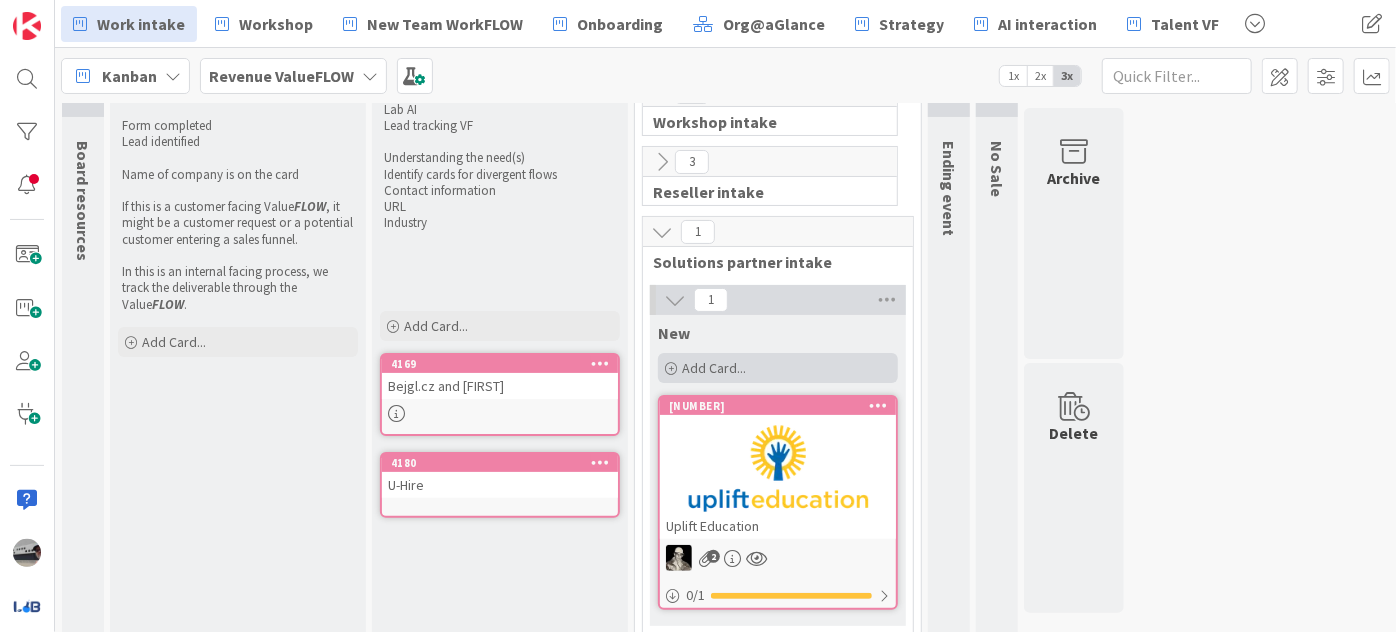 click on "Add Card..." at bounding box center (778, 368) 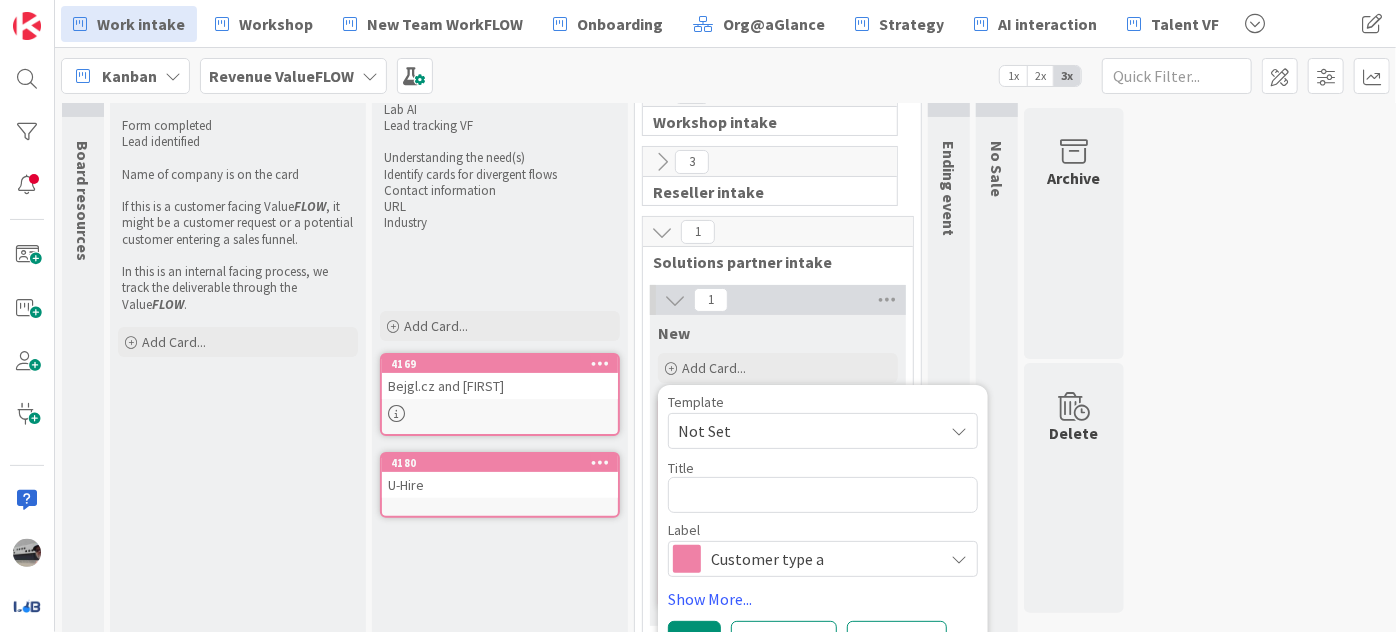 click at bounding box center (500, 240) 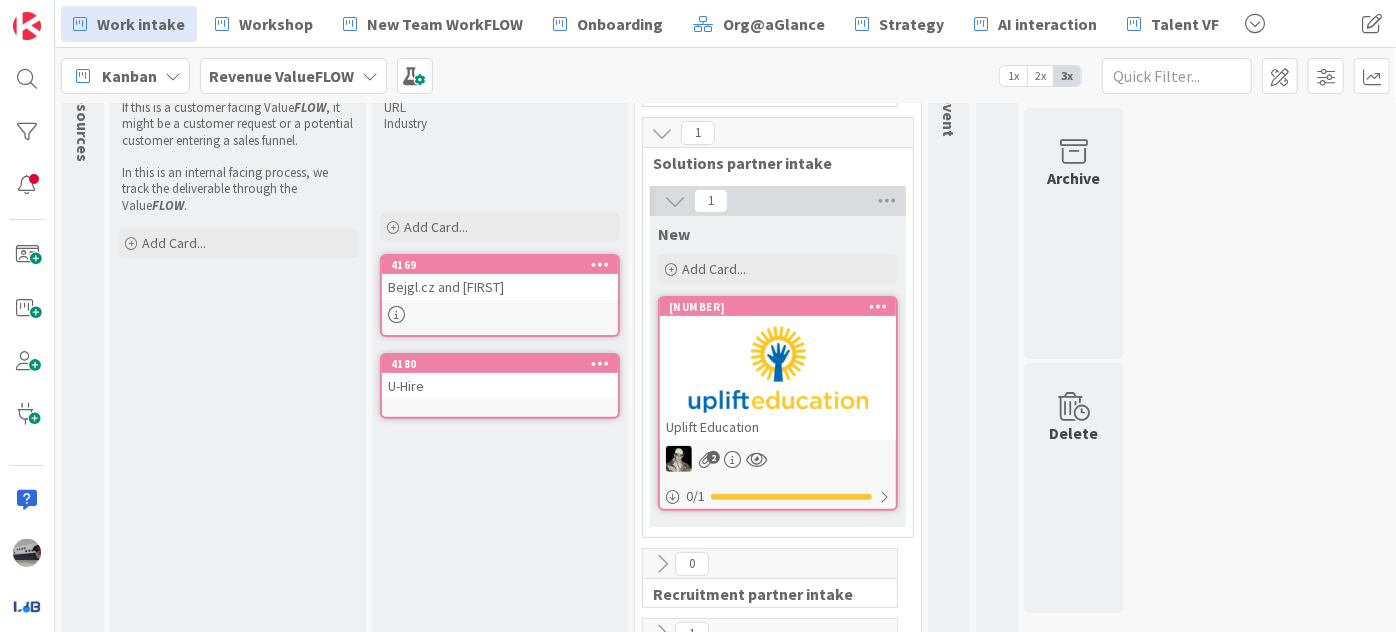 scroll, scrollTop: 80, scrollLeft: 0, axis: vertical 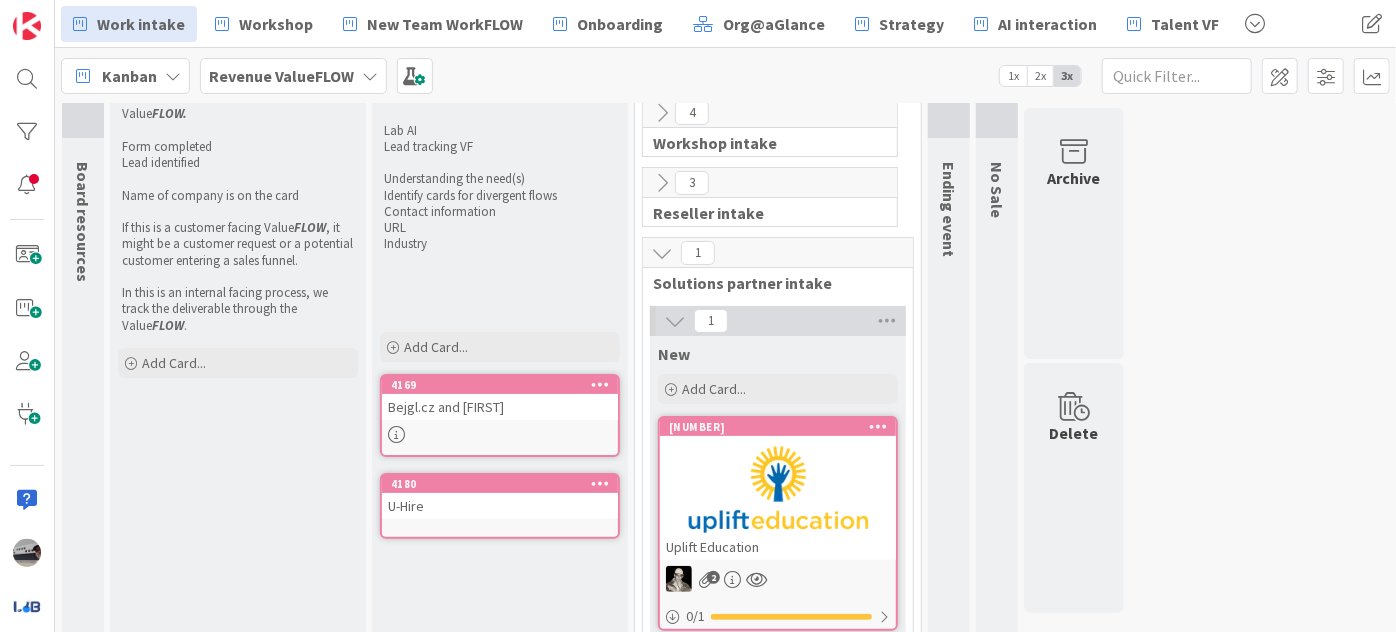 click at bounding box center [675, 321] 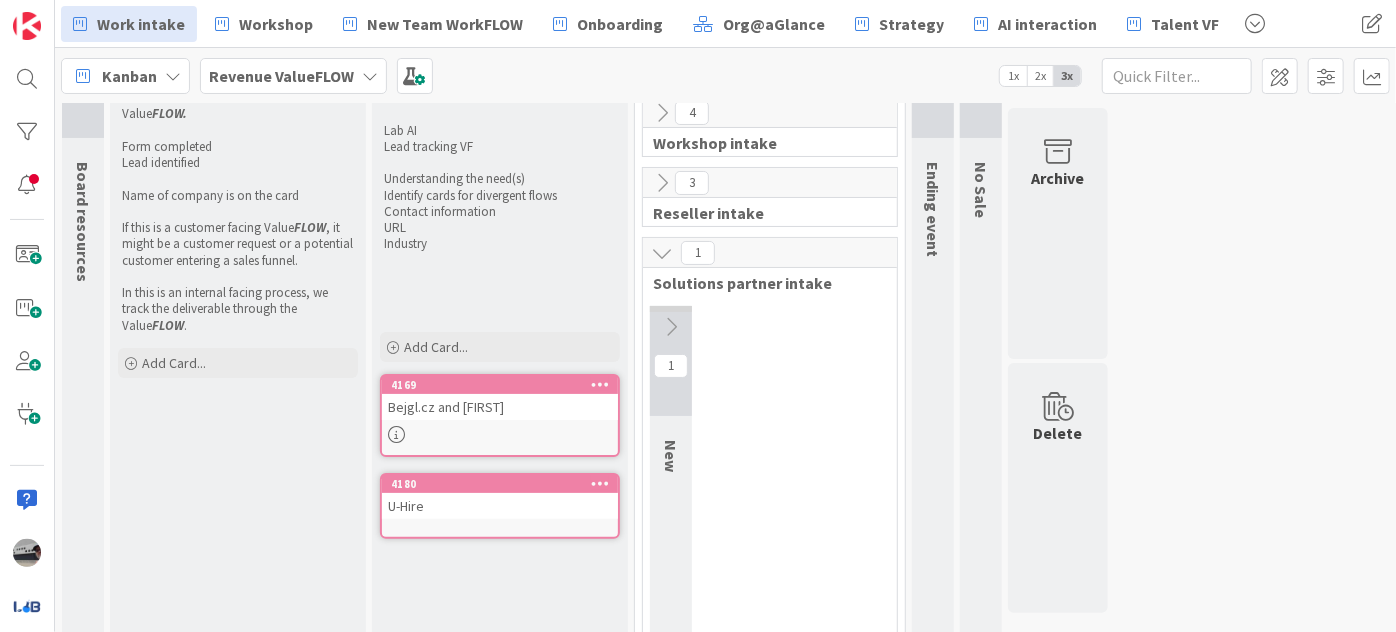 click at bounding box center (662, 253) 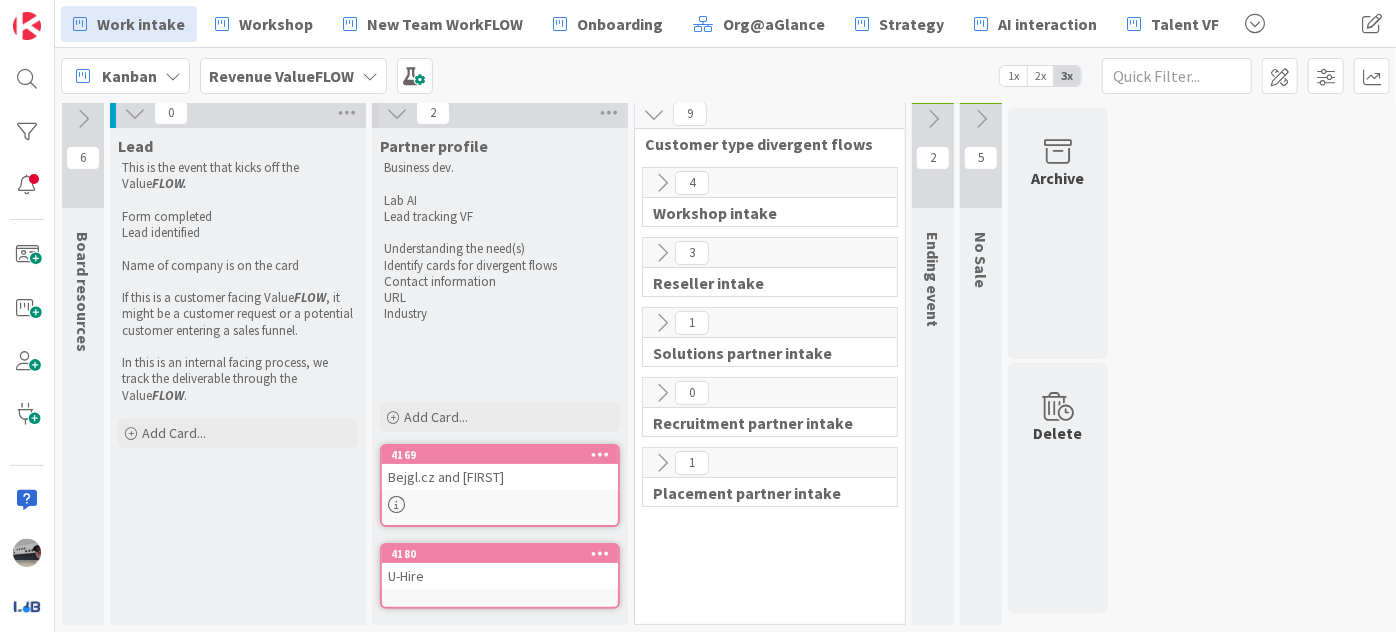 click at bounding box center [662, 393] 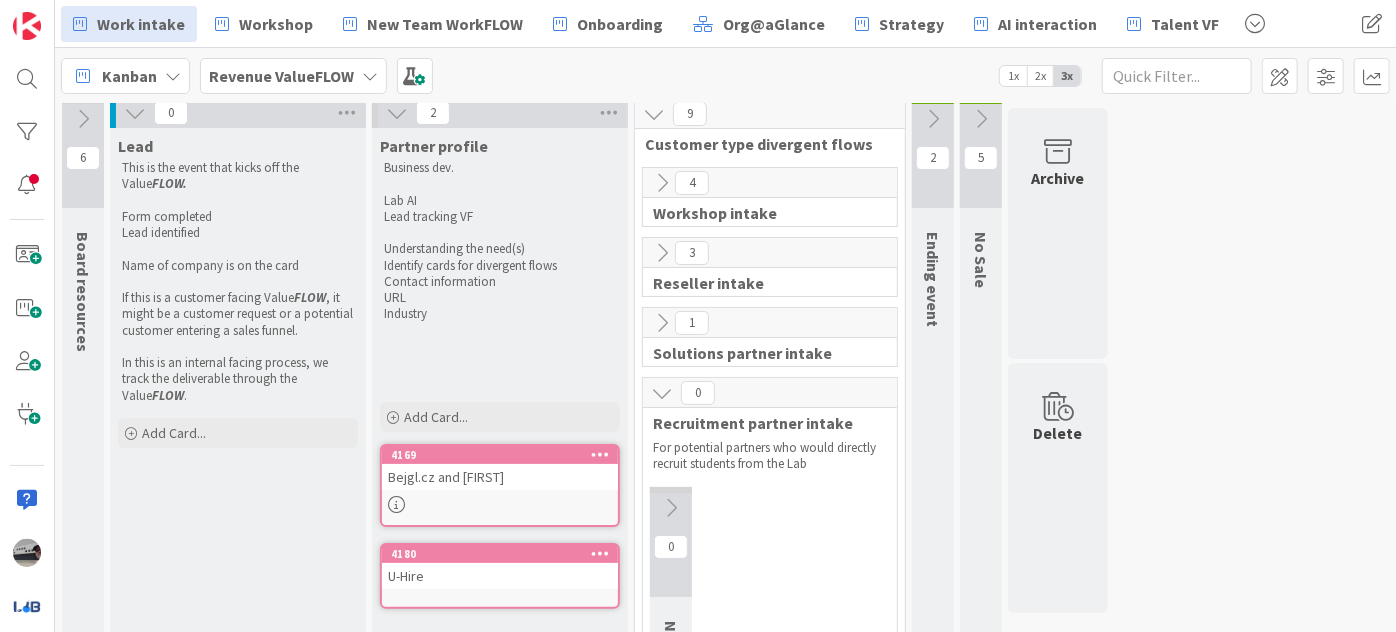 click at bounding box center [662, 393] 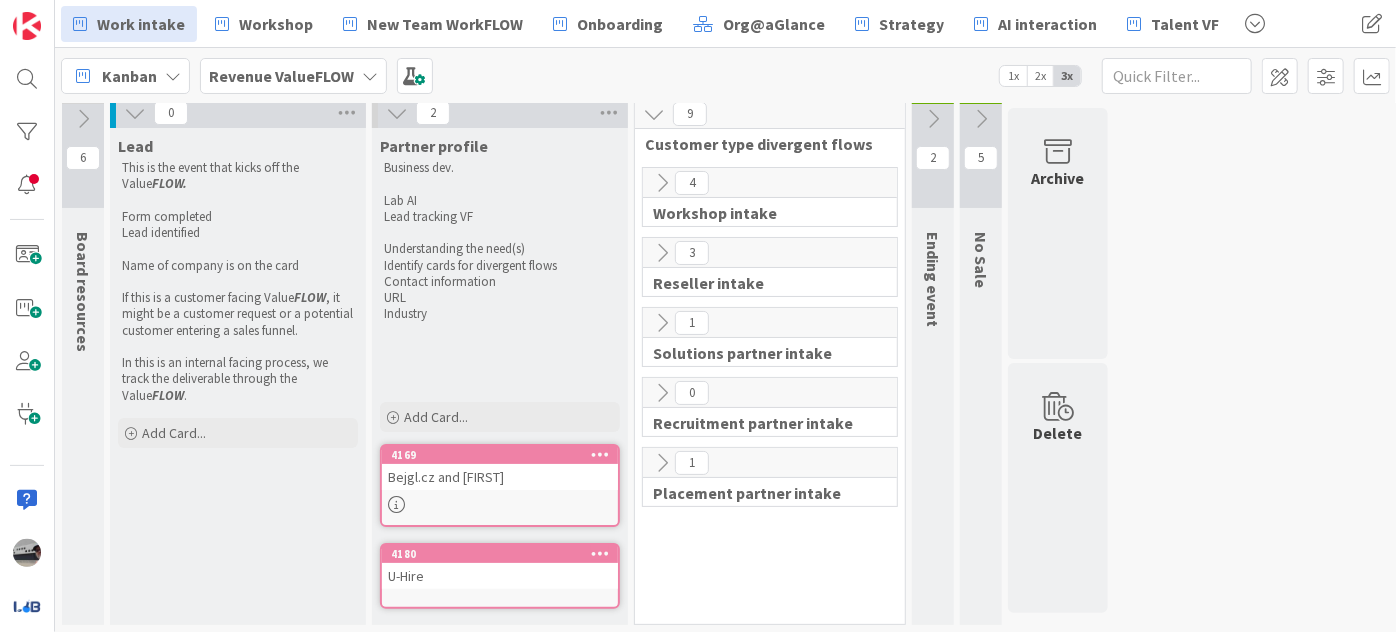 click at bounding box center [662, 463] 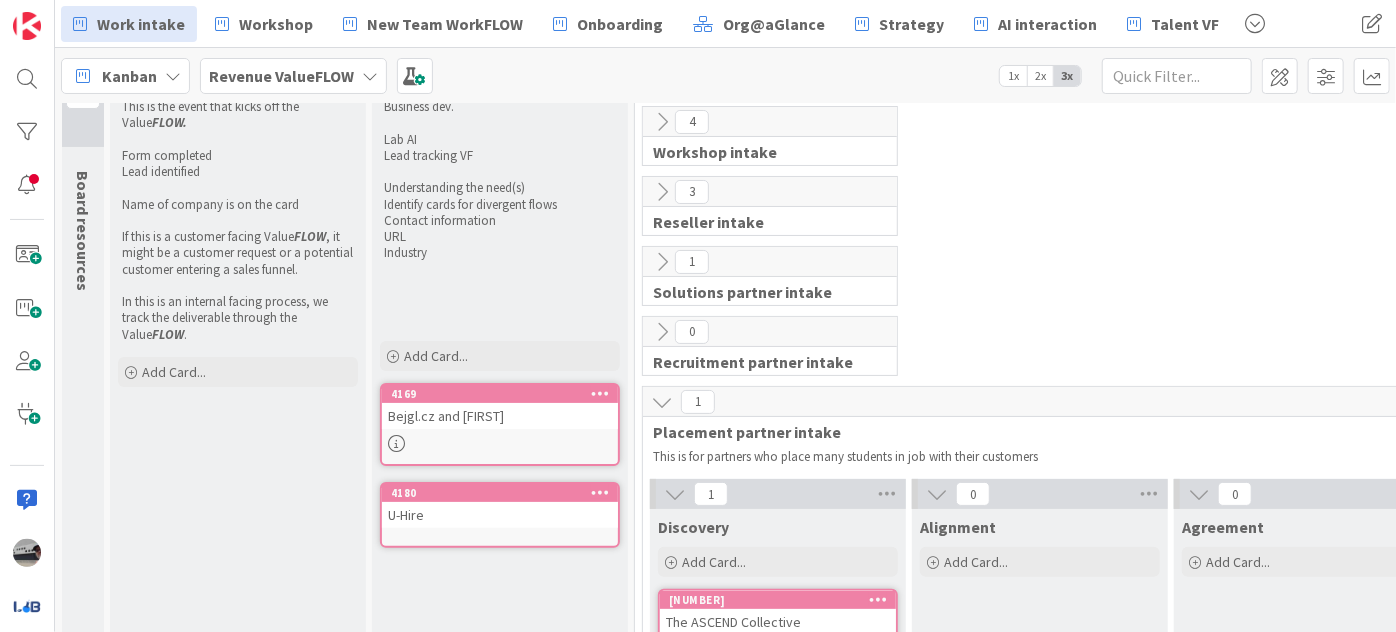 scroll, scrollTop: 282, scrollLeft: 0, axis: vertical 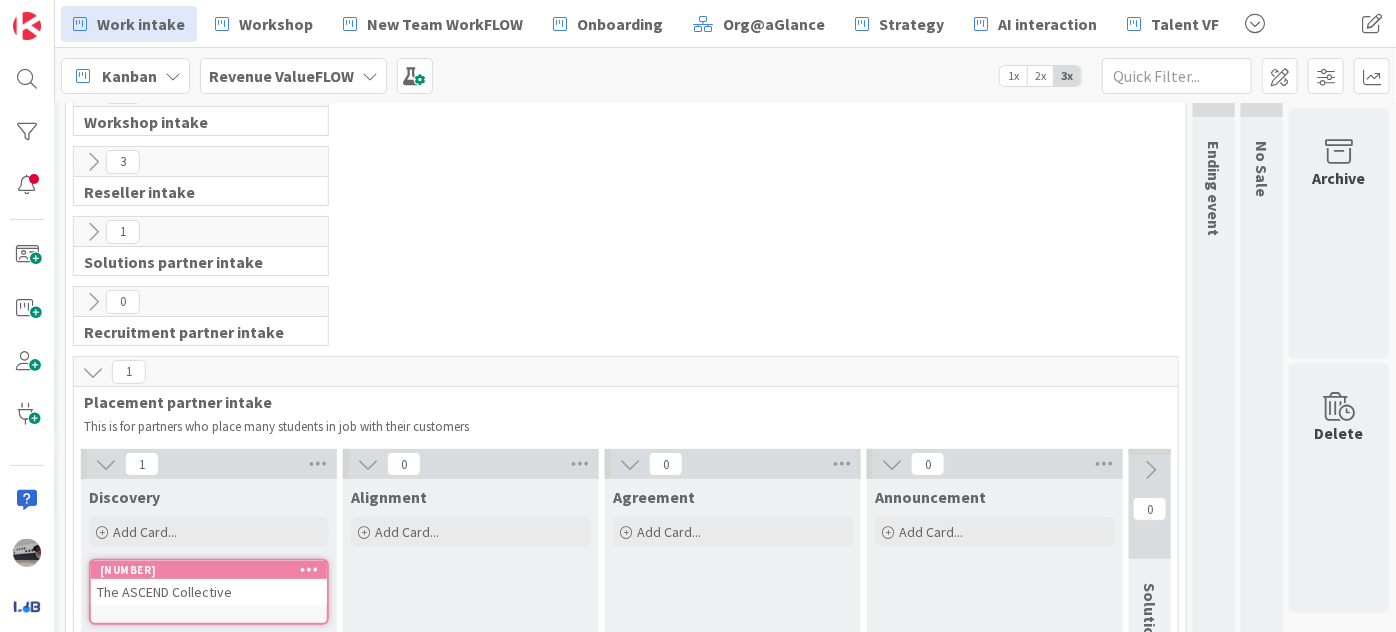 click at bounding box center (93, 372) 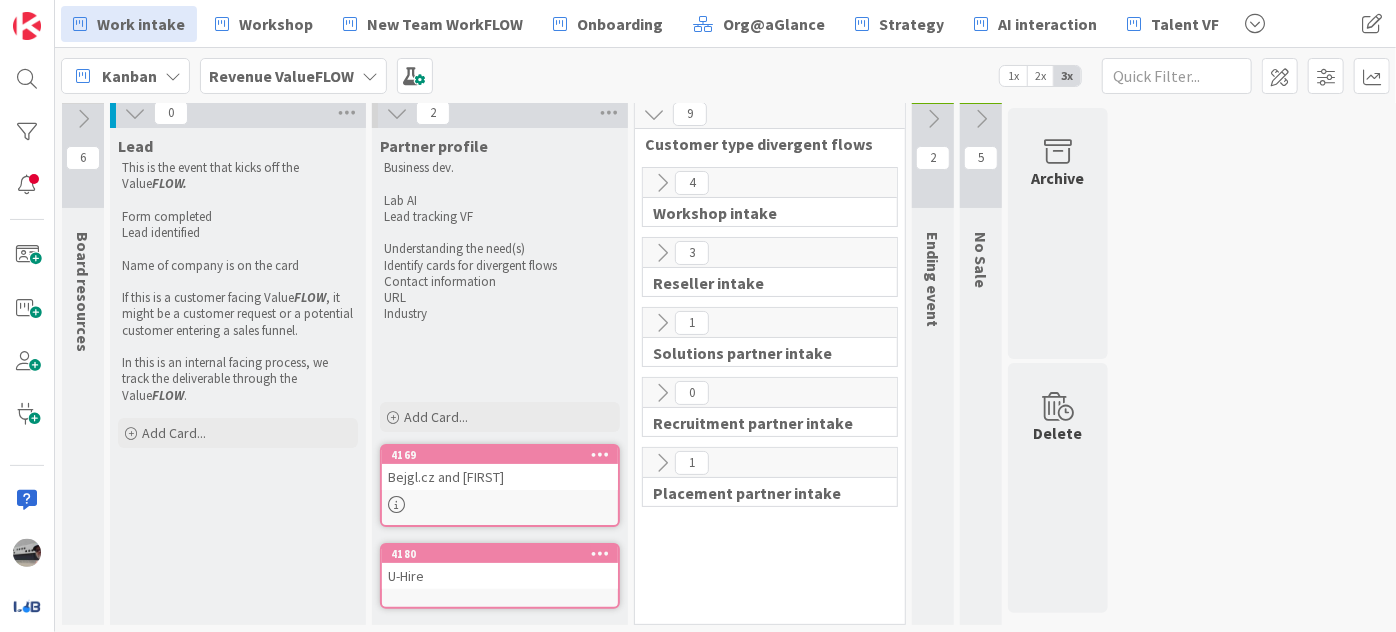 click at bounding box center (662, 183) 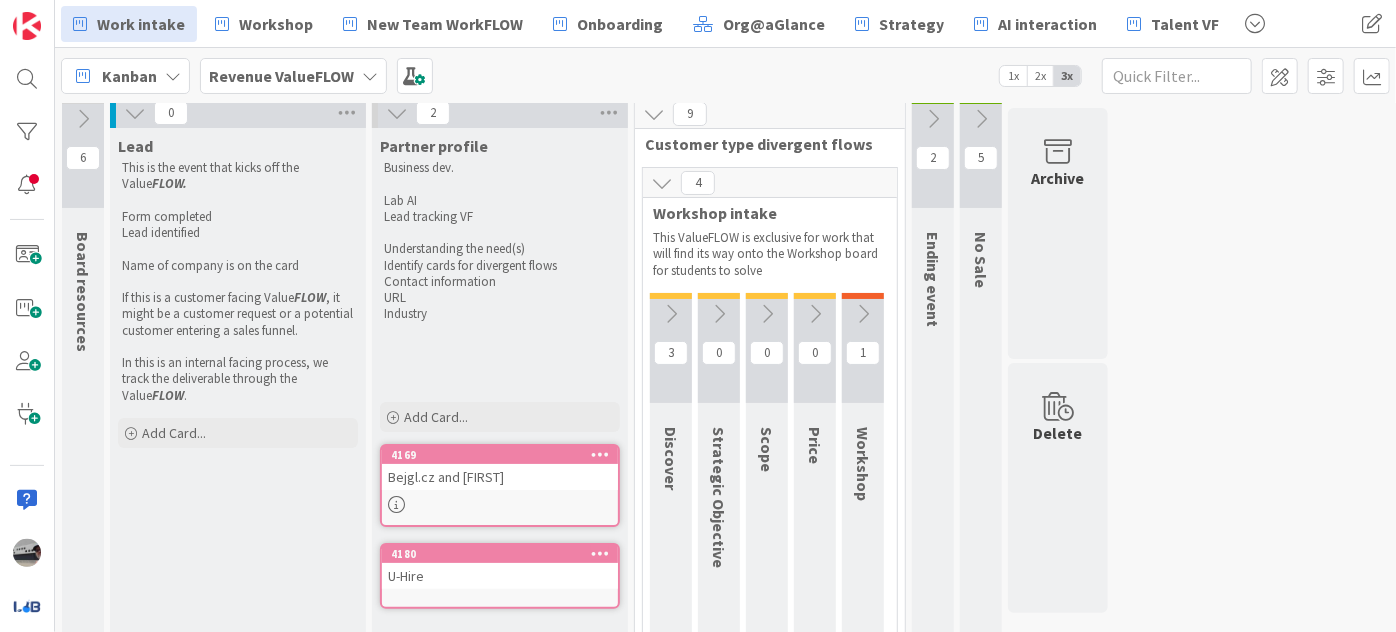 click at bounding box center [662, 183] 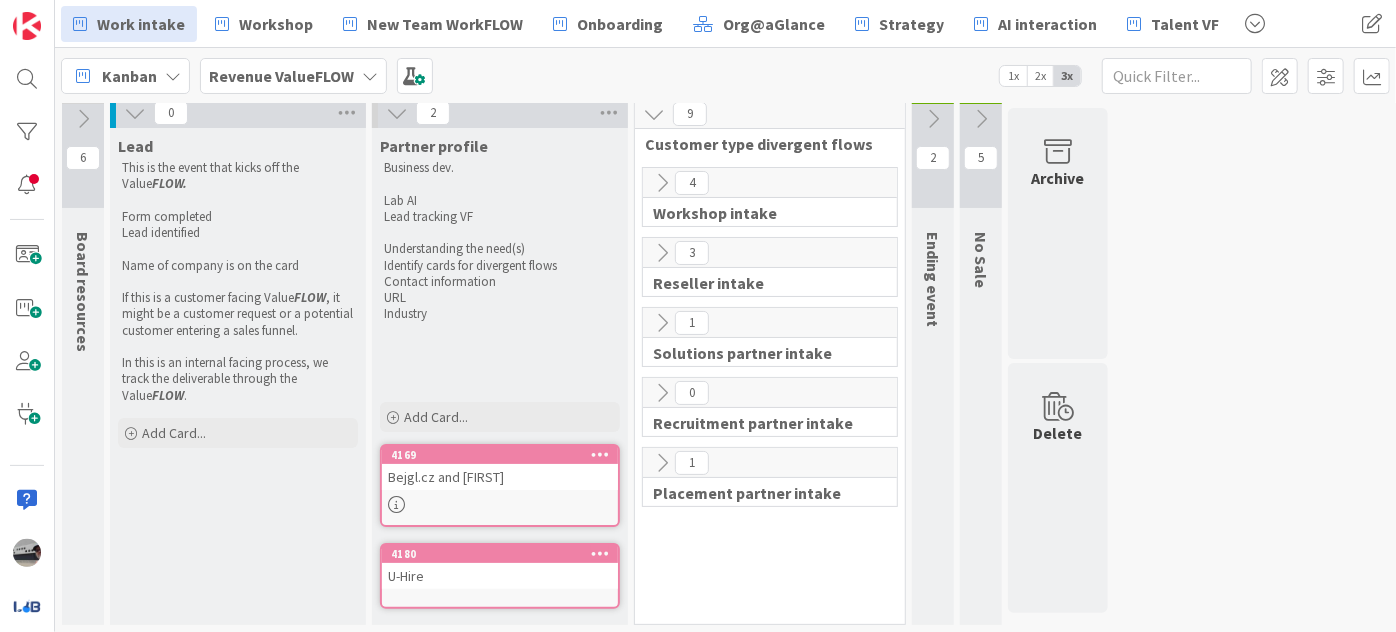 click at bounding box center (662, 323) 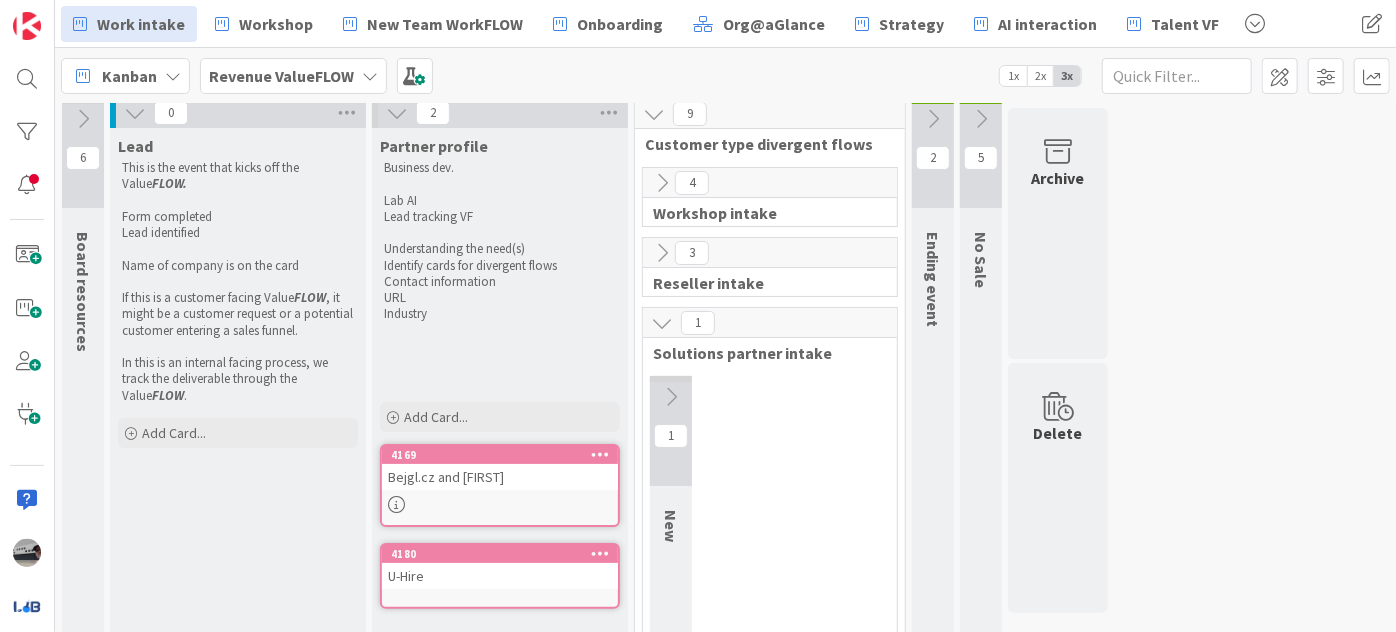 click at bounding box center (662, 323) 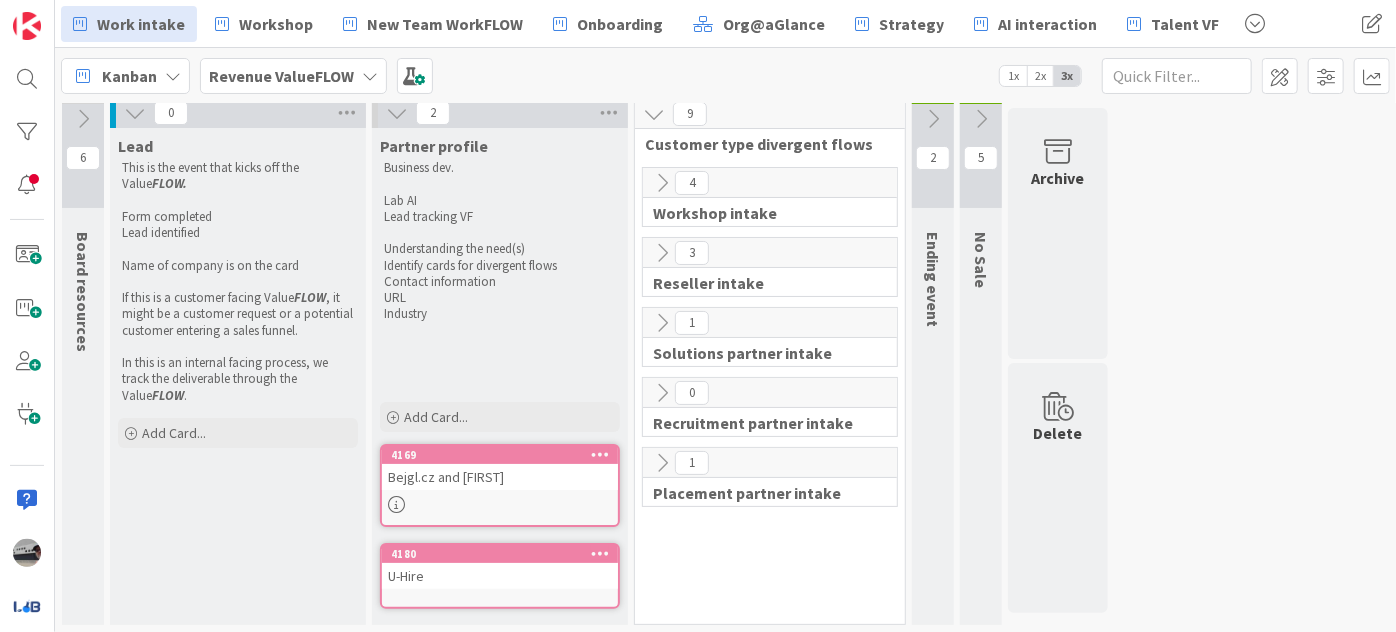 click at bounding box center [662, 323] 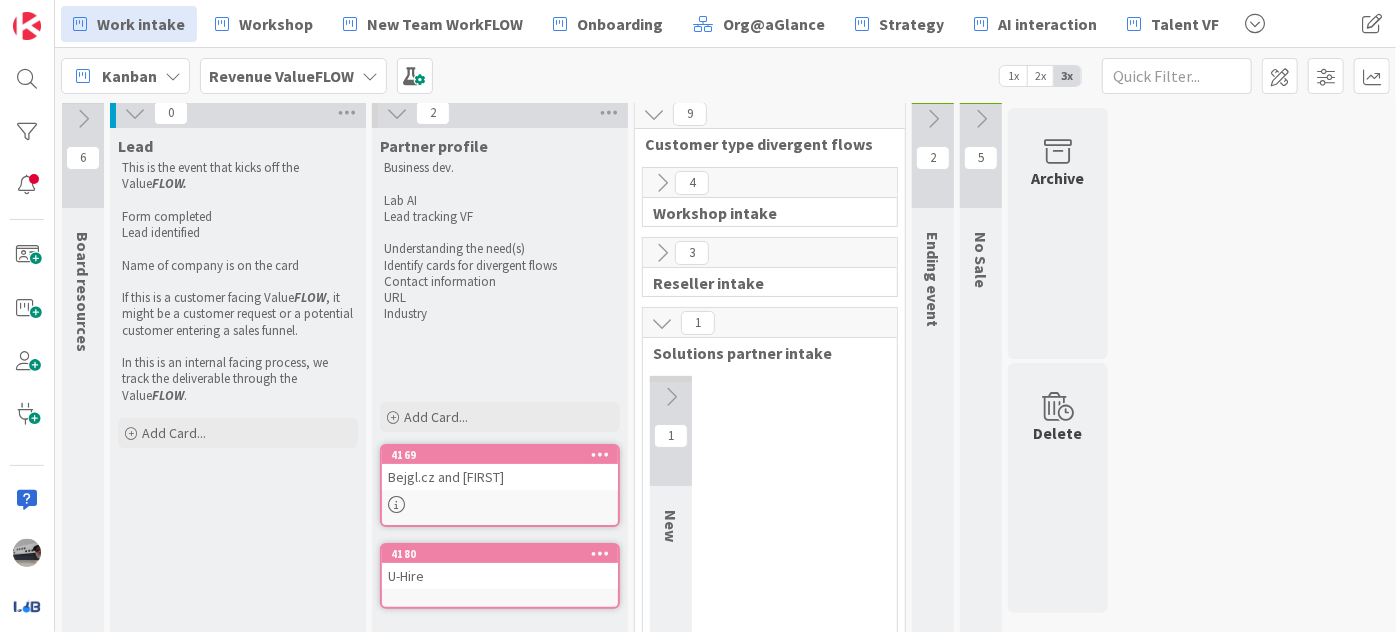 click at bounding box center [671, 397] 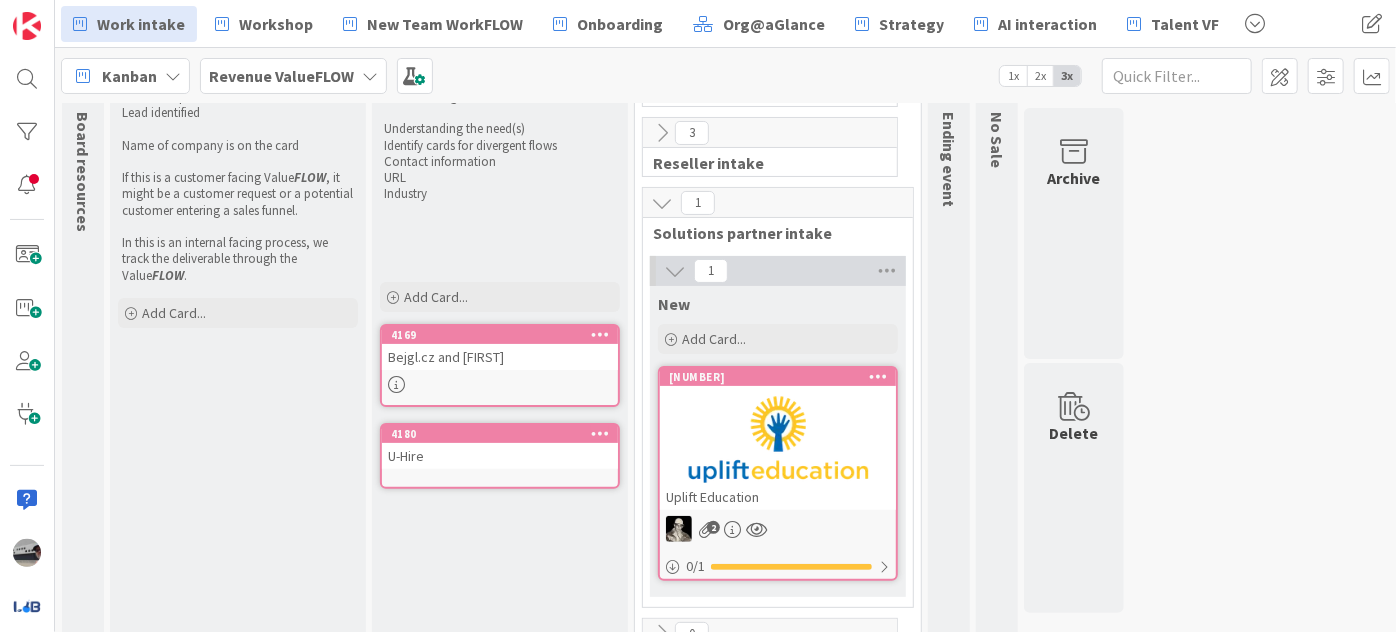 scroll, scrollTop: 0, scrollLeft: 0, axis: both 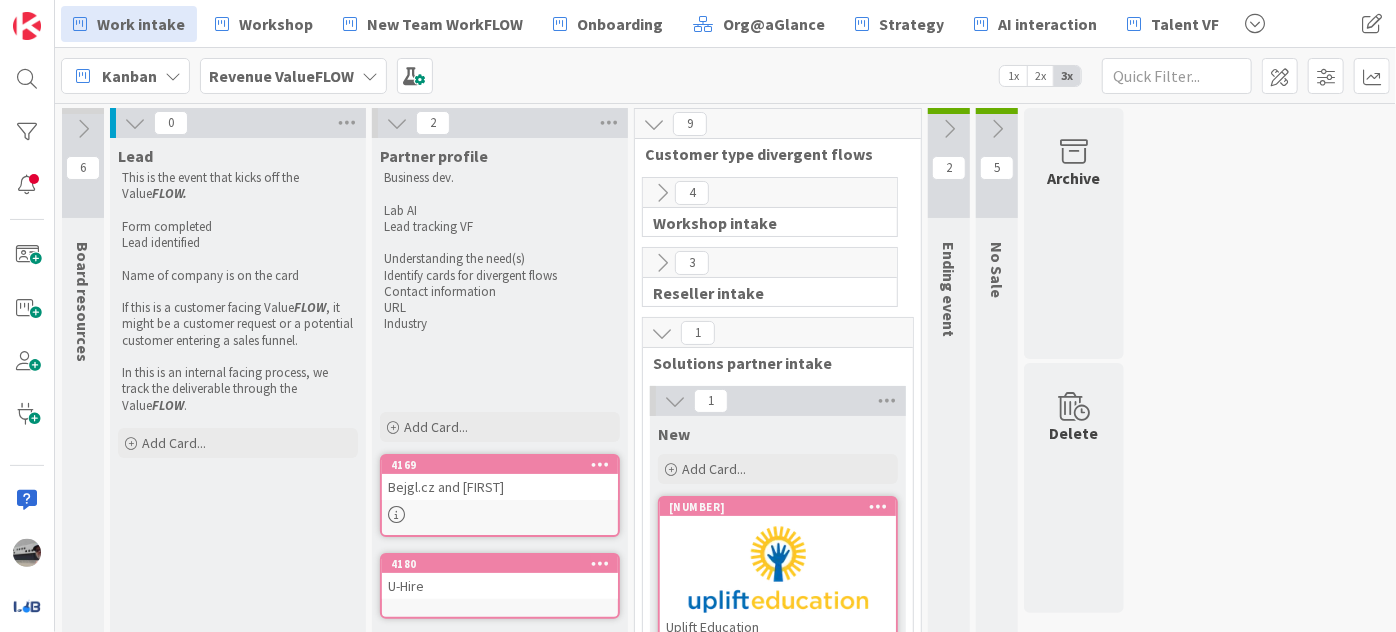 click at bounding box center (949, 129) 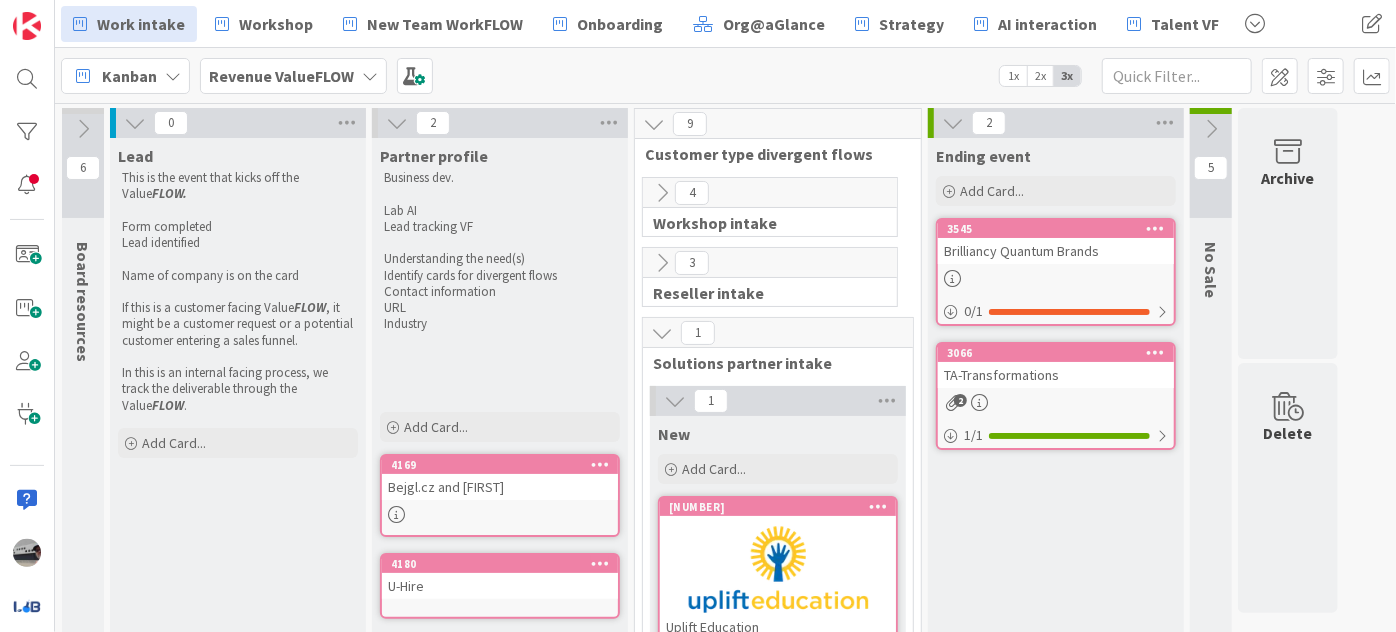 click at bounding box center [1211, 129] 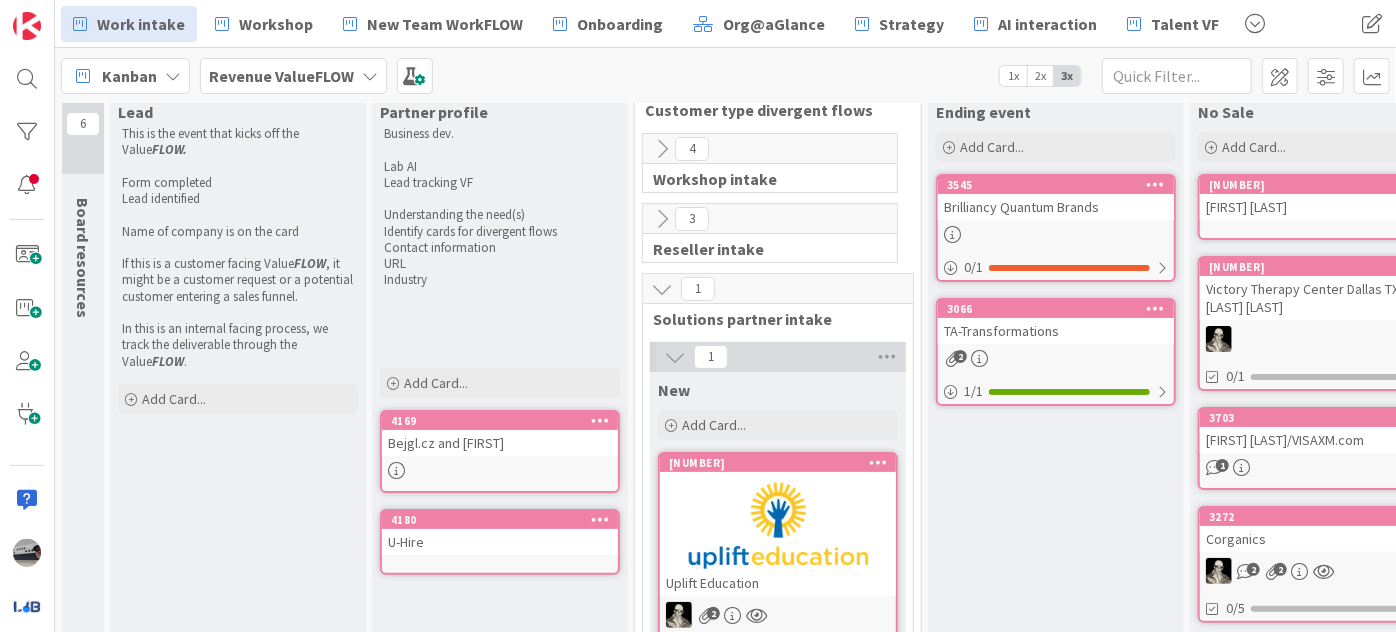 scroll, scrollTop: 0, scrollLeft: 0, axis: both 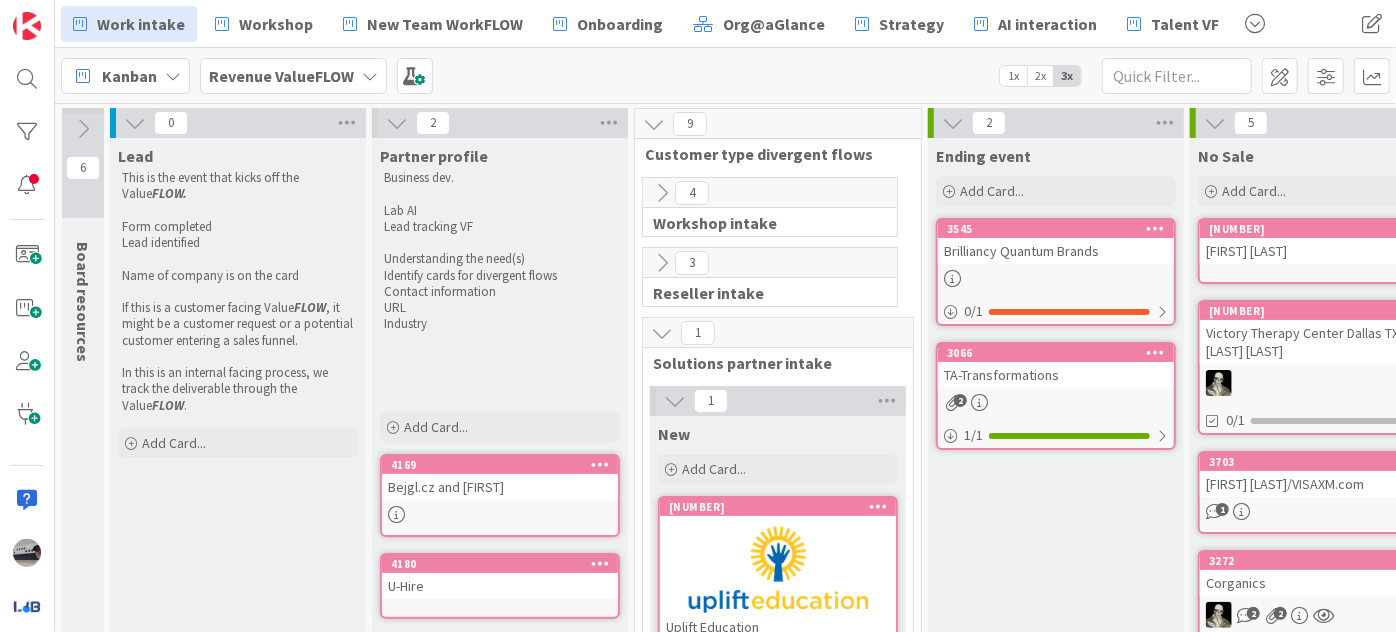 click at bounding box center [662, 263] 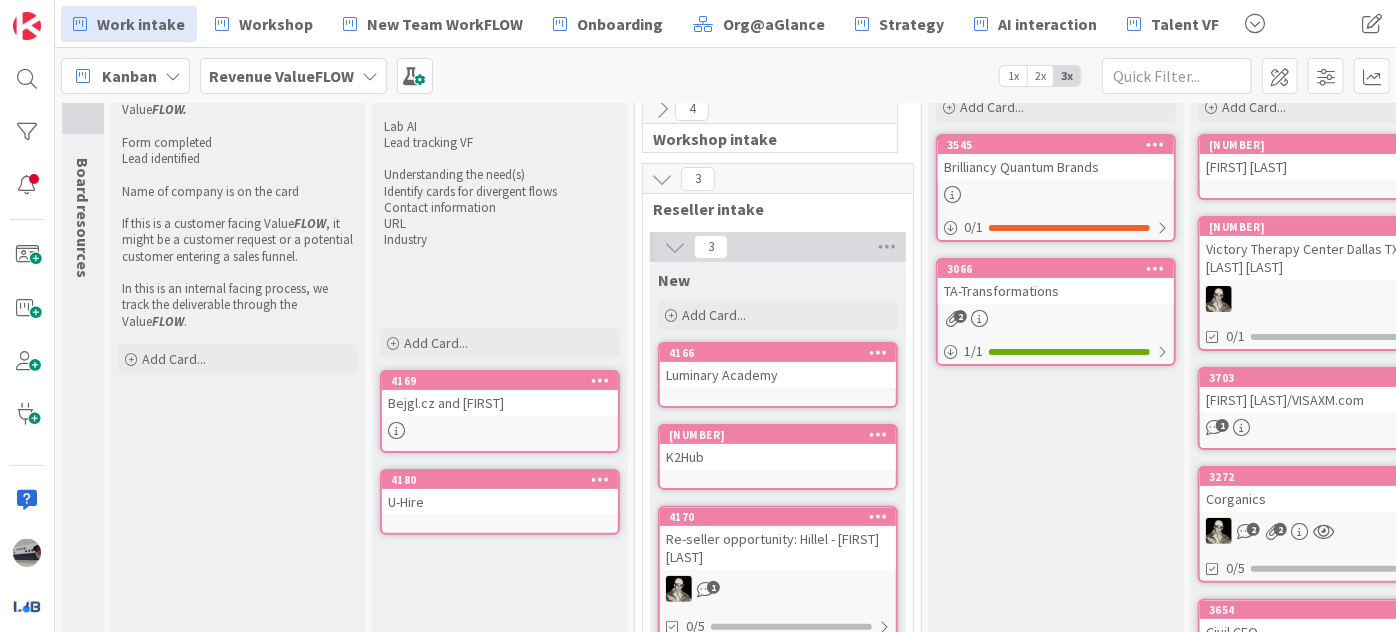 scroll, scrollTop: 0, scrollLeft: 0, axis: both 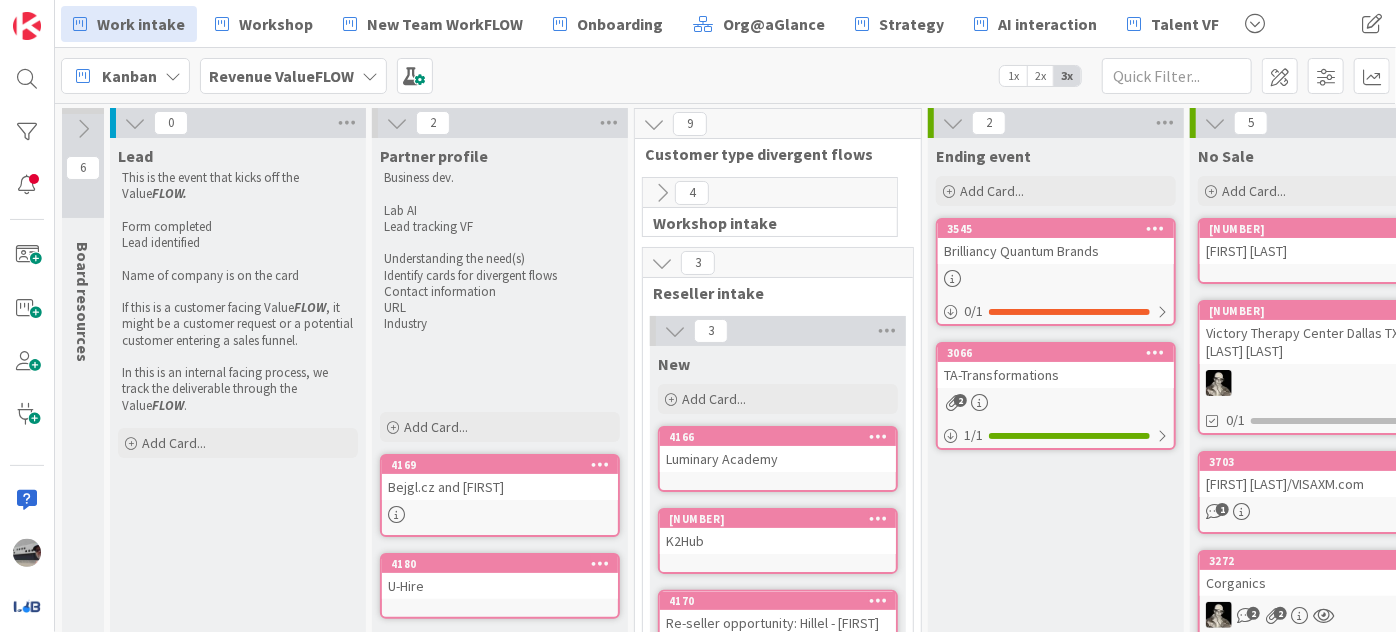 click at bounding box center [662, 193] 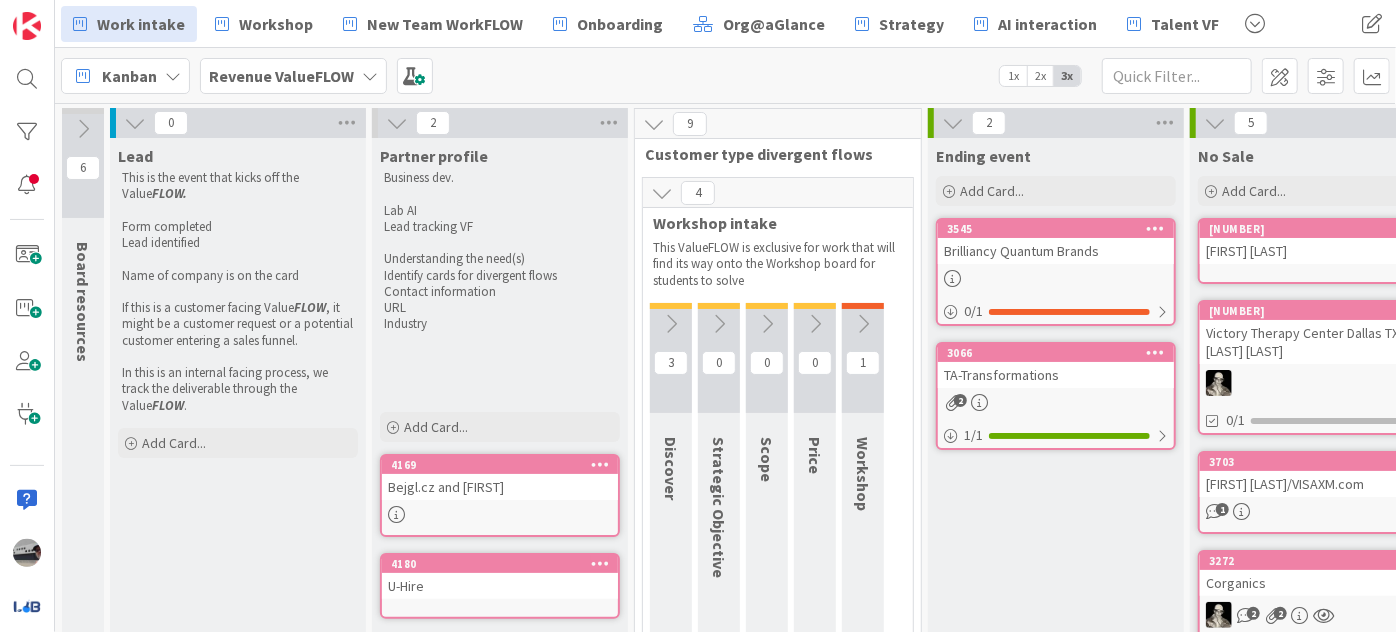 click at bounding box center [863, 324] 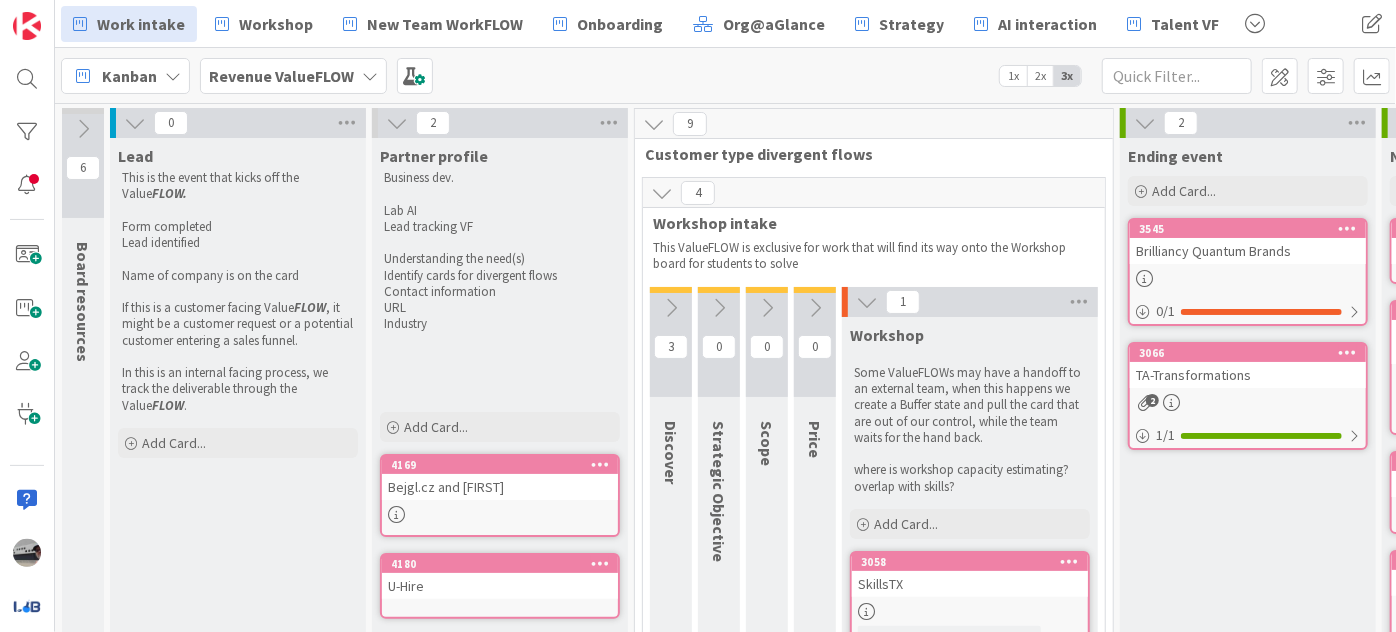 click at bounding box center (671, 308) 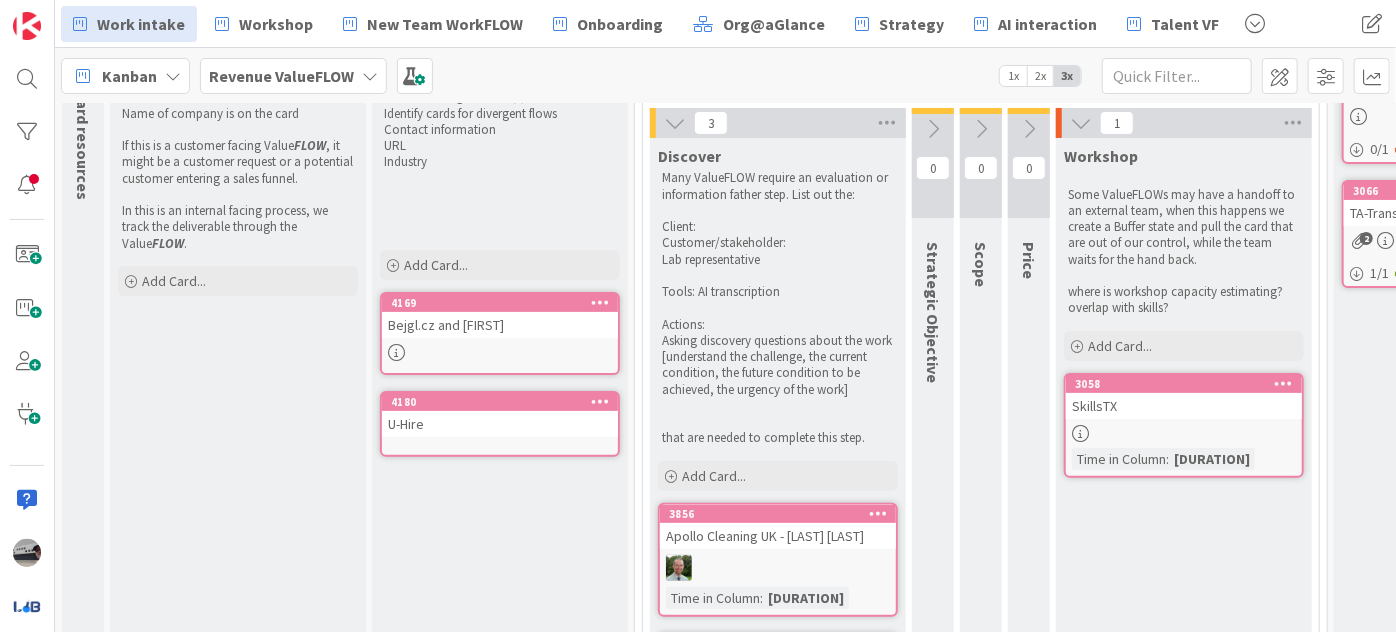 scroll, scrollTop: 0, scrollLeft: 0, axis: both 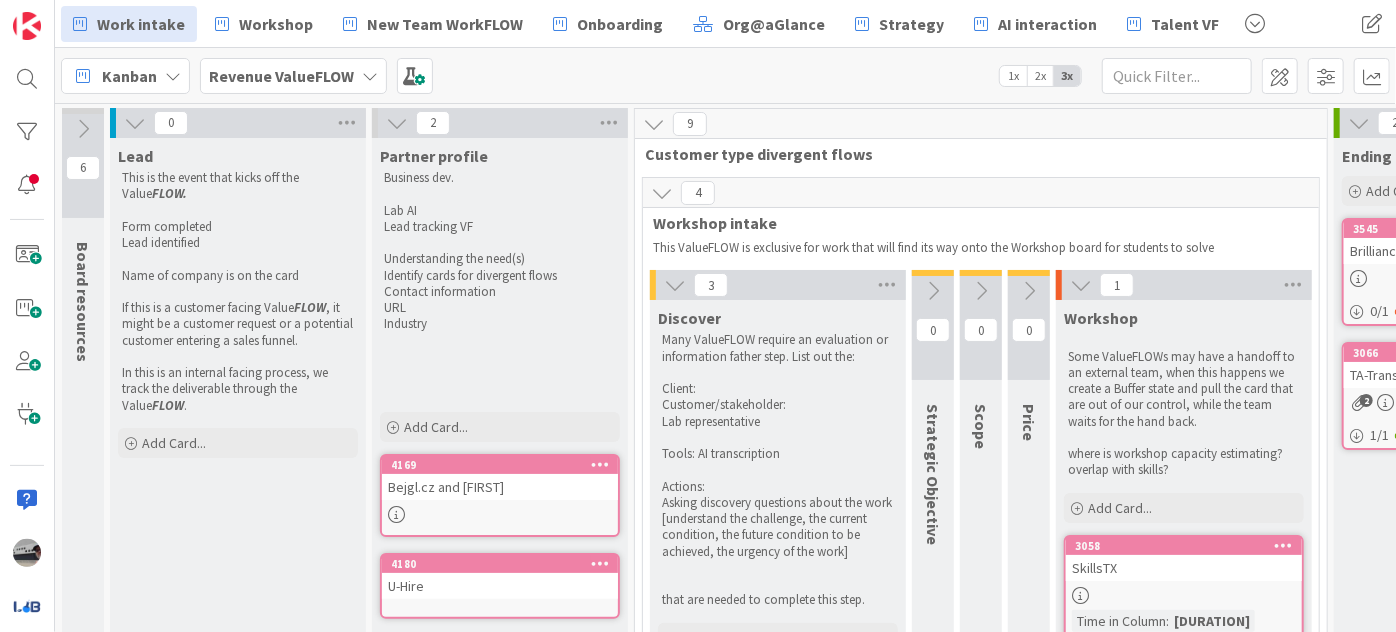 click at bounding box center [675, 285] 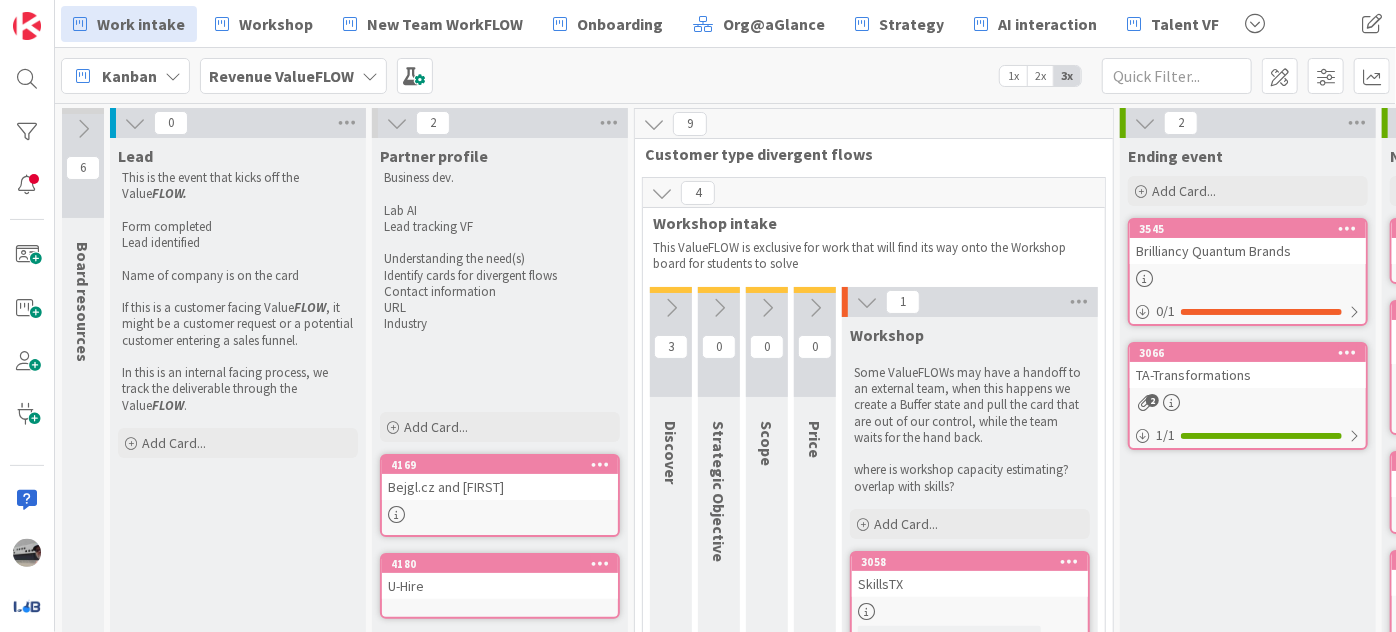 click at bounding box center [867, 302] 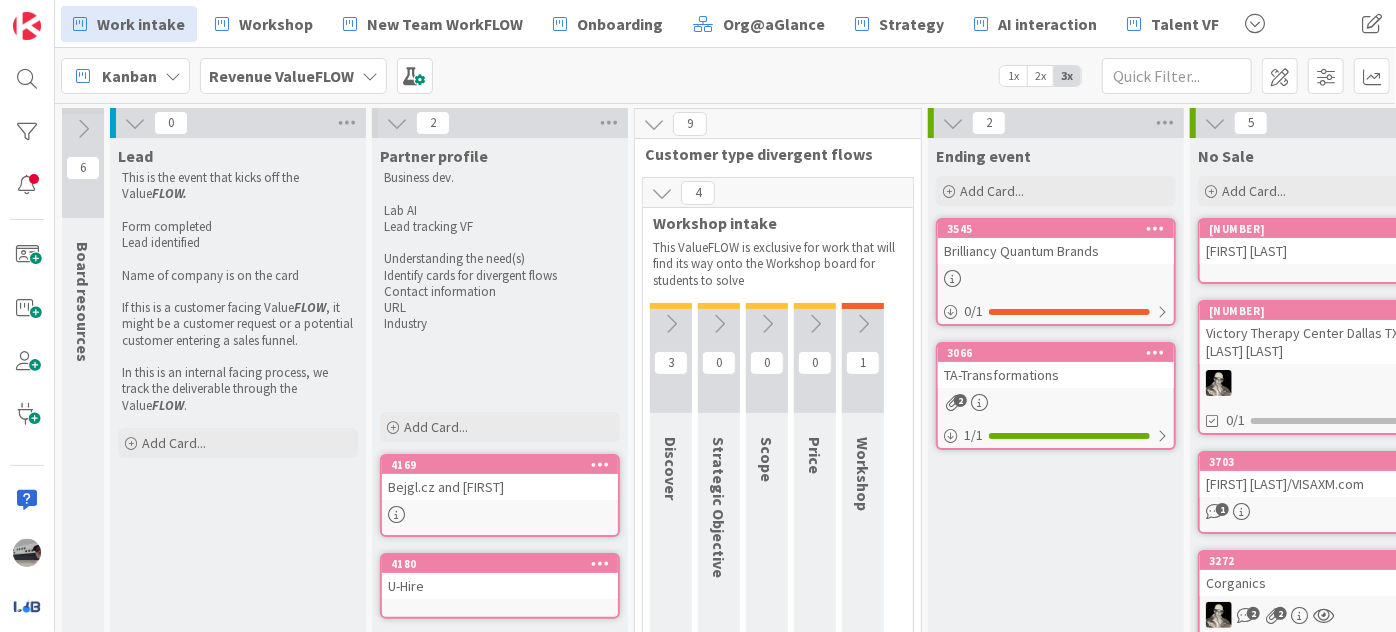 click at bounding box center [953, 123] 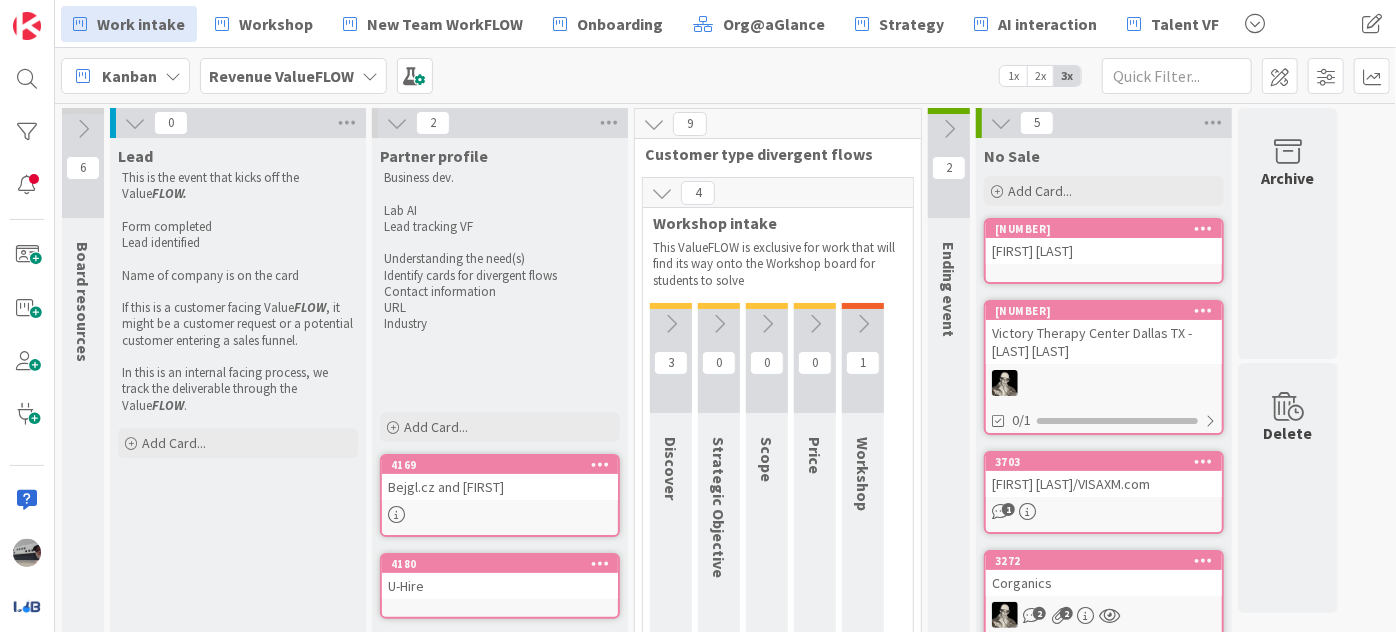 click at bounding box center (1001, 123) 